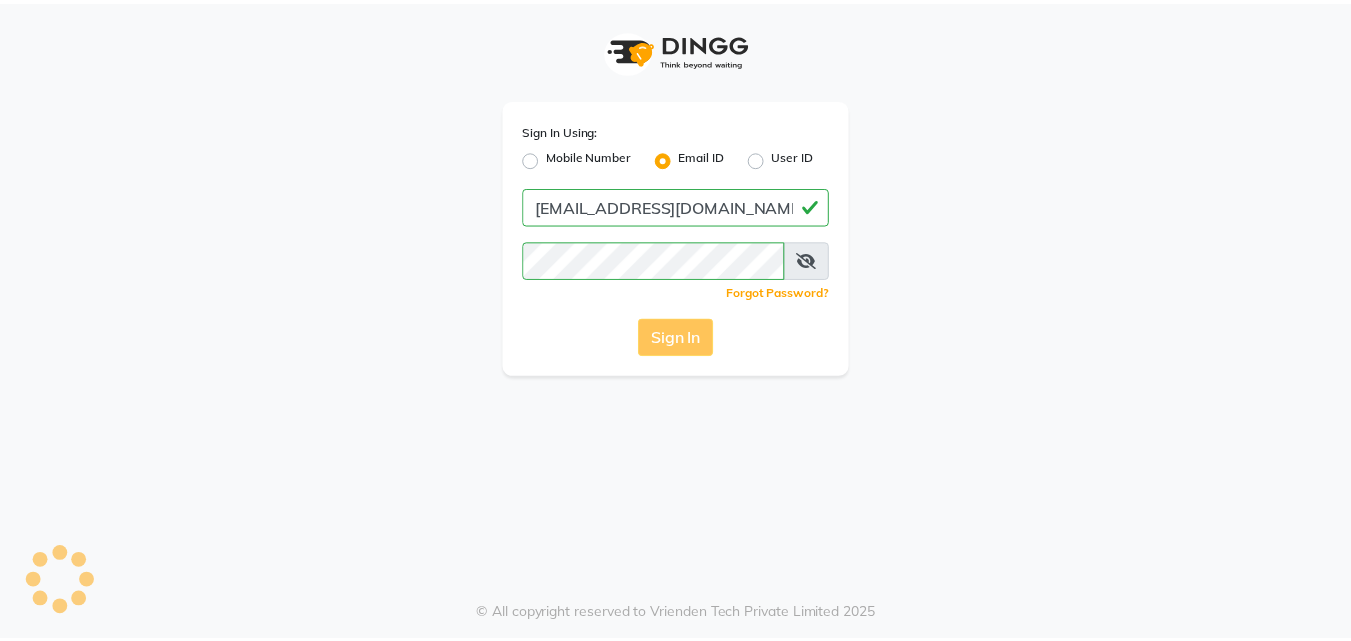 scroll, scrollTop: 0, scrollLeft: 0, axis: both 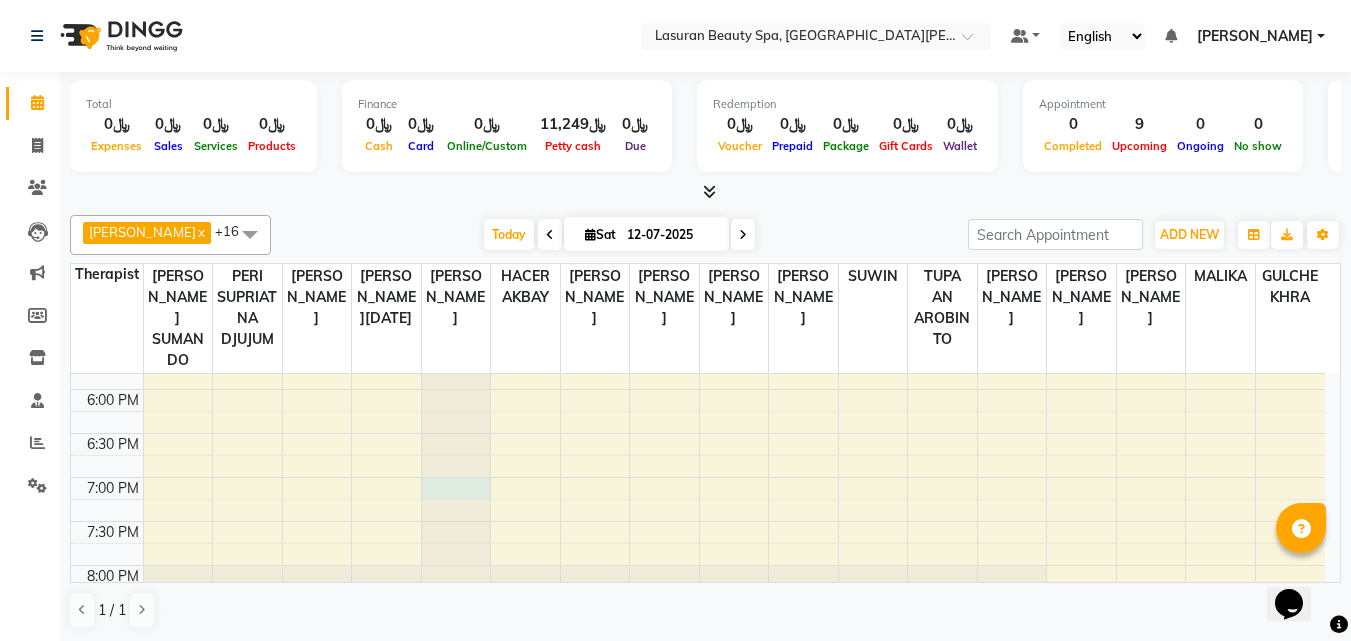 click at bounding box center (456, -226) 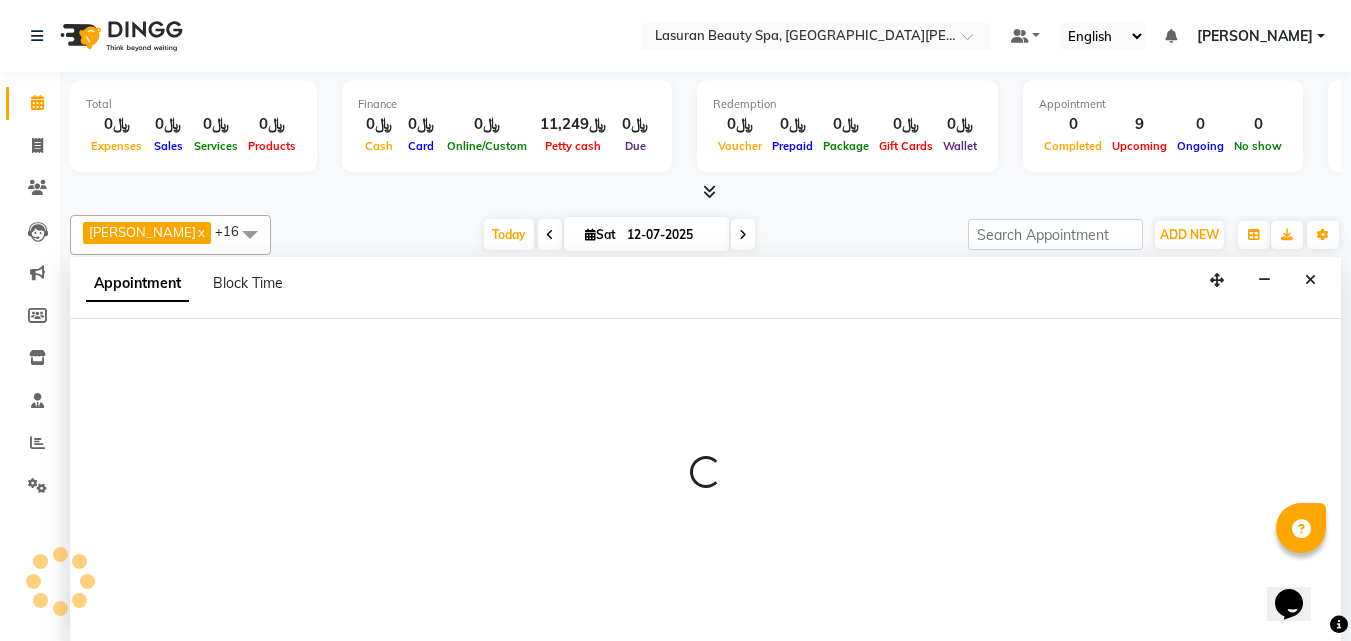 scroll, scrollTop: 1, scrollLeft: 0, axis: vertical 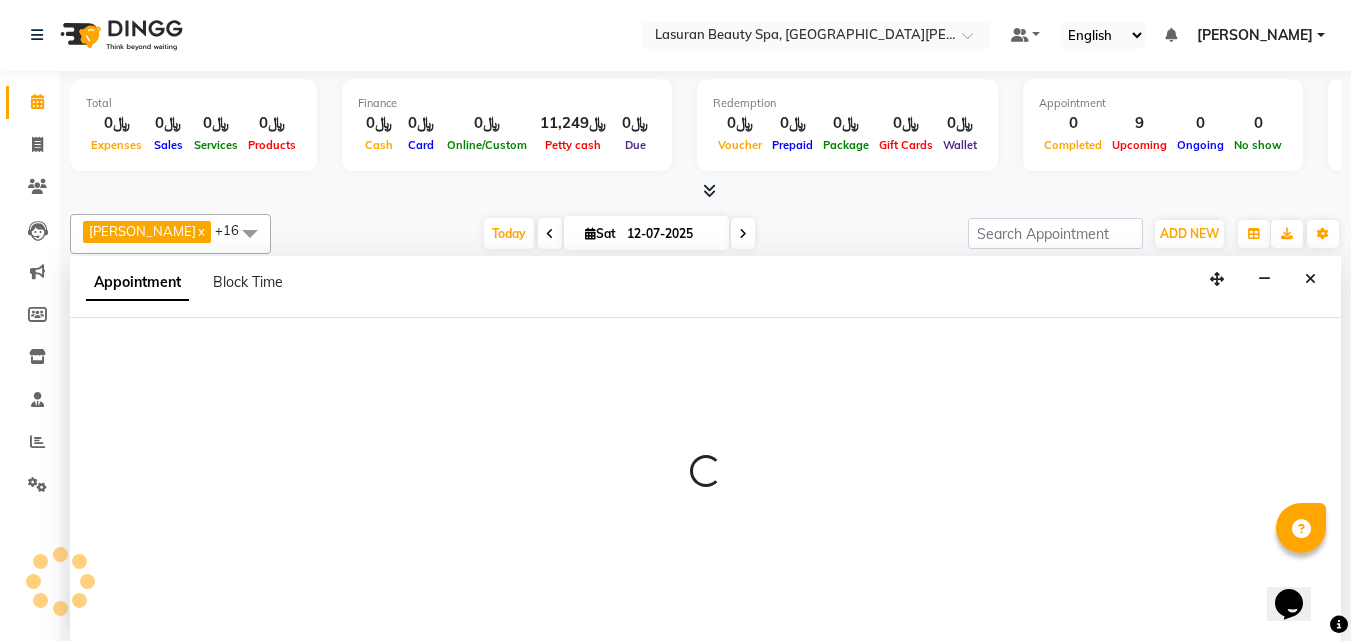 select on "54629" 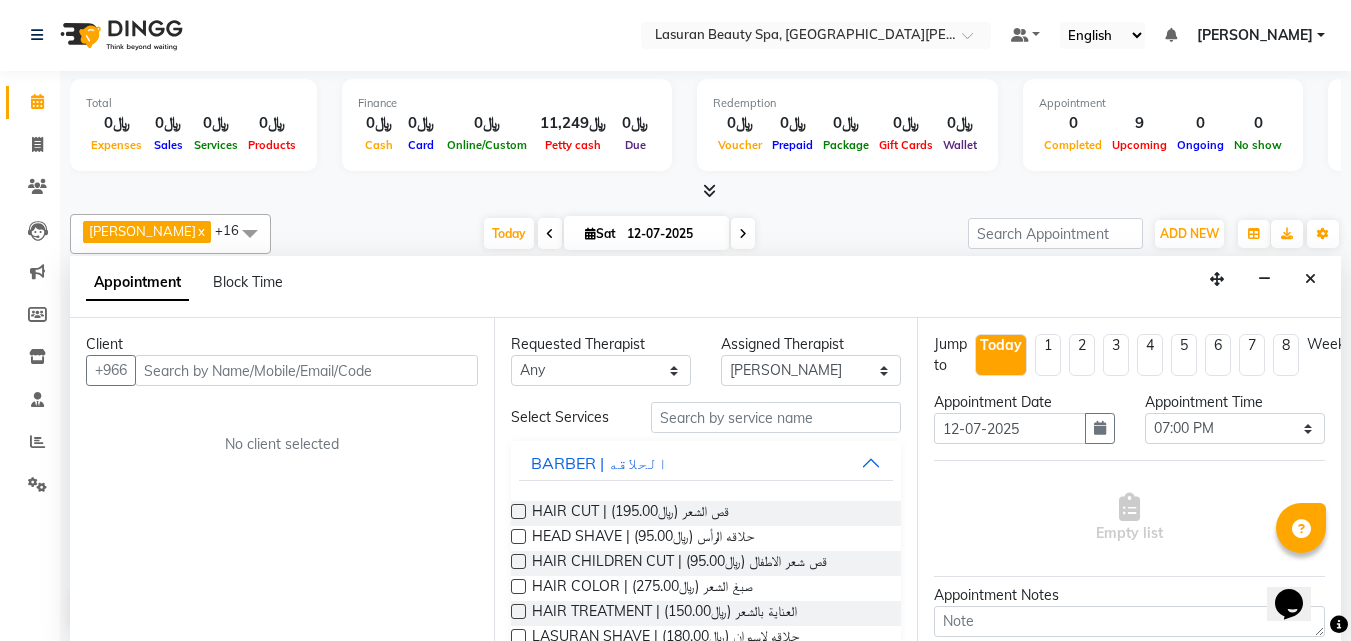 click at bounding box center [306, 370] 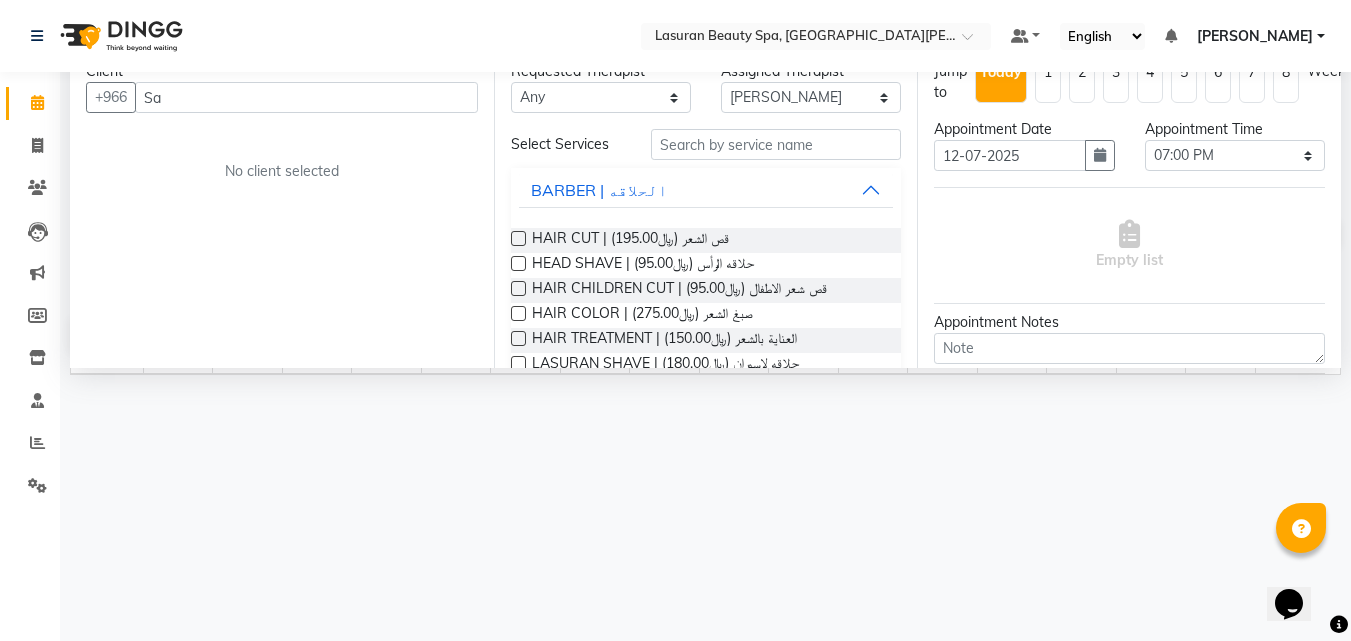 scroll, scrollTop: 0, scrollLeft: 0, axis: both 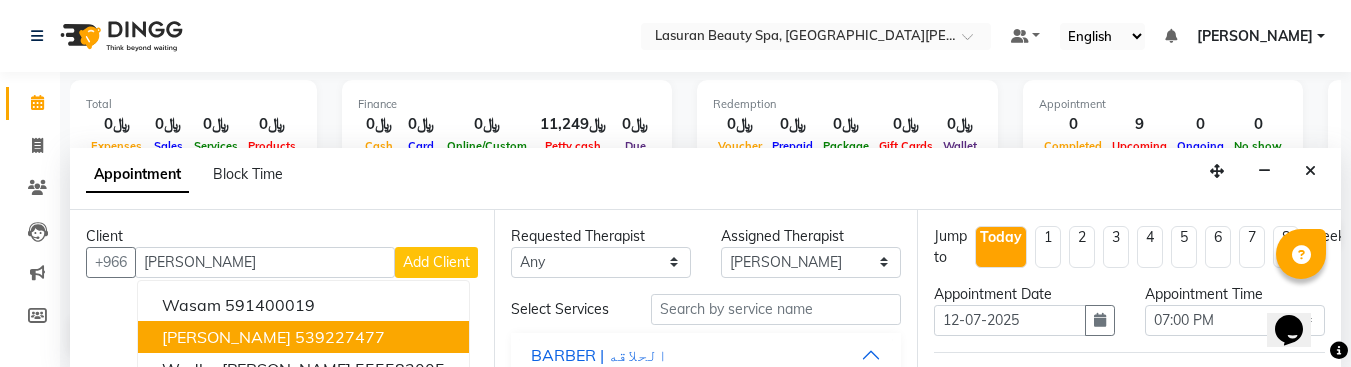 click on "539227477" at bounding box center [340, 337] 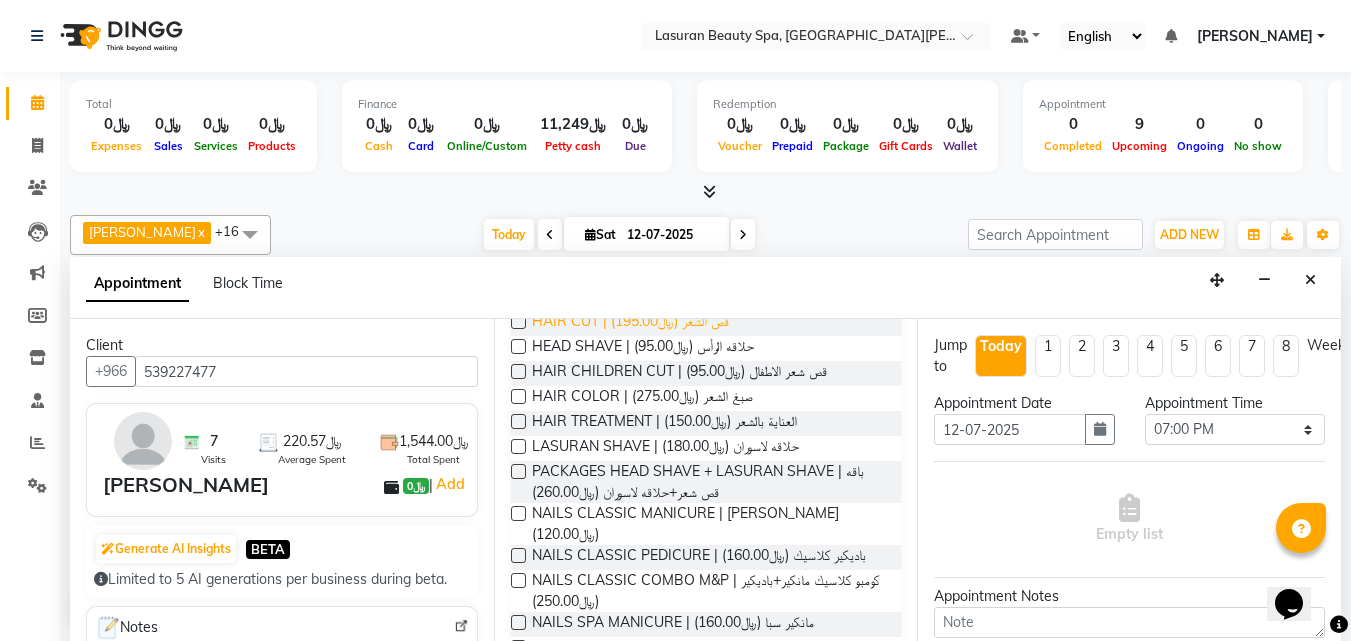 scroll, scrollTop: 200, scrollLeft: 0, axis: vertical 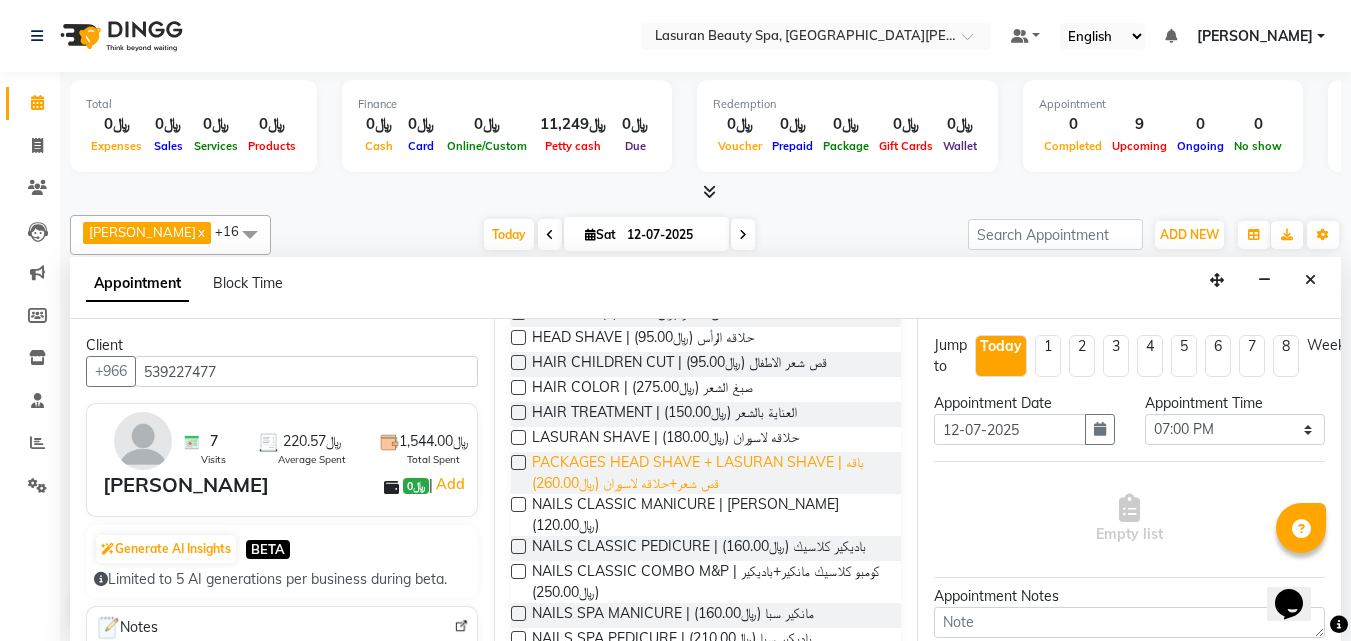 type on "539227477" 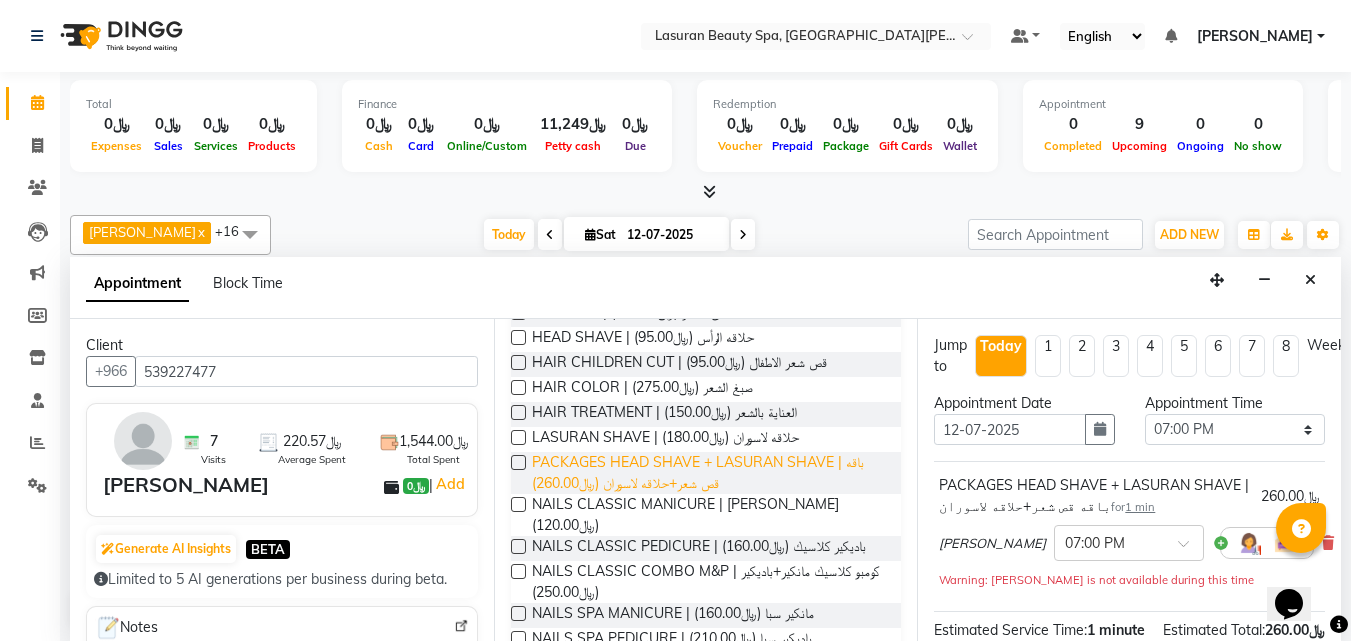 click on "PACKAGES HEAD SHAVE + LASURAN SHAVE | باقه قص شعر+حلاقه لاسوران (﷼260.00)" at bounding box center [709, 473] 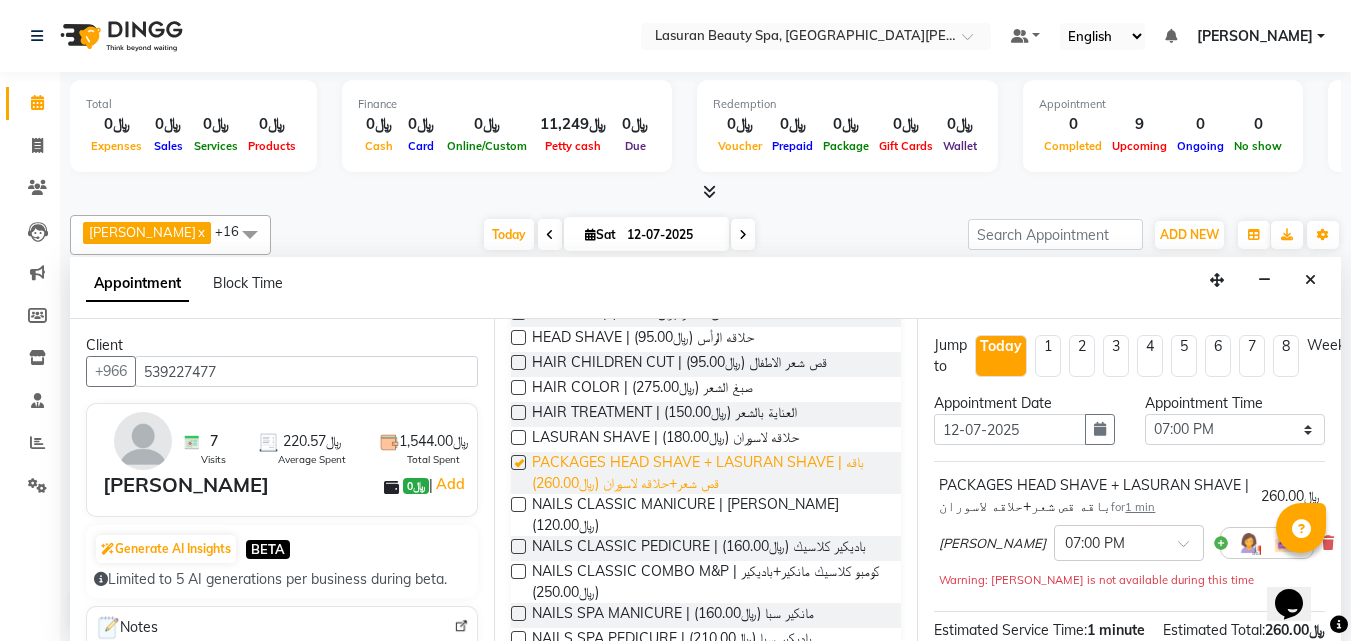 checkbox on "false" 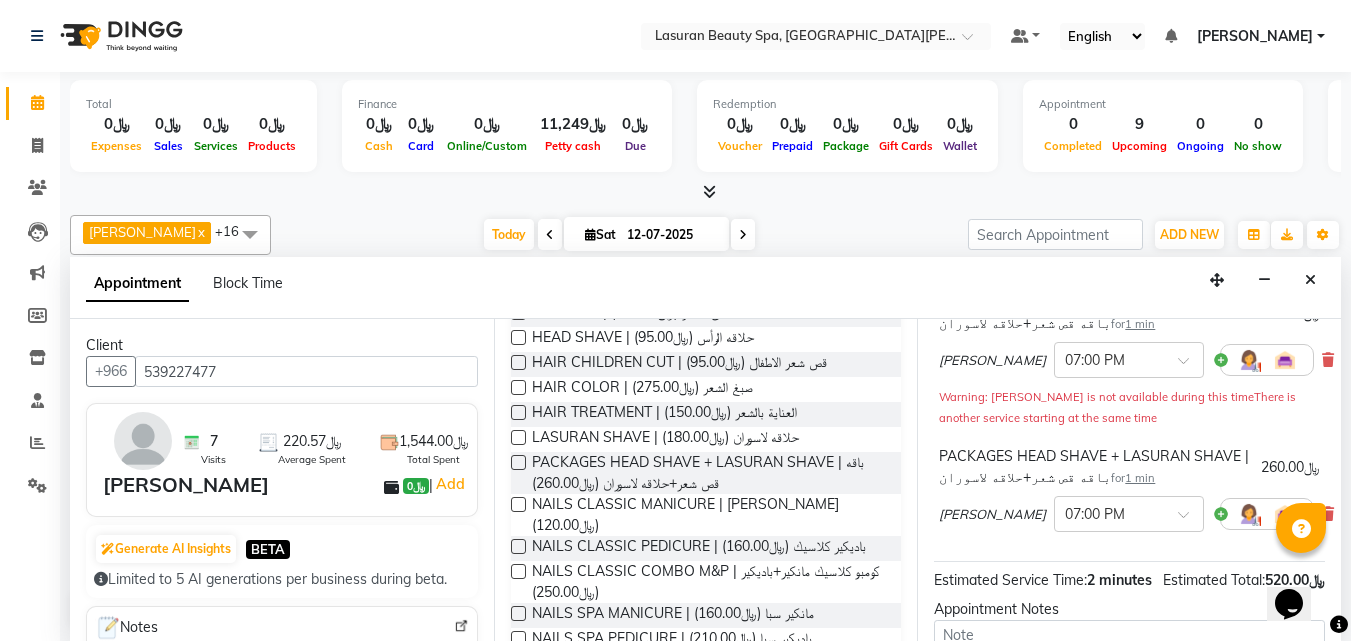 scroll, scrollTop: 381, scrollLeft: 0, axis: vertical 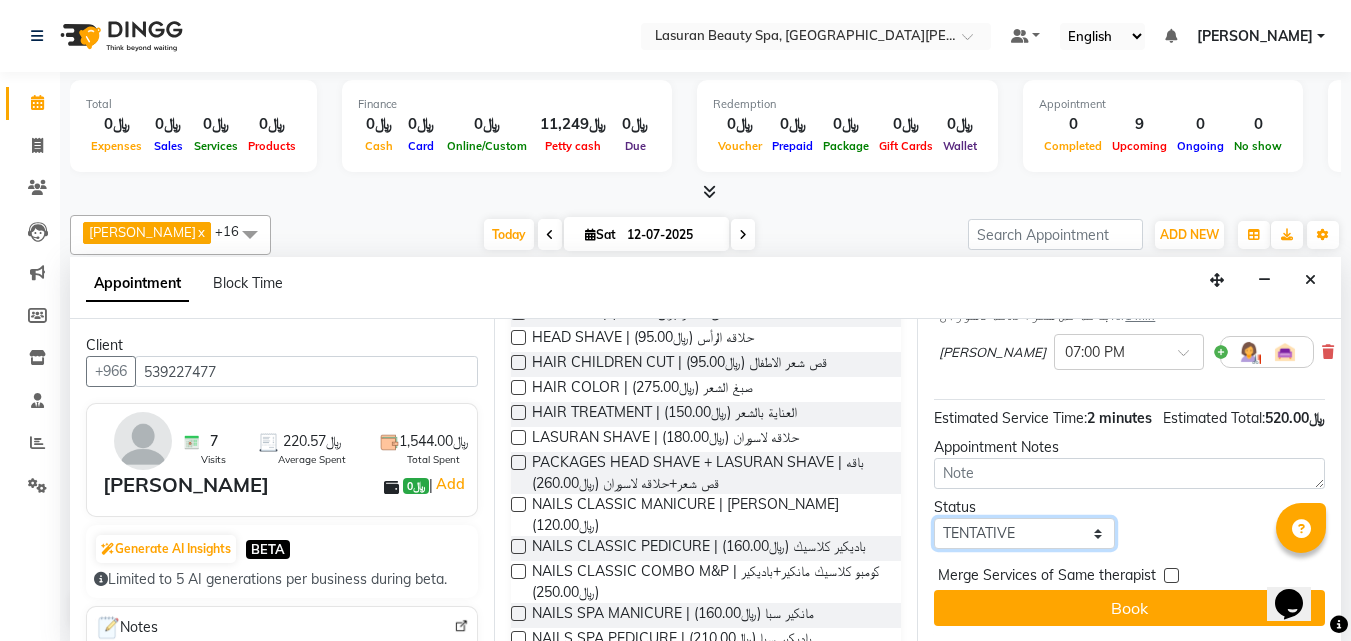 click on "Select TENTATIVE CONFIRM CHECK-IN UPCOMING" at bounding box center [1024, 533] 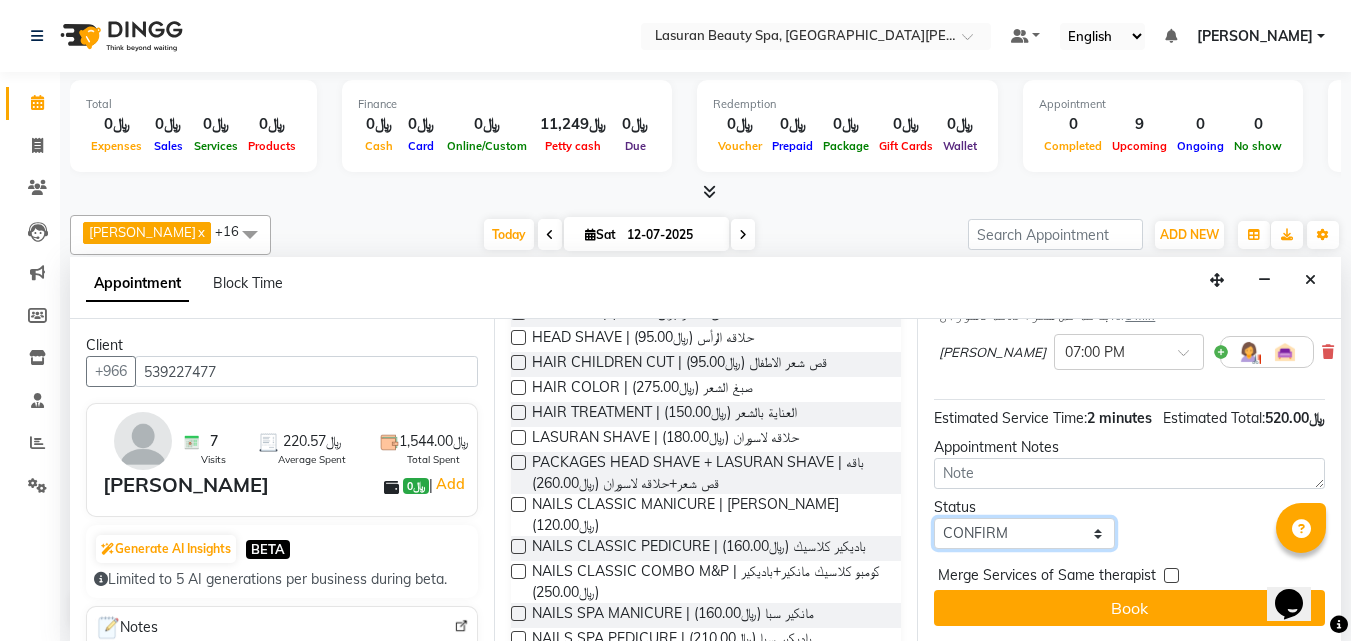 click on "Select TENTATIVE CONFIRM CHECK-IN UPCOMING" at bounding box center [1024, 533] 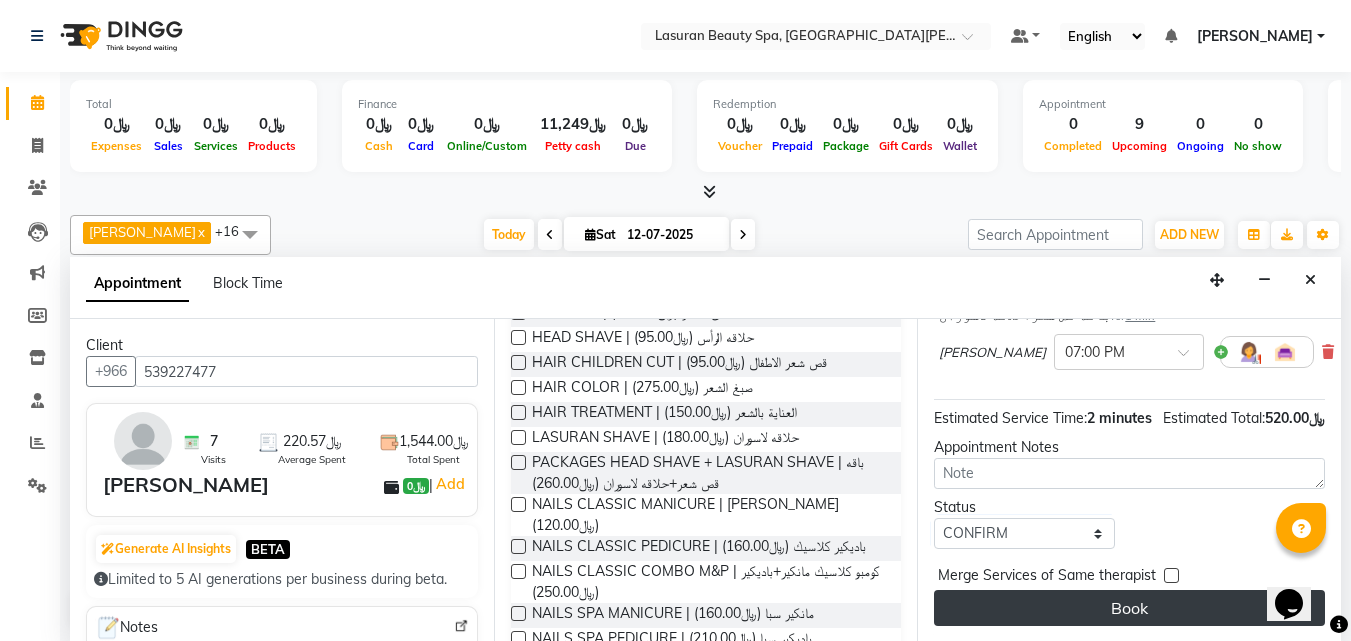 click on "Book" at bounding box center [1129, 608] 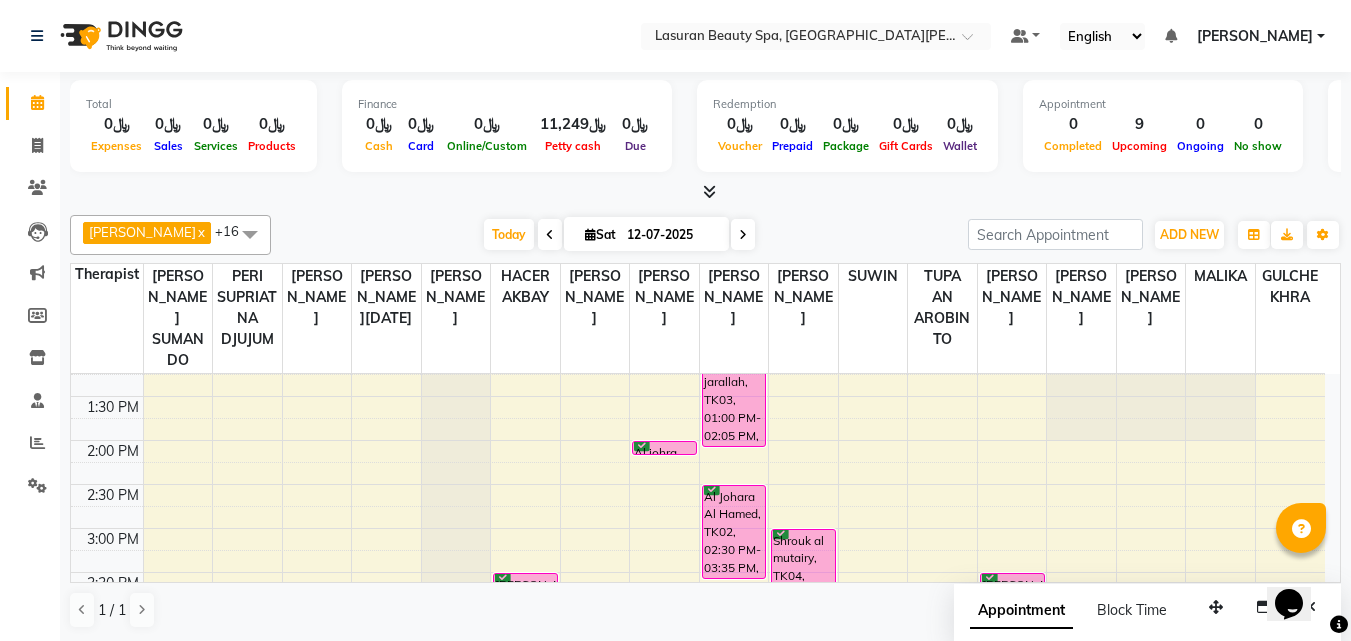 scroll, scrollTop: 200, scrollLeft: 0, axis: vertical 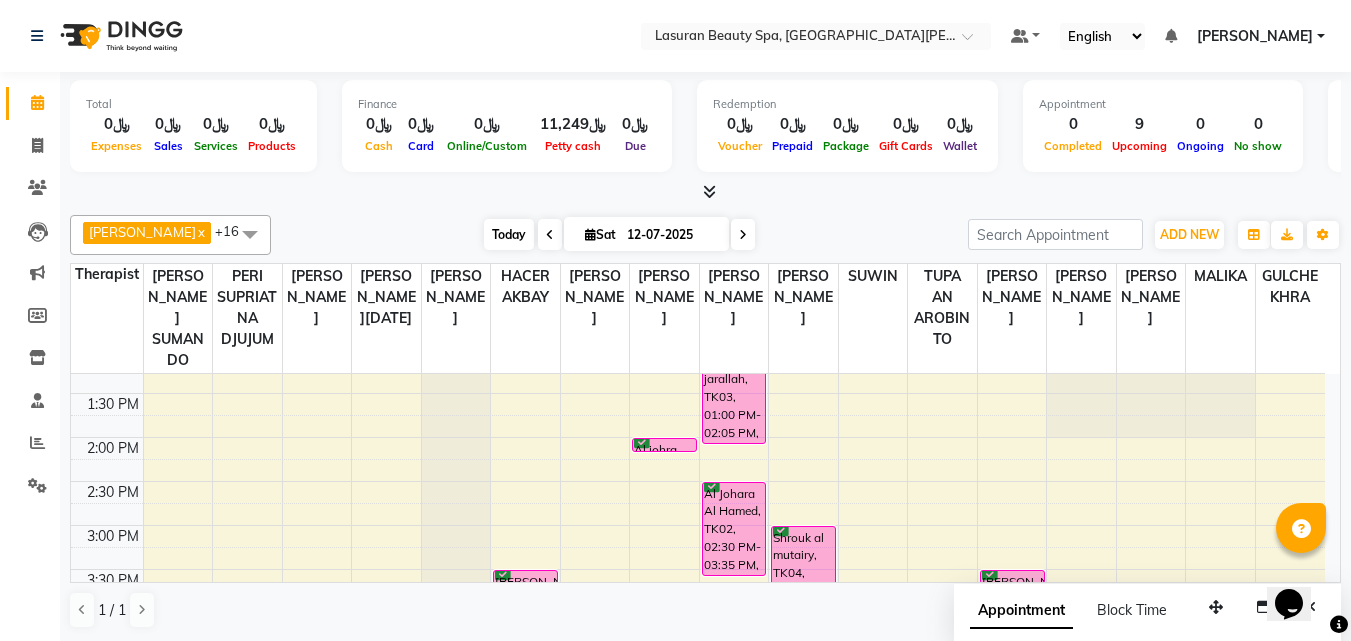 click on "Today" at bounding box center [509, 234] 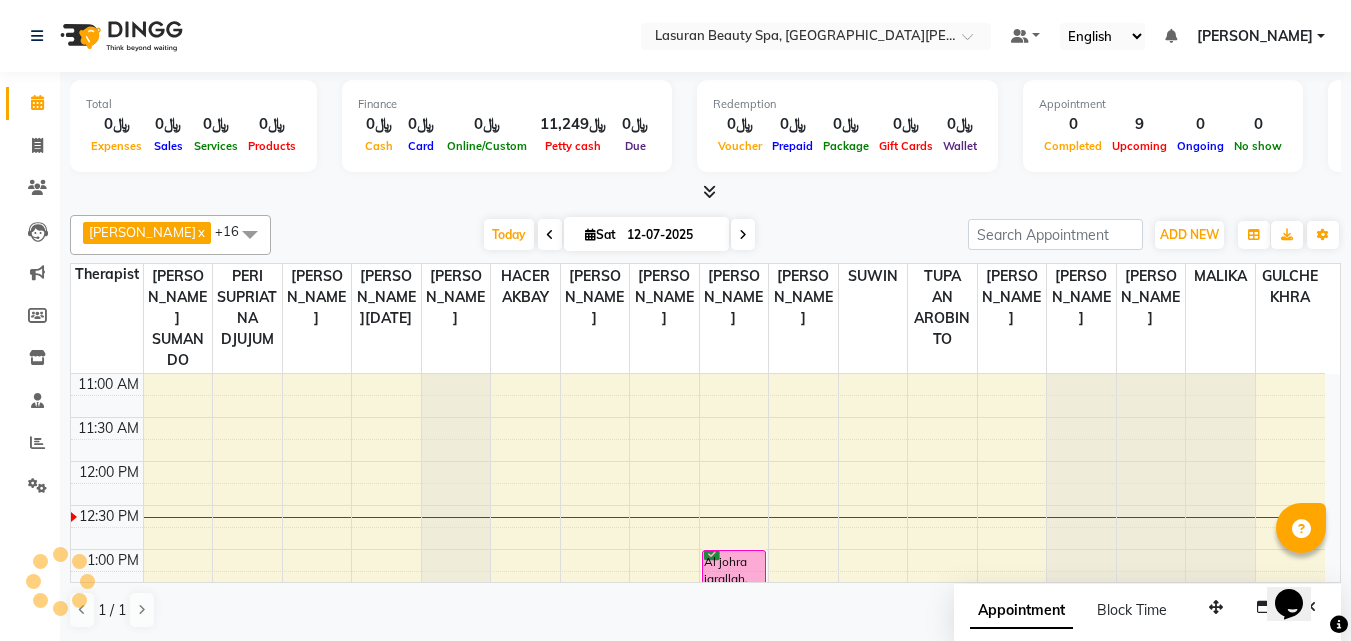 scroll, scrollTop: 89, scrollLeft: 0, axis: vertical 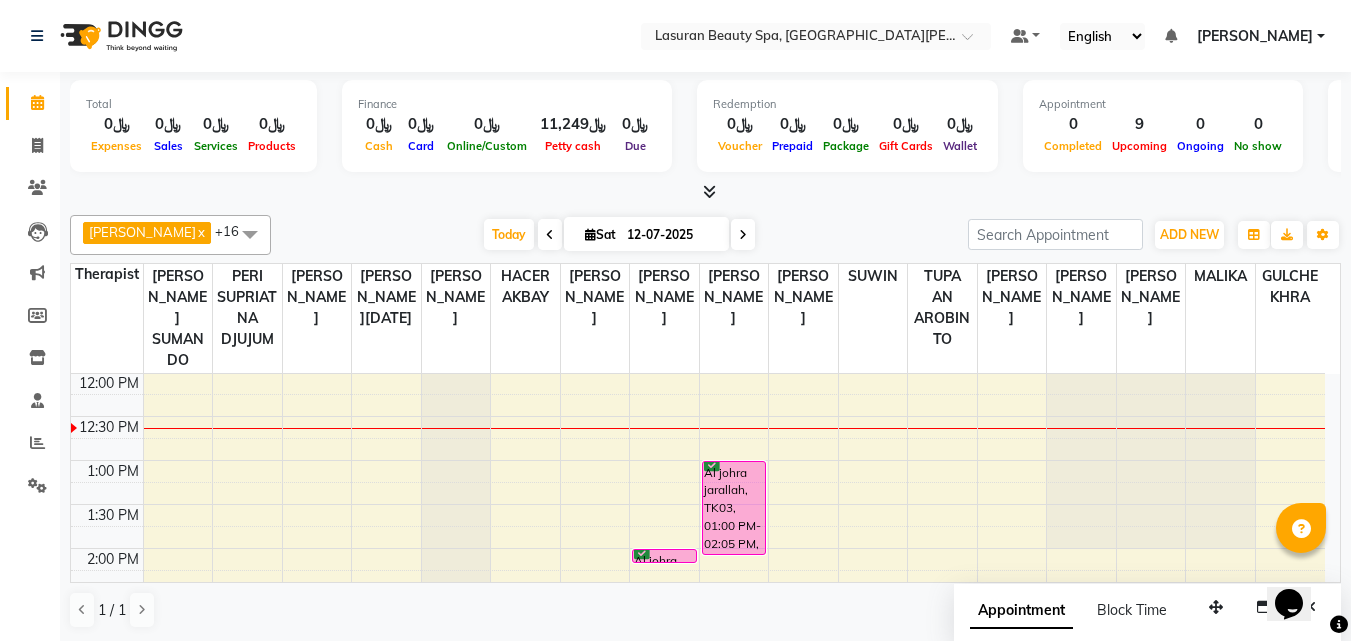 click at bounding box center [550, 234] 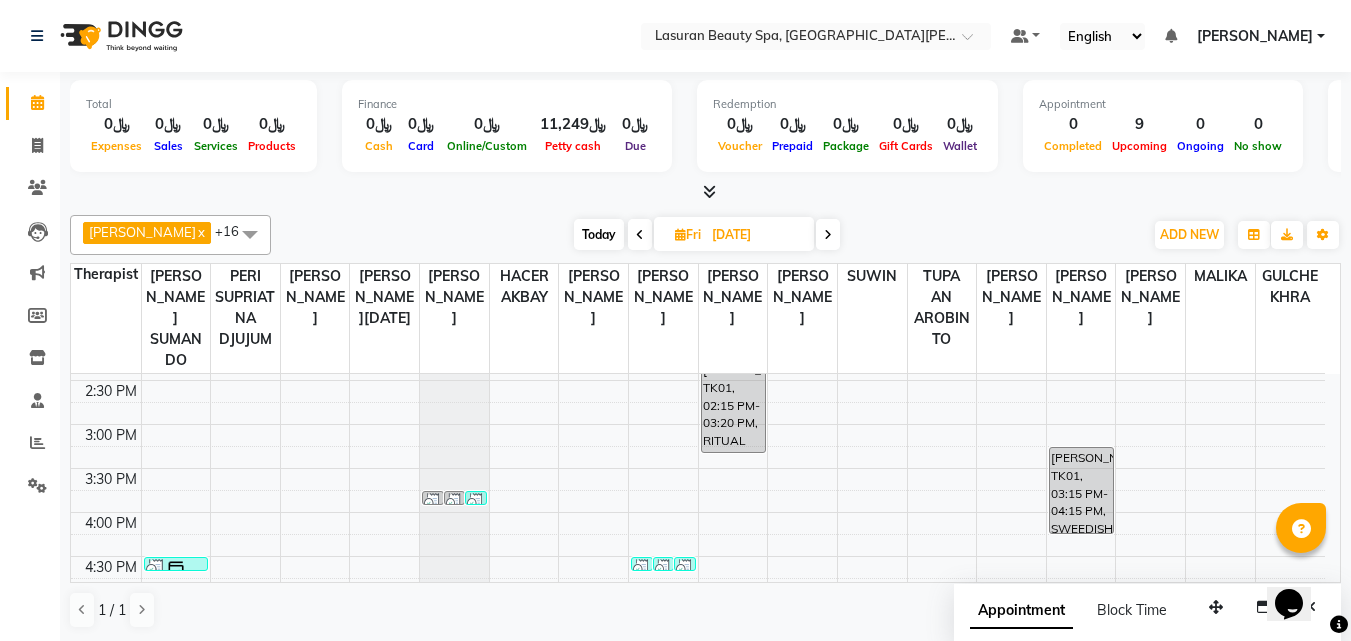 scroll, scrollTop: 100, scrollLeft: 0, axis: vertical 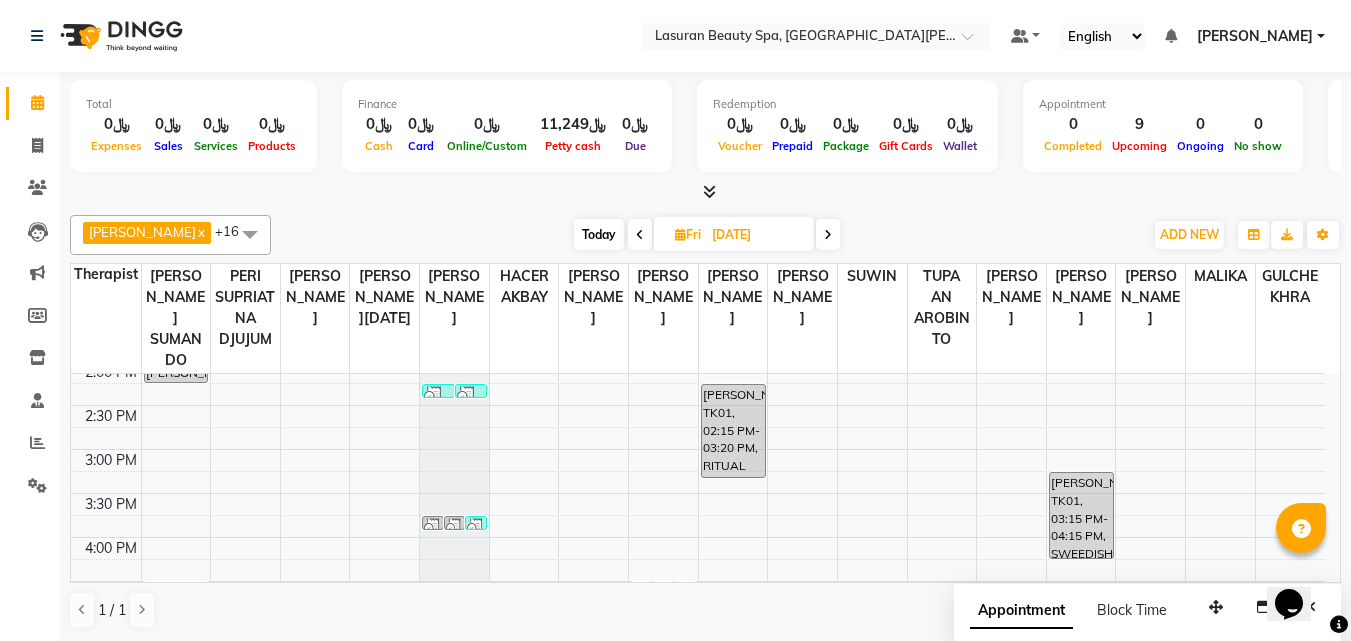 click at bounding box center [828, 235] 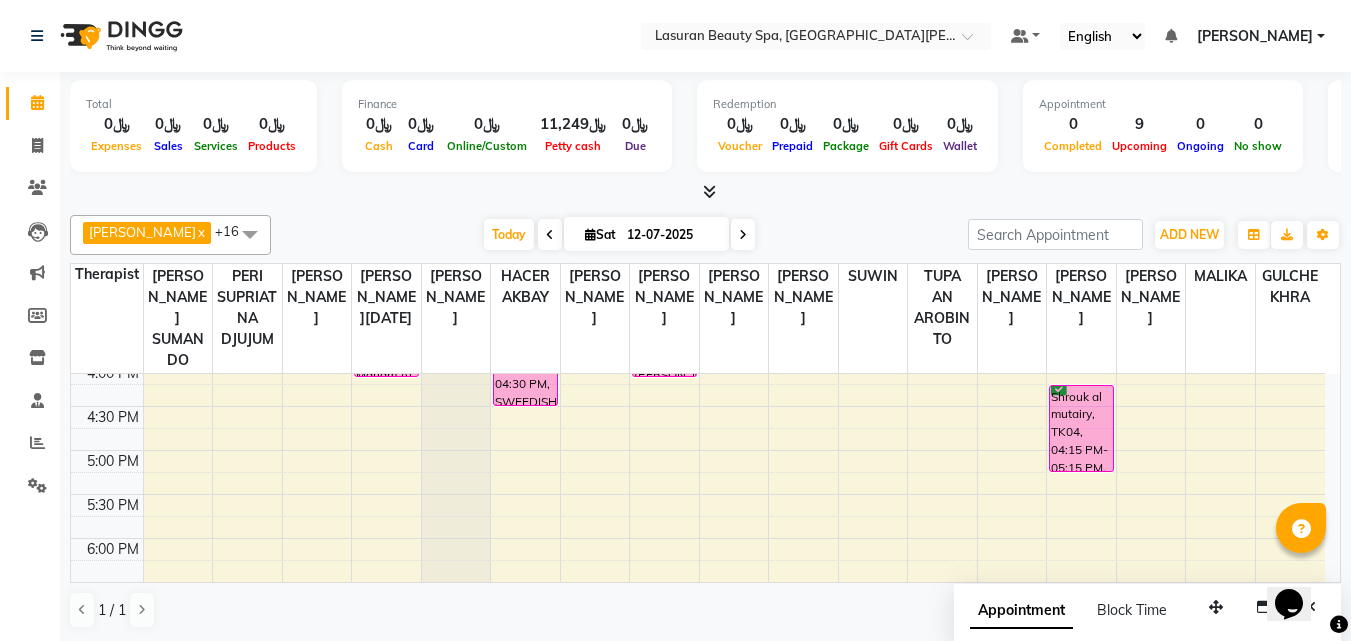 scroll, scrollTop: 500, scrollLeft: 0, axis: vertical 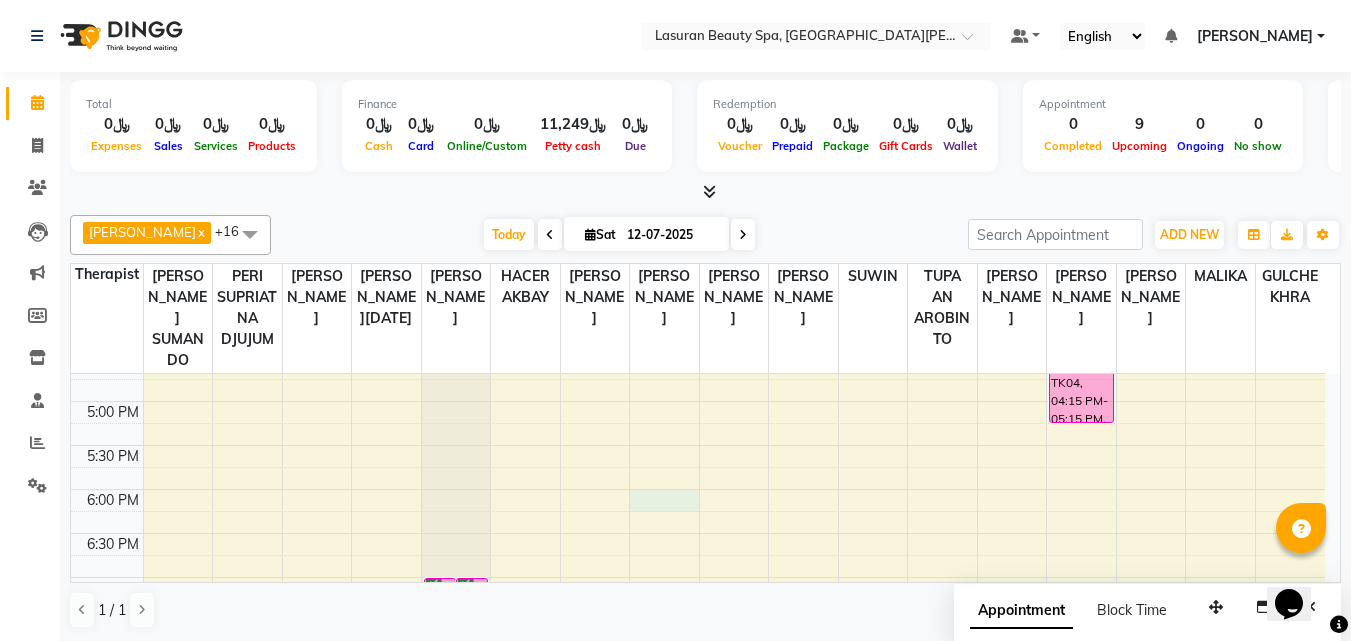 click on "11:00 AM 11:30 AM 12:00 PM 12:30 PM 1:00 PM 1:30 PM 2:00 PM 2:30 PM 3:00 PM 3:30 PM 4:00 PM 4:30 PM 5:00 PM 5:30 PM 6:00 PM 6:30 PM 7:00 PM 7:30 PM 8:00 PM 8:30 PM 9:00 PM 9:30 PM     [PERSON_NAME], TK01, 04:00 PM-04:01 PM, HAIR COLOR FULL COLOR SHORT | صبغة الشعر بالكامل للشعر القصير     [PERSON_NAME], TK06, 07:00 PM-07:01 PM, PACKAGES HEAD SHAVE + LASURAN SHAVE | باقه قص شعر+حلاقه لاسوران     [PERSON_NAME], TK06, 07:00 PM-07:01 PM, PACKAGES HEAD SHAVE + LASURAN SHAVE | باقه قص شعر+حلاقه لاسوران     Al Johara Al Hamed, TK02, 03:30 PM-04:30 PM, SWEEDISH MASSAGE | جلسة تدليك سويدي     Al johra jarallah, TK03, 02:00 PM-02:01 PM, CLASSIC COMBO M&P | كومبو كلاسيك (باديكير+مانكير)     [PERSON_NAME], TK01, 04:00 PM-04:01 PM, CLASSIC PEDICURE | باديكير كلاسيك     Al johra jarallah, TK03, 01:00 PM-02:05 PM, RITUAL BRIGHT BLUE ROCK | حمام الأحجار الزرقاء" at bounding box center [698, 357] 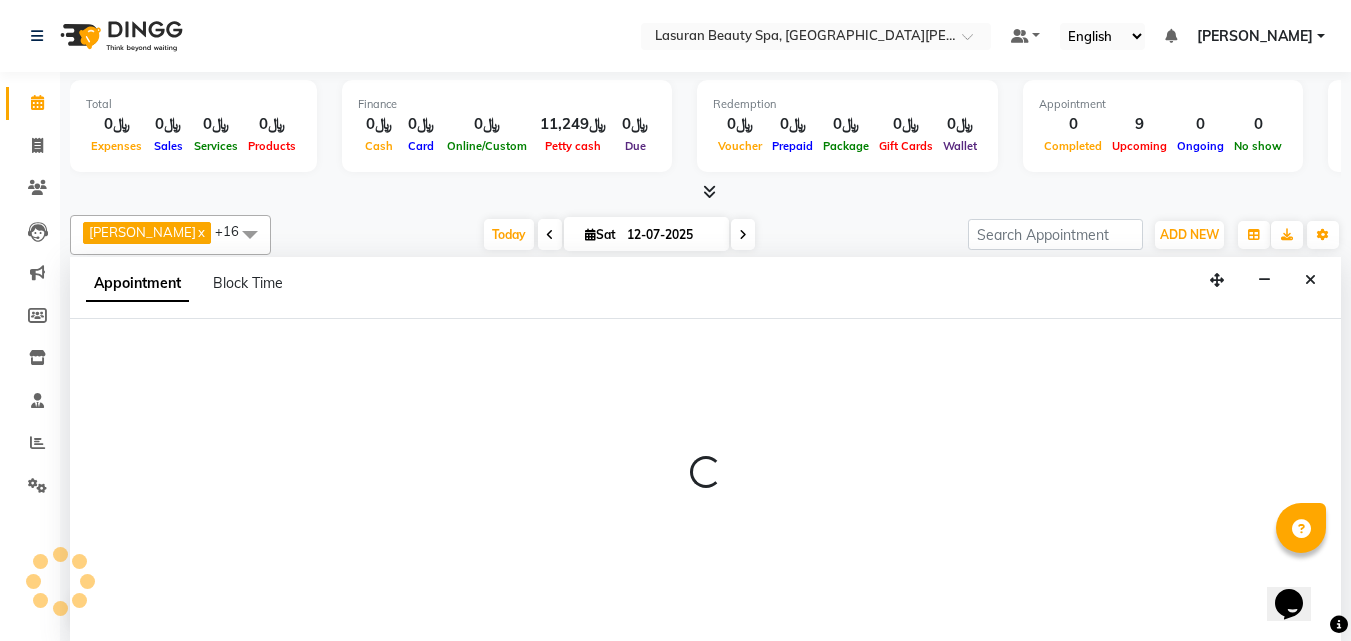 select on "54634" 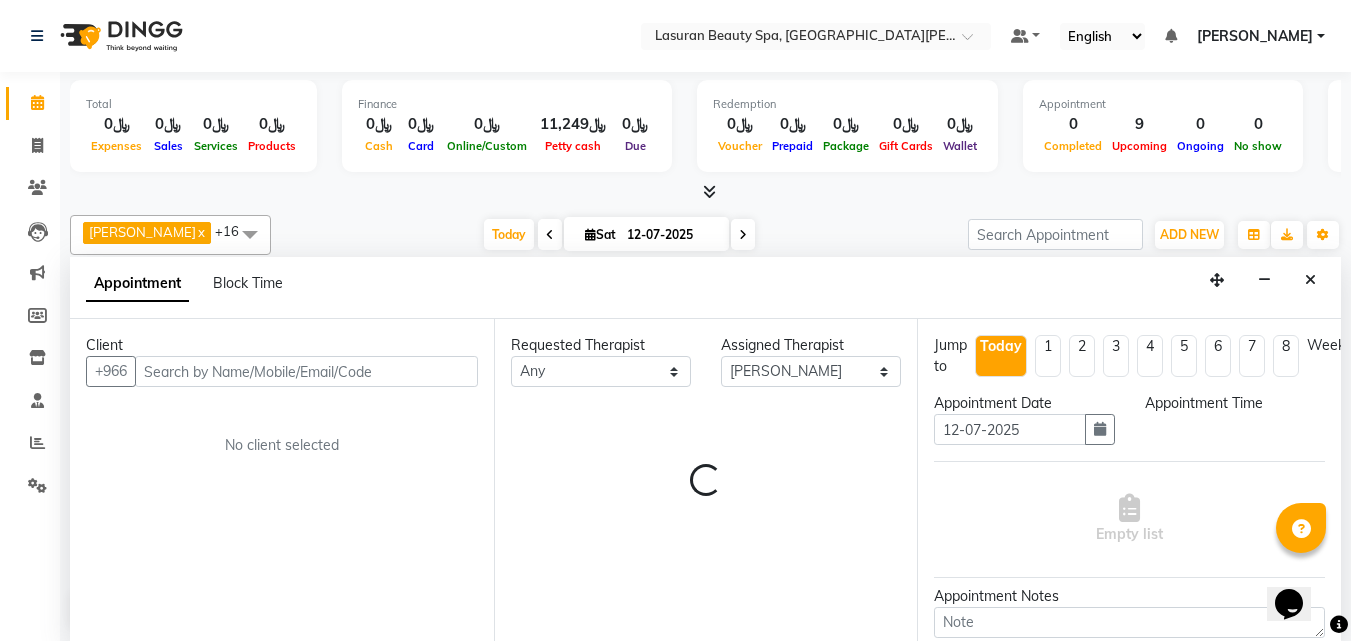 scroll, scrollTop: 1, scrollLeft: 0, axis: vertical 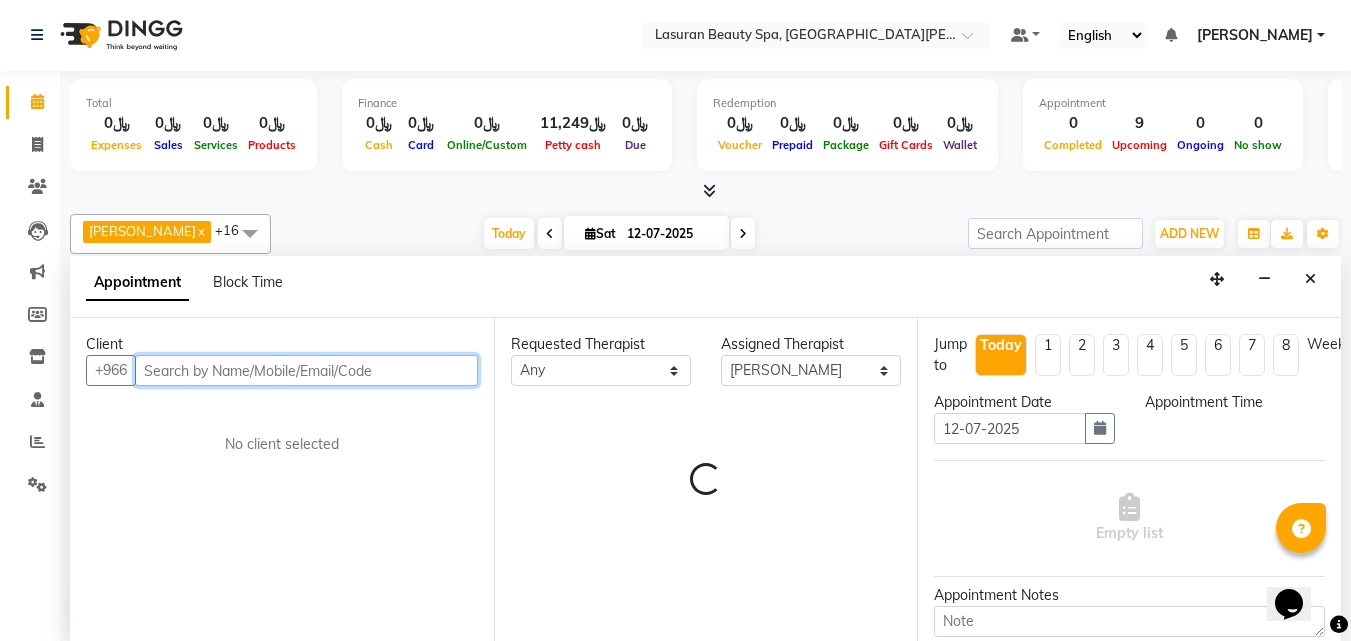 select on "1080" 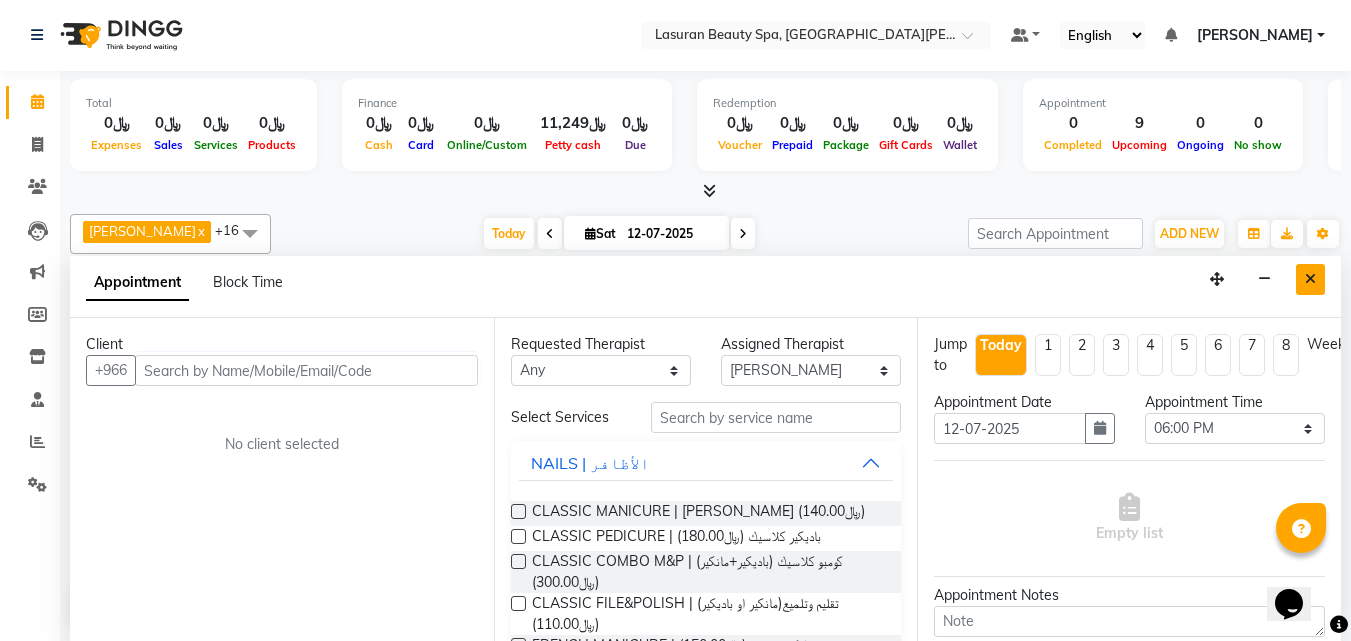 click at bounding box center (1310, 279) 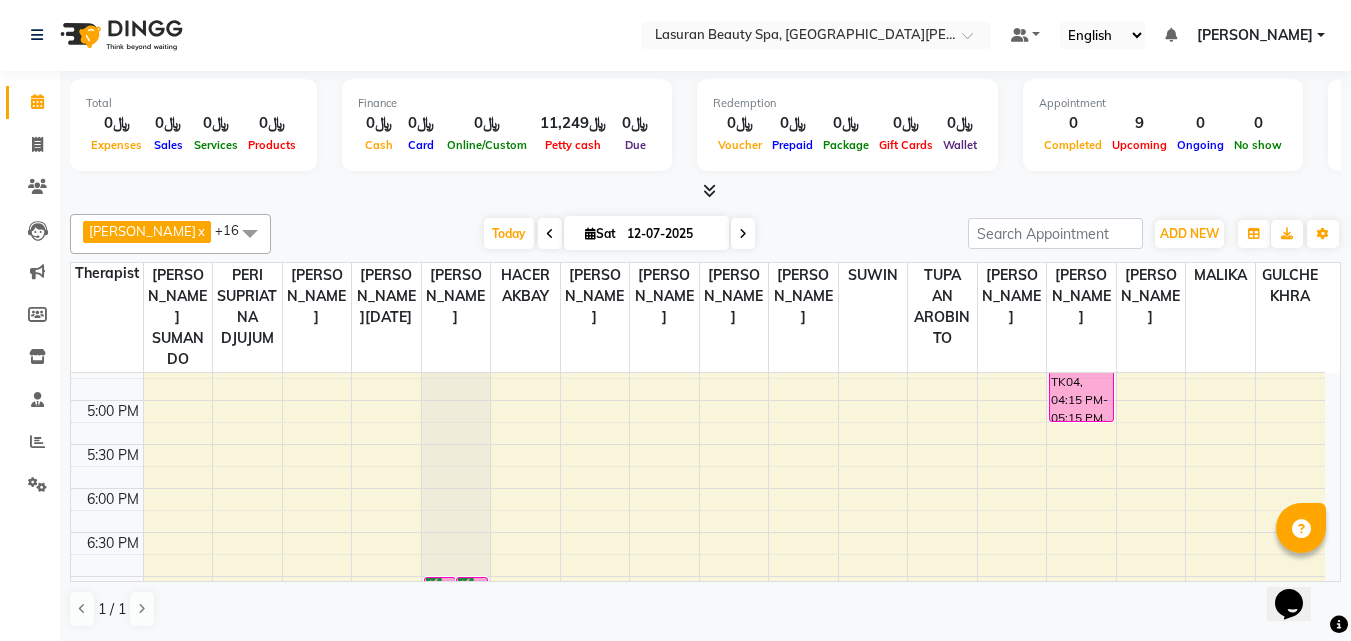 click on "11:00 AM 11:30 AM 12:00 PM 12:30 PM 1:00 PM 1:30 PM 2:00 PM 2:30 PM 3:00 PM 3:30 PM 4:00 PM 4:30 PM 5:00 PM 5:30 PM 6:00 PM 6:30 PM 7:00 PM 7:30 PM 8:00 PM 8:30 PM 9:00 PM 9:30 PM     [PERSON_NAME], TK01, 04:00 PM-04:01 PM, HAIR COLOR FULL COLOR SHORT | صبغة الشعر بالكامل للشعر القصير     [PERSON_NAME], TK06, 07:00 PM-07:01 PM, PACKAGES HEAD SHAVE + LASURAN SHAVE | باقه قص شعر+حلاقه لاسوران     [PERSON_NAME], TK06, 07:00 PM-07:01 PM, PACKAGES HEAD SHAVE + LASURAN SHAVE | باقه قص شعر+حلاقه لاسوران     Al Johara Al Hamed, TK02, 03:30 PM-04:30 PM, SWEEDISH MASSAGE | جلسة تدليك سويدي     Al johra jarallah, TK03, 02:00 PM-02:01 PM, CLASSIC COMBO M&P | كومبو كلاسيك (باديكير+مانكير)     [PERSON_NAME], TK01, 04:00 PM-04:01 PM, CLASSIC PEDICURE | باديكير كلاسيك     Al johra jarallah, TK03, 01:00 PM-02:05 PM, RITUAL BRIGHT BLUE ROCK | حمام الأحجار الزرقاء" at bounding box center (698, 356) 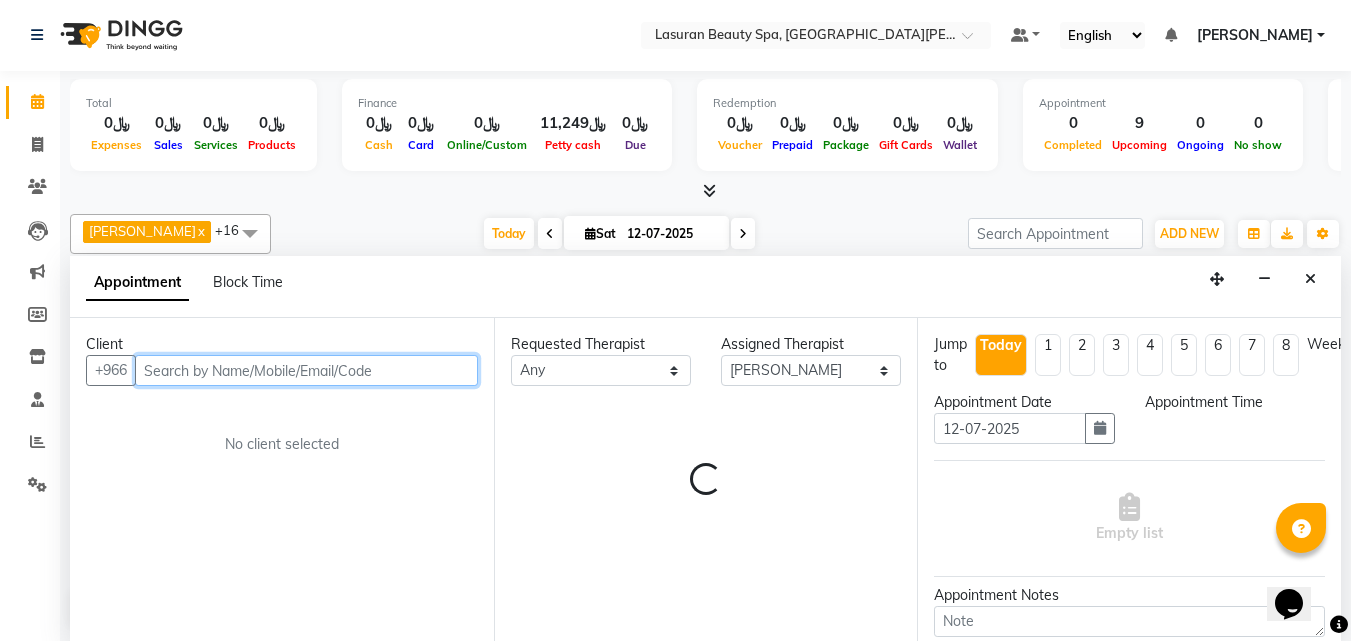select on "1080" 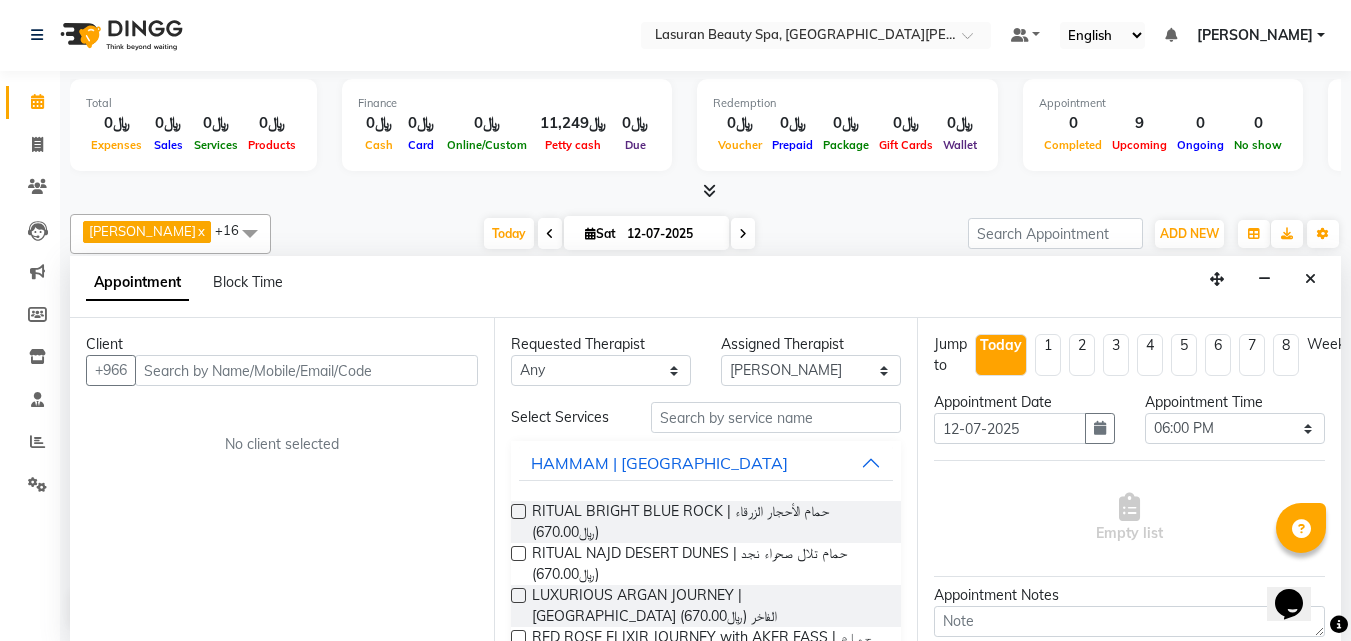 drag, startPoint x: 369, startPoint y: 364, endPoint x: 290, endPoint y: 393, distance: 84.15462 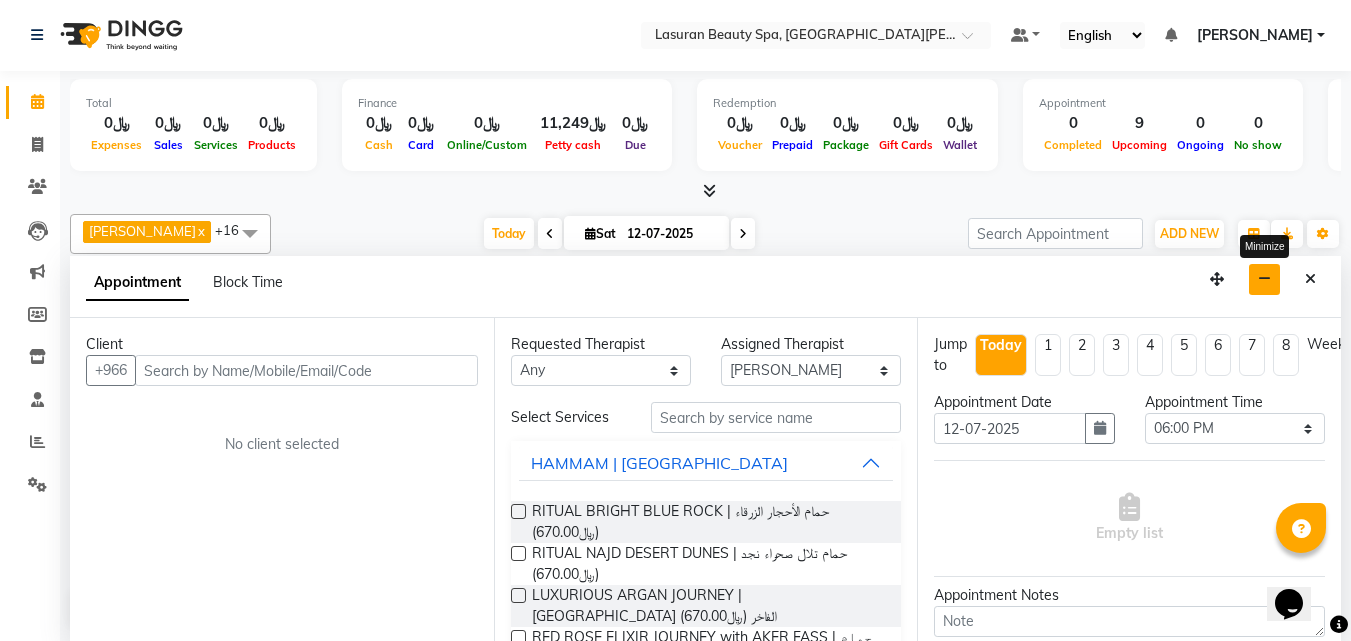 click at bounding box center (1264, 279) 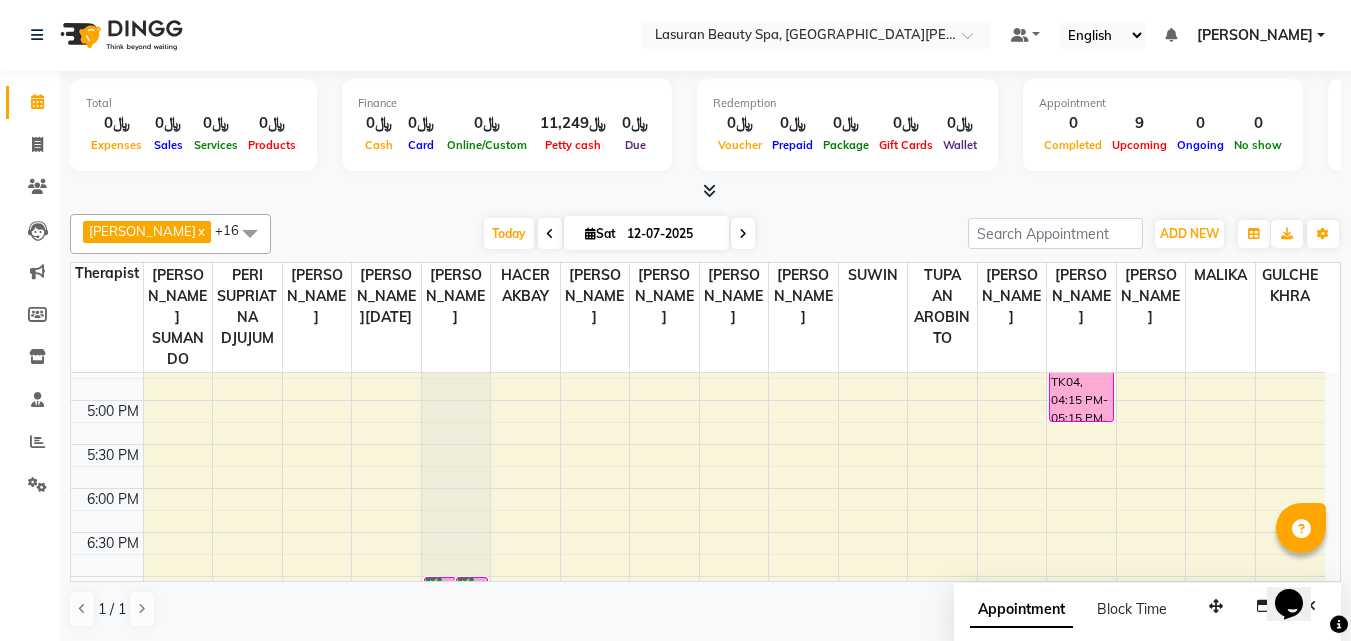 click at bounding box center (550, 234) 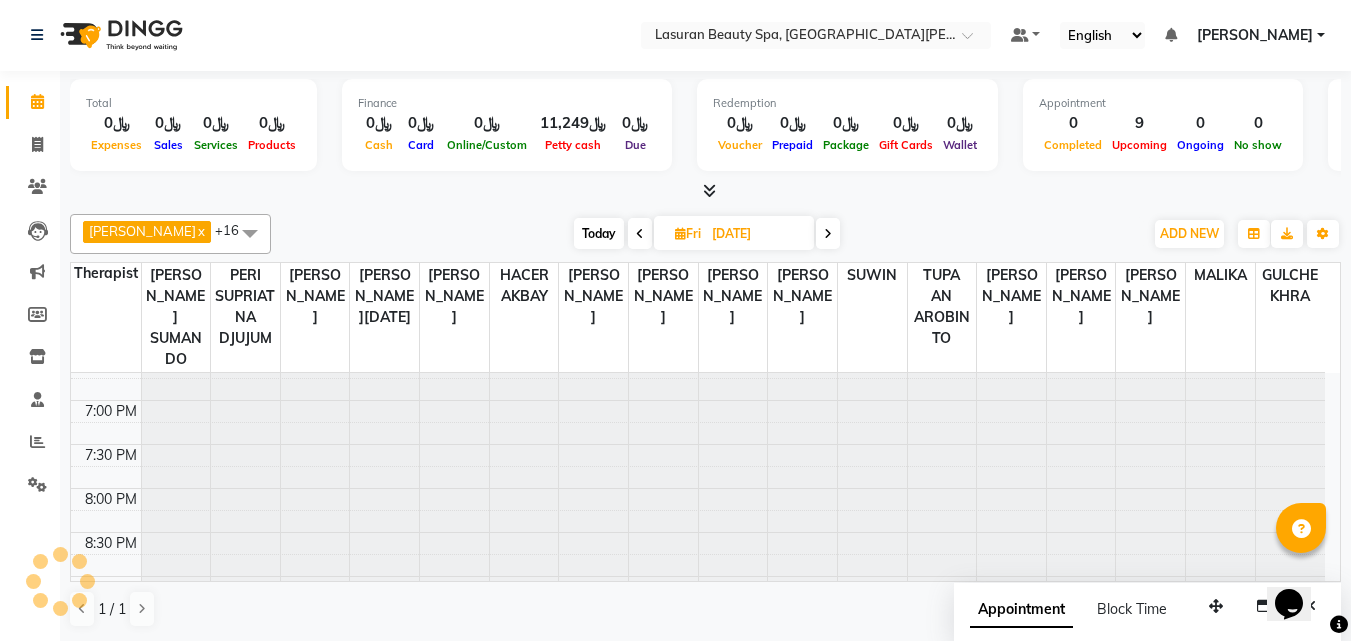 scroll, scrollTop: 0, scrollLeft: 0, axis: both 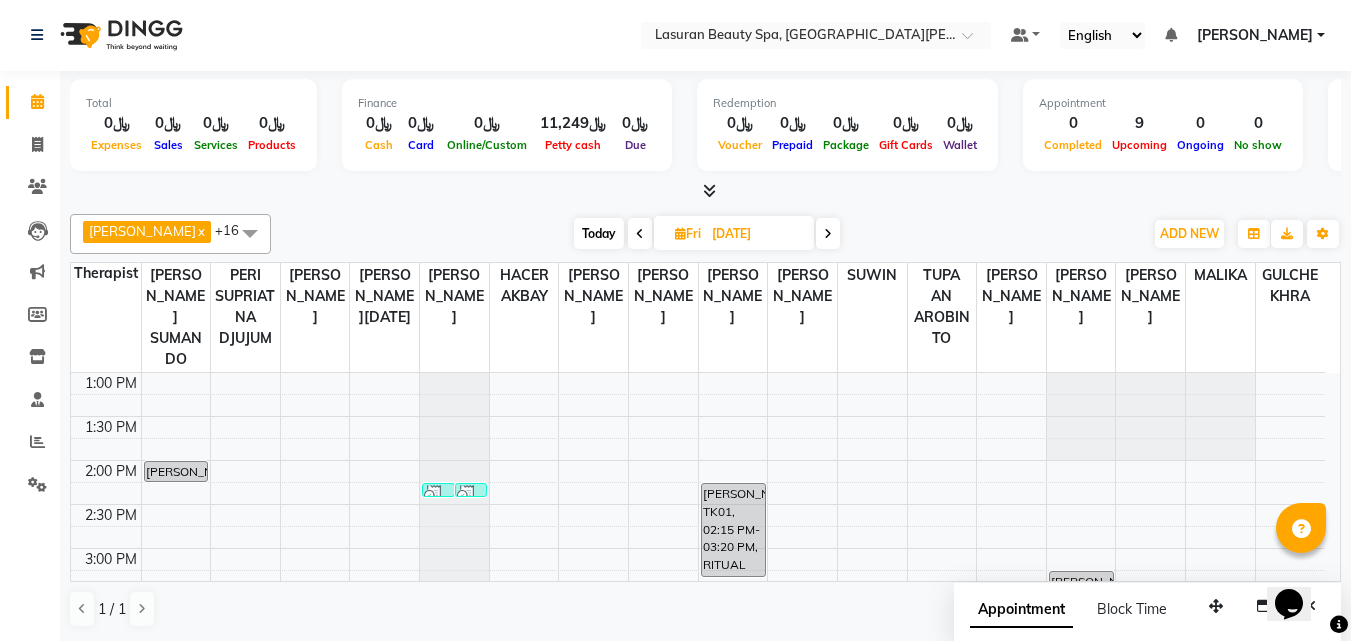 click on "[PERSON_NAME], TK01, 02:15 PM-03:20 PM, RITUAL BRIGHT BLUE ROCK | حمام الأحجار الزرقاء" at bounding box center [733, 530] 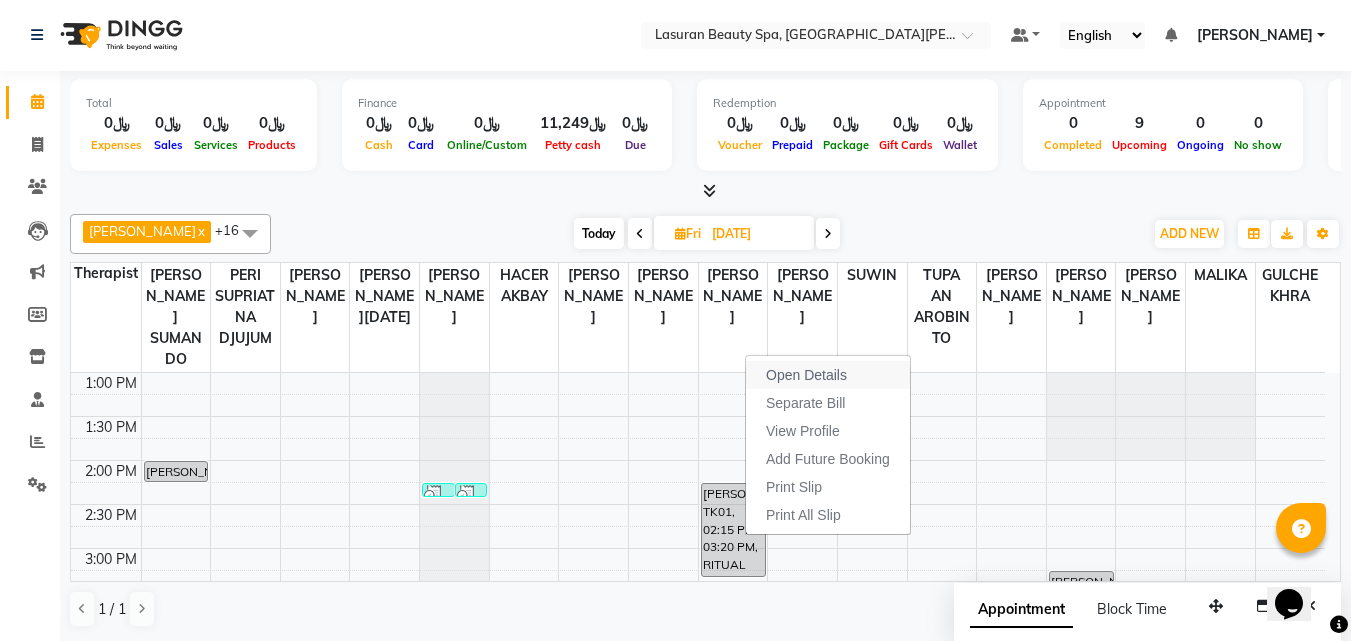 click on "Open Details" at bounding box center (806, 375) 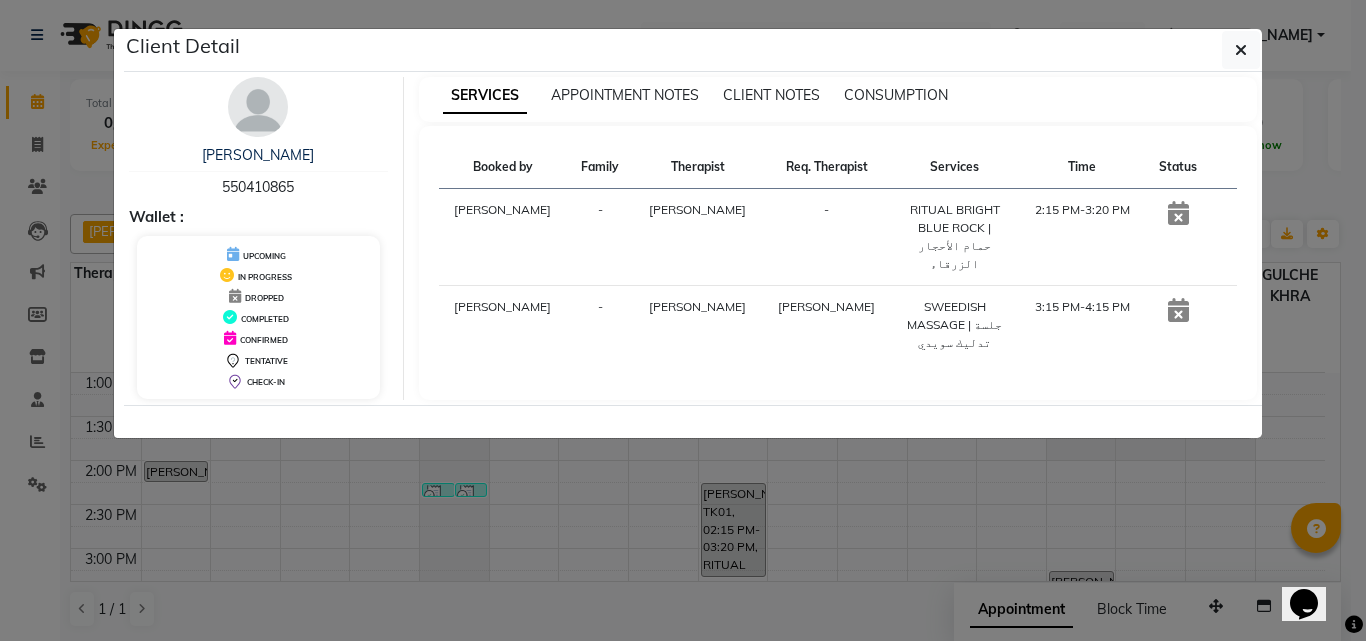 click on "550410865" at bounding box center (258, 187) 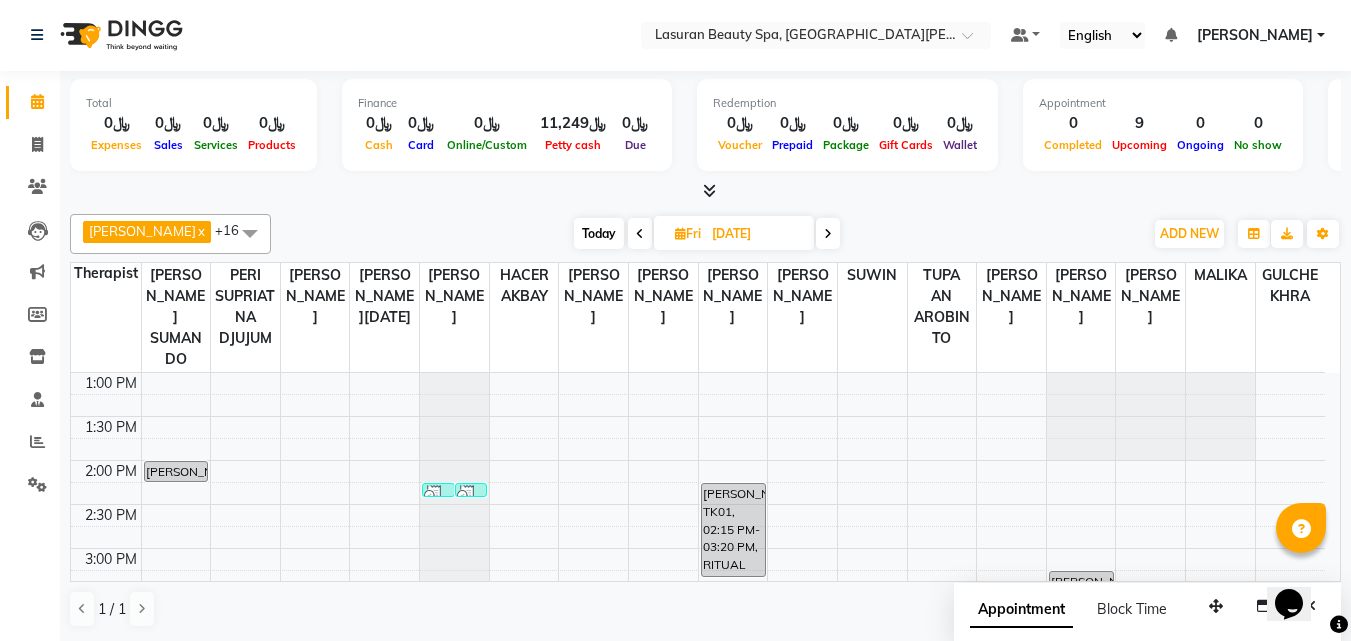 click at bounding box center (828, 234) 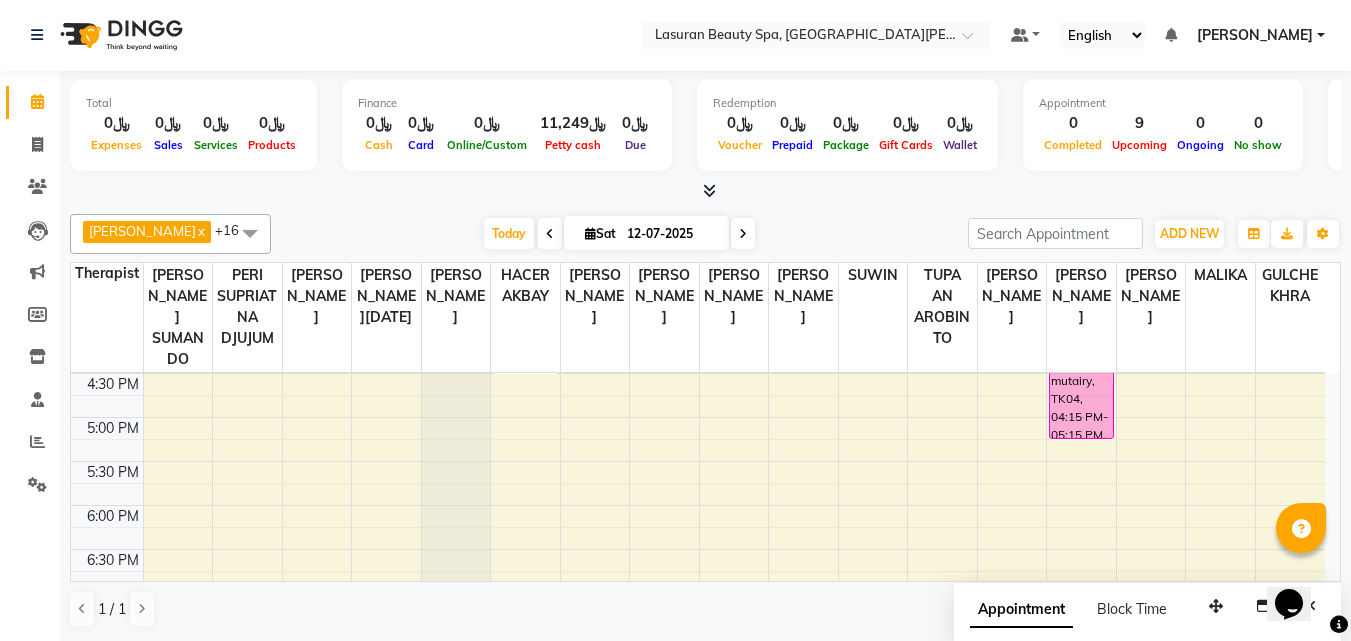 scroll, scrollTop: 589, scrollLeft: 0, axis: vertical 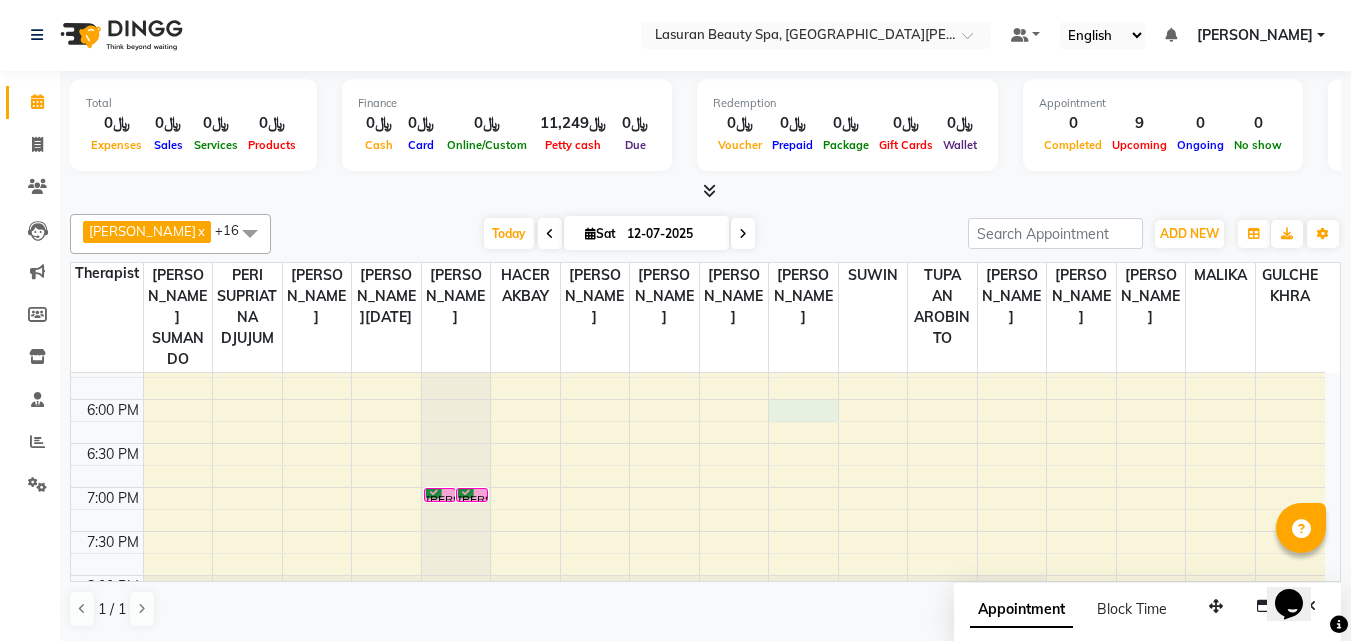 click on "11:00 AM 11:30 AM 12:00 PM 12:30 PM 1:00 PM 1:30 PM 2:00 PM 2:30 PM 3:00 PM 3:30 PM 4:00 PM 4:30 PM 5:00 PM 5:30 PM 6:00 PM 6:30 PM 7:00 PM 7:30 PM 8:00 PM 8:30 PM 9:00 PM 9:30 PM     [PERSON_NAME], TK01, 04:00 PM-04:01 PM, HAIR COLOR FULL COLOR SHORT | صبغة الشعر بالكامل للشعر القصير     [PERSON_NAME], TK06, 07:00 PM-07:01 PM, PACKAGES HEAD SHAVE + LASURAN SHAVE | باقه قص شعر+حلاقه لاسوران     [PERSON_NAME], TK06, 07:00 PM-07:01 PM, PACKAGES HEAD SHAVE + LASURAN SHAVE | باقه قص شعر+حلاقه لاسوران     Al Johara Al Hamed, TK02, 03:30 PM-04:30 PM, SWEEDISH MASSAGE | جلسة تدليك سويدي     Al johra jarallah, TK03, 02:00 PM-02:01 PM, CLASSIC COMBO M&P | كومبو كلاسيك (باديكير+مانكير)     [PERSON_NAME], TK01, 04:00 PM-04:01 PM, CLASSIC PEDICURE | باديكير كلاسيك     Al johra jarallah, TK03, 01:00 PM-02:05 PM, RITUAL BRIGHT BLUE ROCK | حمام الأحجار الزرقاء" at bounding box center [698, 267] 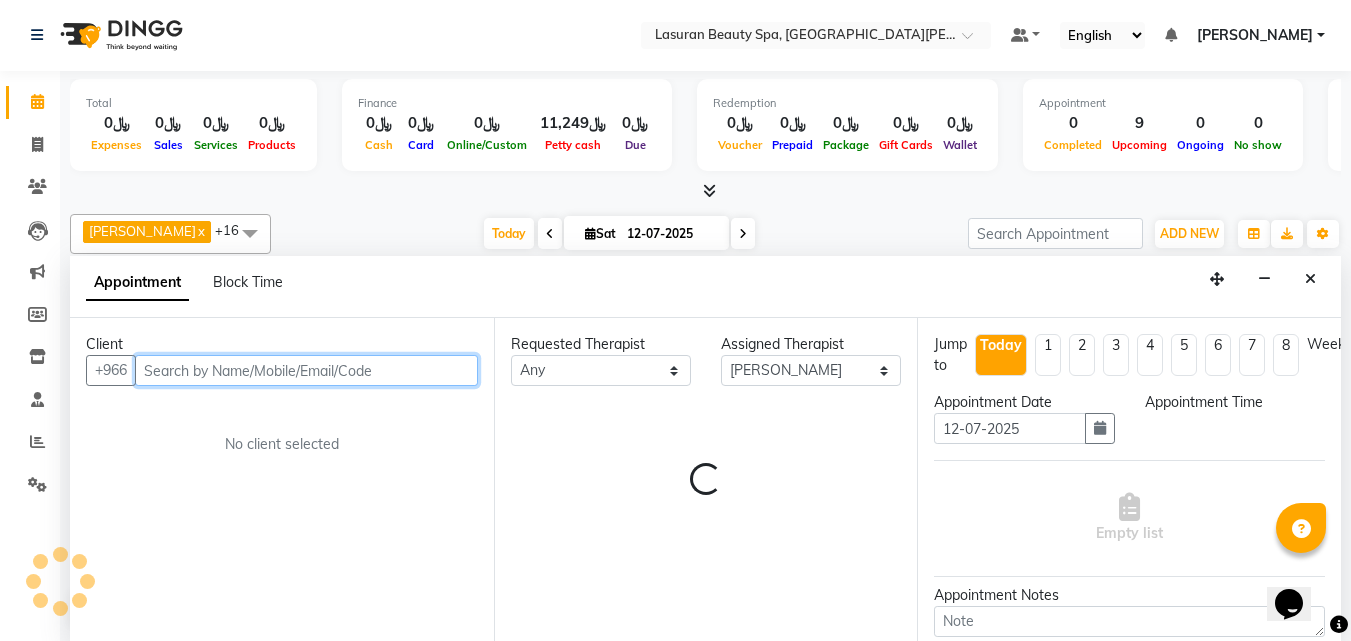 select on "1080" 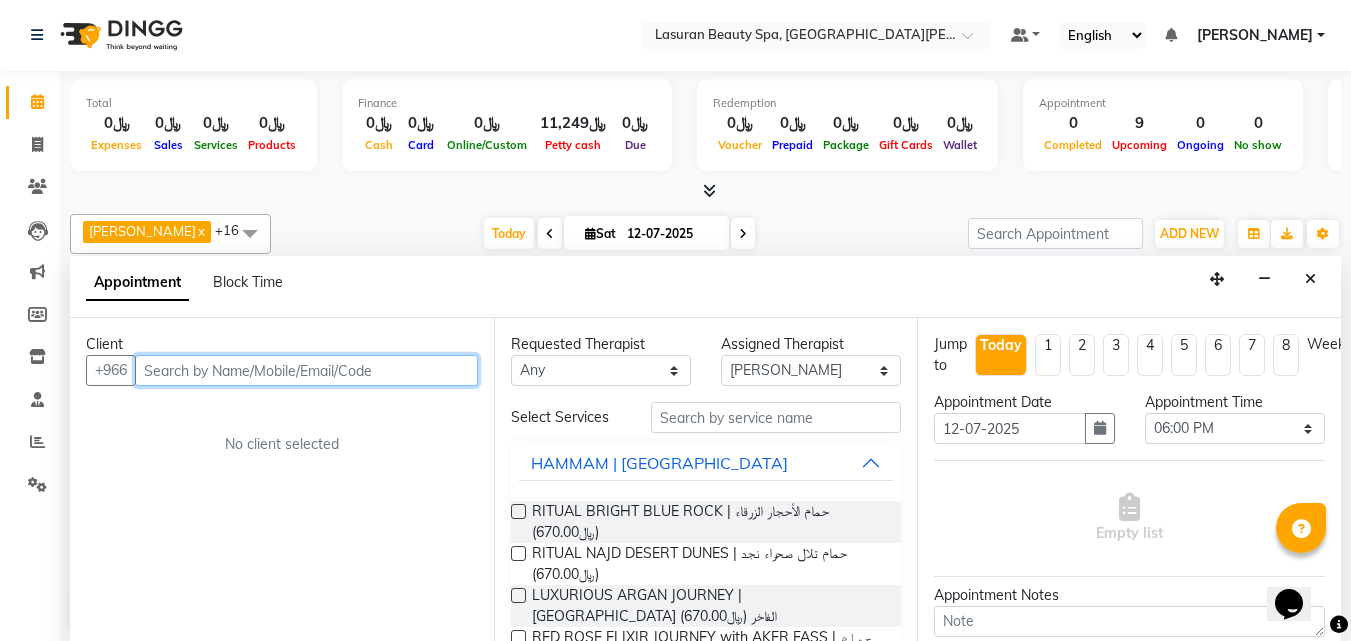 paste on "550410865" 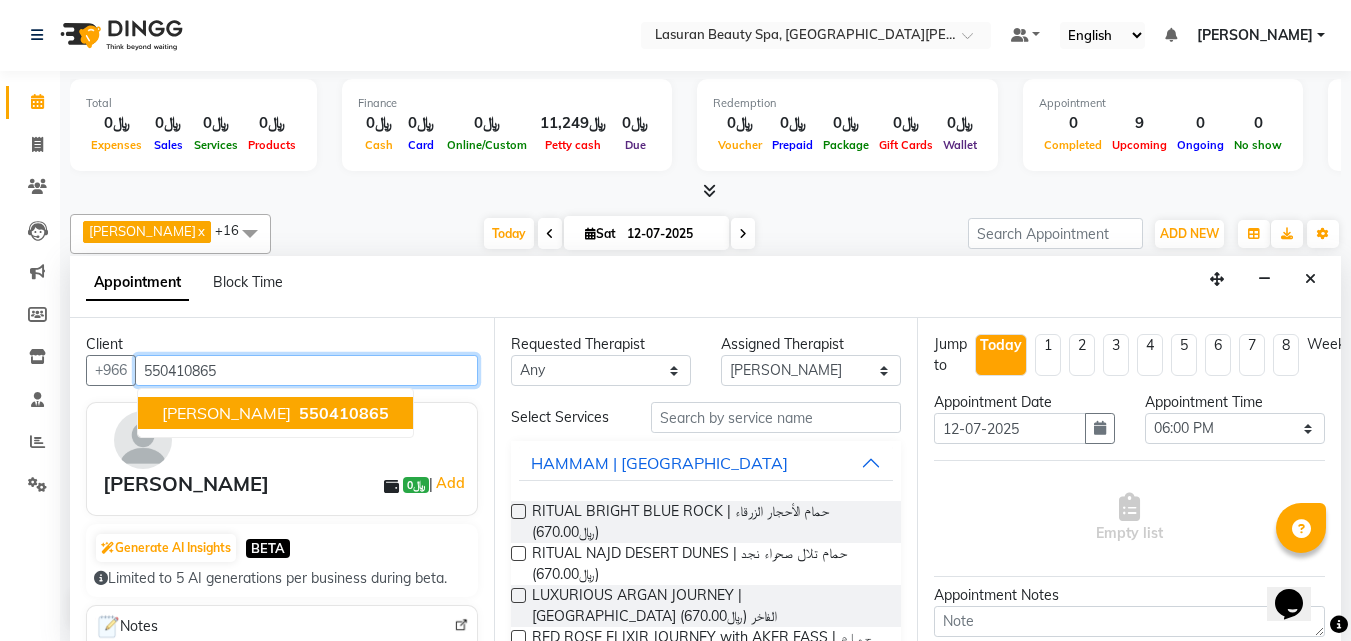 click on "550410865" at bounding box center [344, 413] 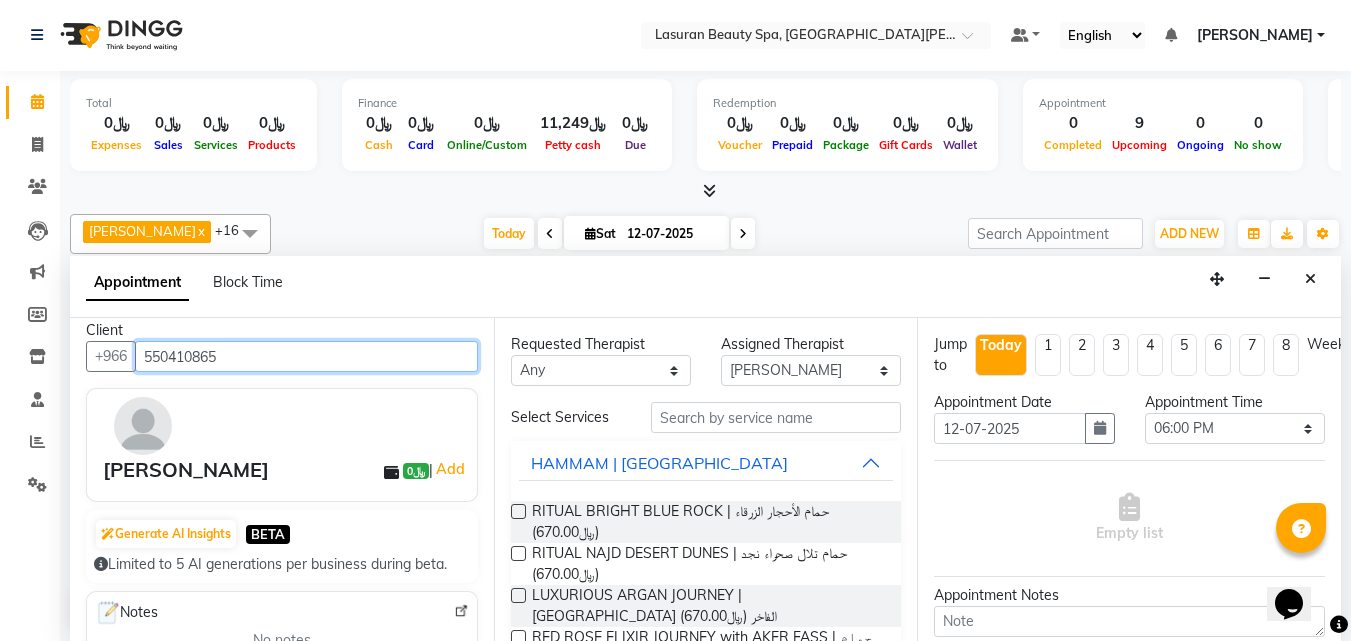 scroll, scrollTop: 1, scrollLeft: 0, axis: vertical 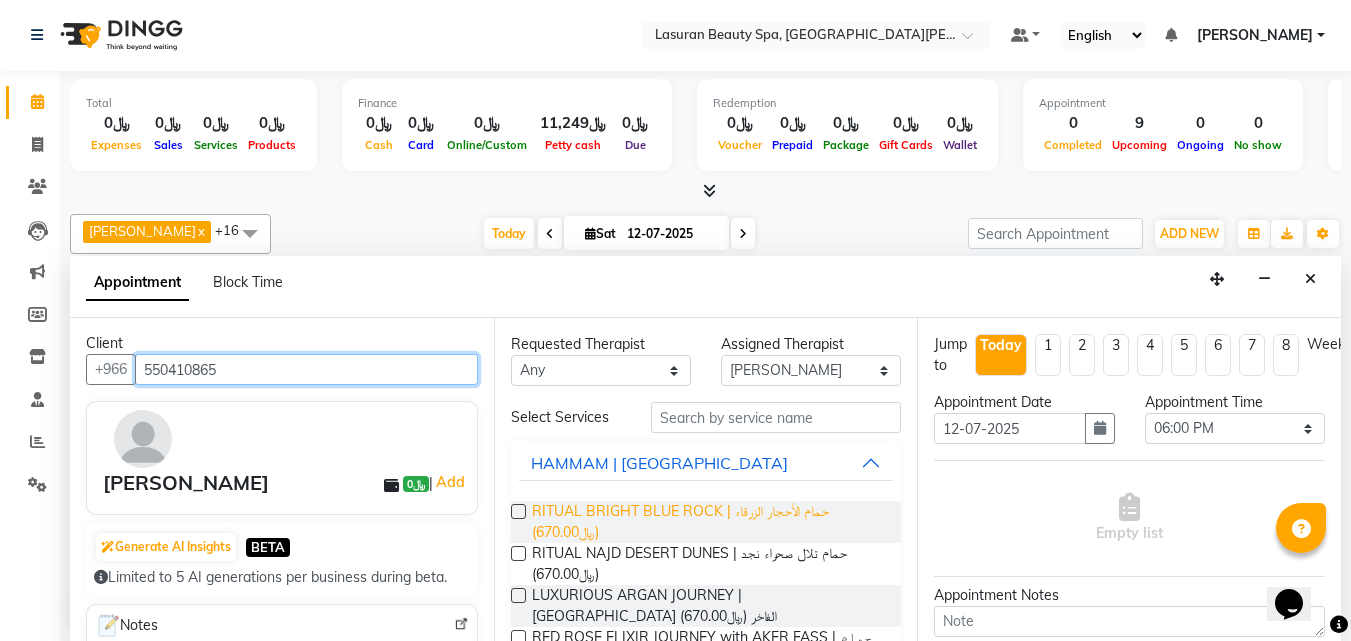 type on "550410865" 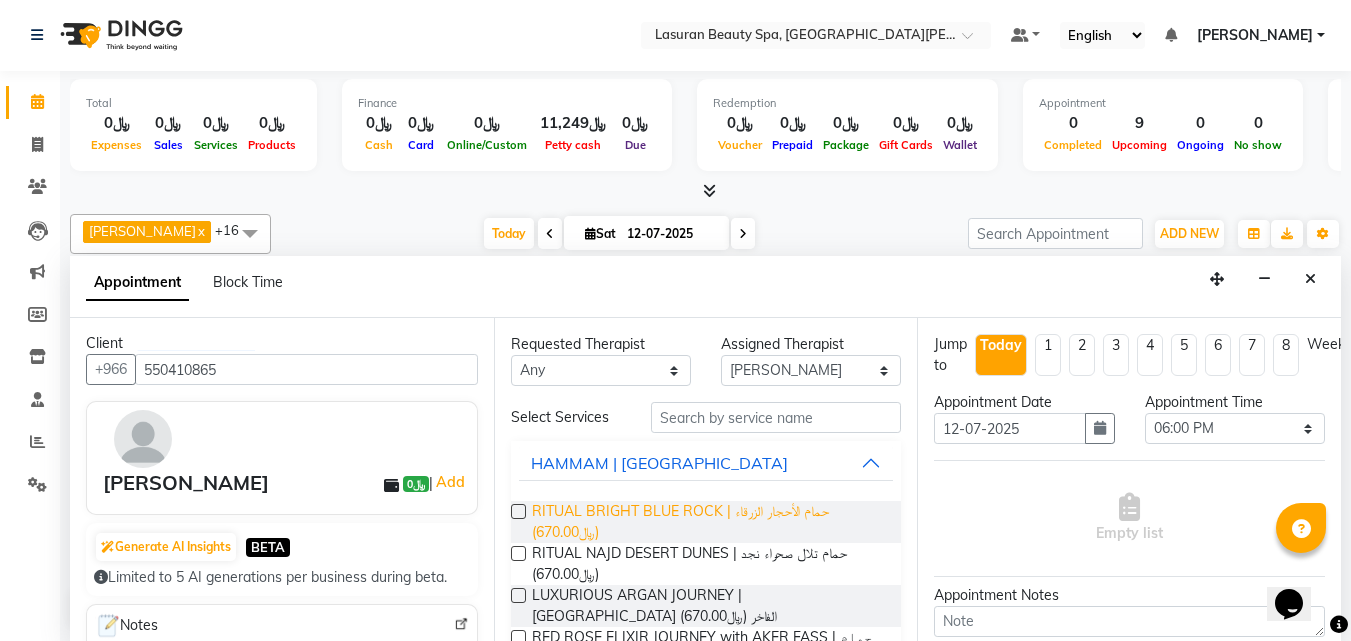click on "RITUAL BRIGHT BLUE ROCK | حمام الأحجار الزرقاء (﷼670.00)" at bounding box center (709, 522) 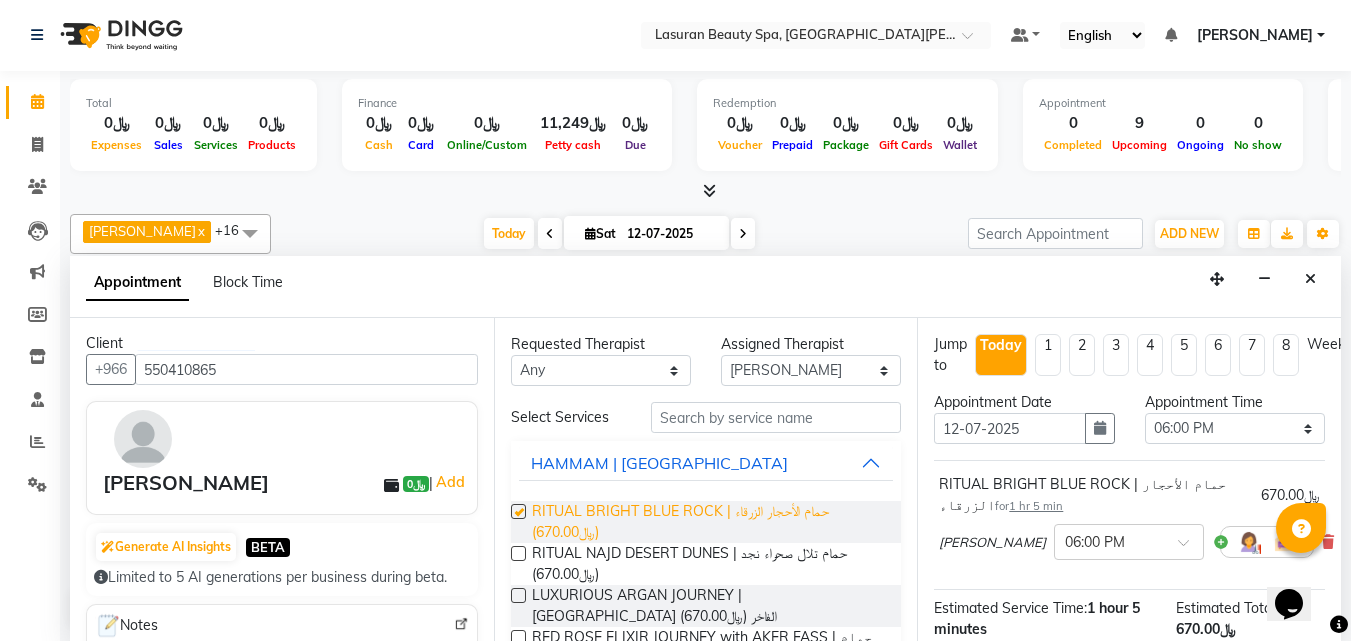 checkbox on "false" 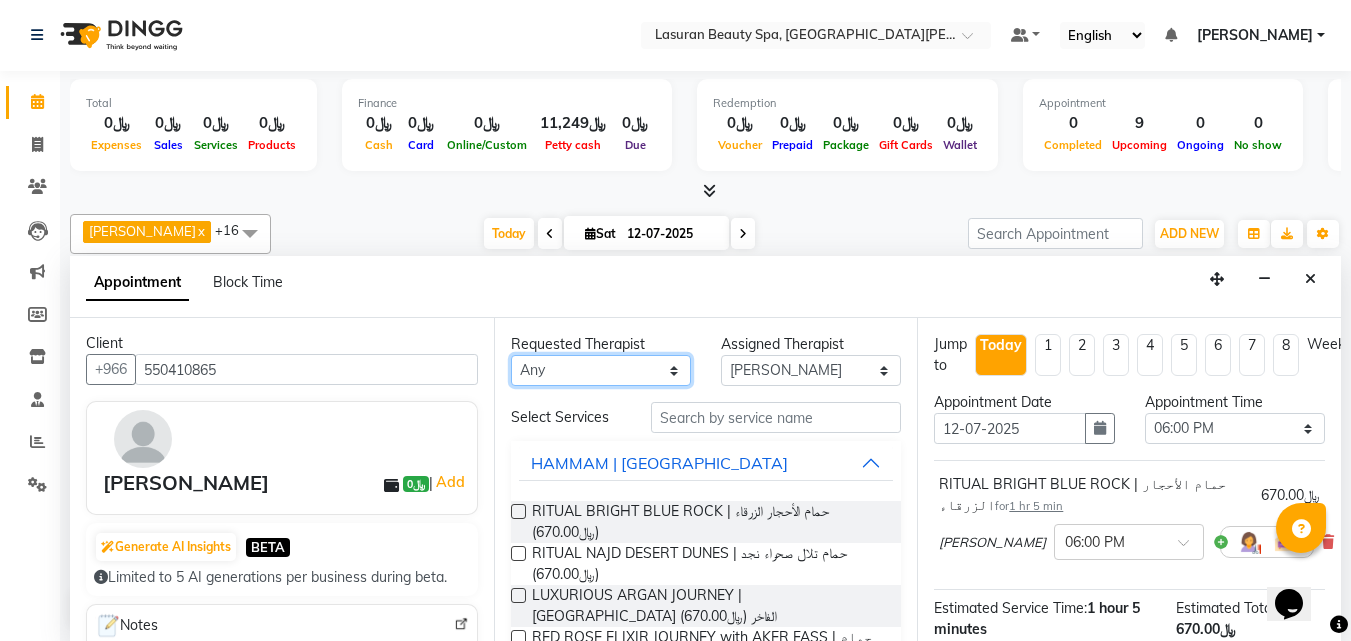 click on "Any [PERSON_NAME] [PERSON_NAME] SUMANDO [PERSON_NAME] [PERSON_NAME] [PERSON_NAME] GULCHEKHRA HACER AKBAY Hiba [DATE][PERSON_NAME] [PERSON_NAME] [PERSON_NAME]  SUPRIATNA DJUJUM [PERSON_NAME] [PERSON_NAME] [PERSON_NAME] [PERSON_NAME] TUPA AN AROBINTO" at bounding box center (601, 370) 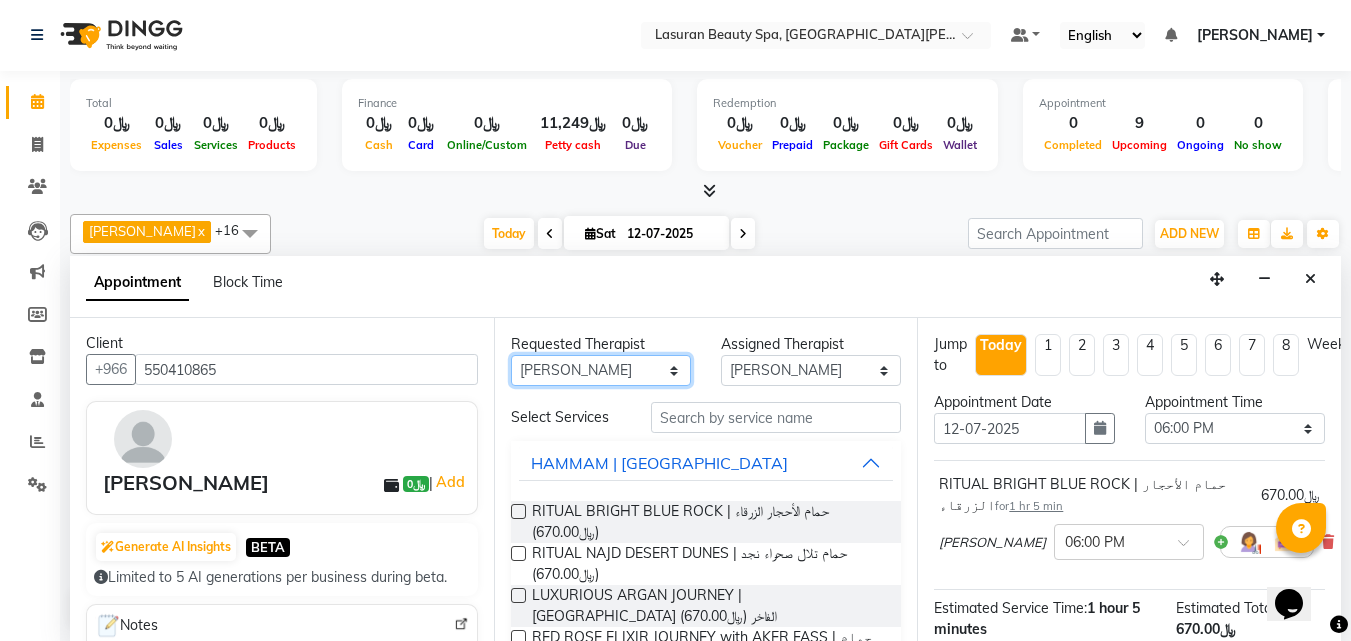 click on "Any [PERSON_NAME] [PERSON_NAME] SUMANDO [PERSON_NAME] [PERSON_NAME] [PERSON_NAME] GULCHEKHRA HACER AKBAY Hiba [DATE][PERSON_NAME] [PERSON_NAME] [PERSON_NAME]  SUPRIATNA DJUJUM [PERSON_NAME] [PERSON_NAME] [PERSON_NAME] [PERSON_NAME] TUPA AN AROBINTO" at bounding box center [601, 370] 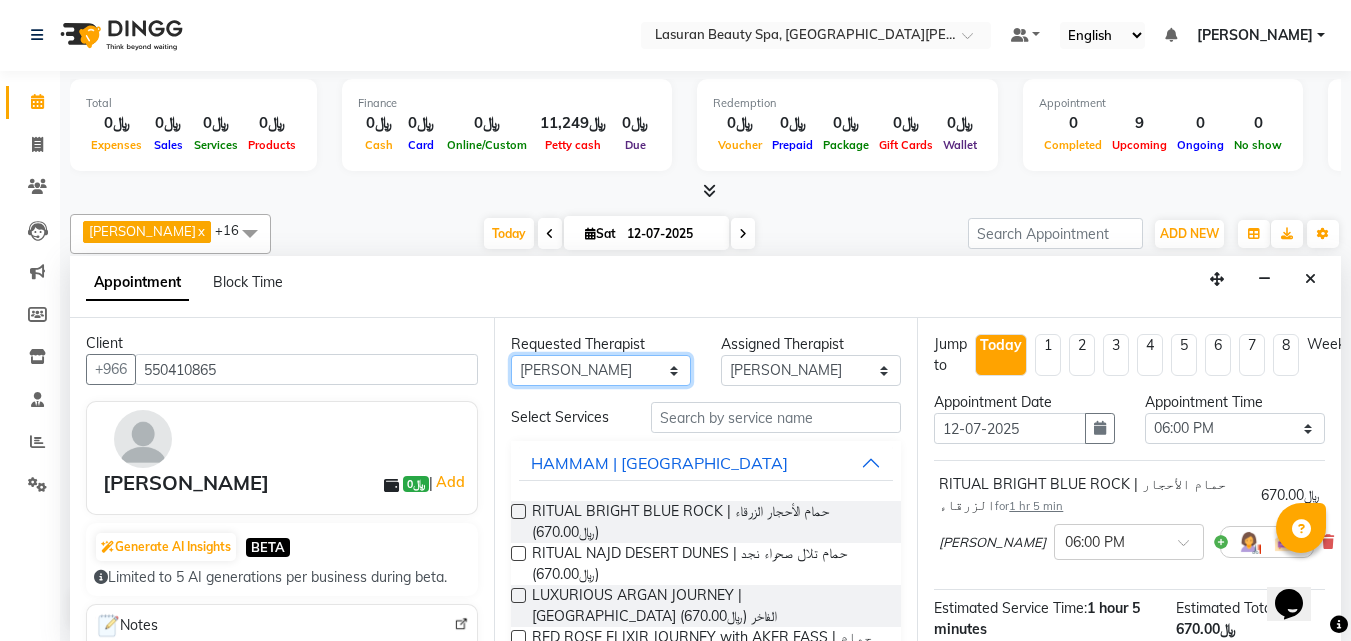 select on "66975" 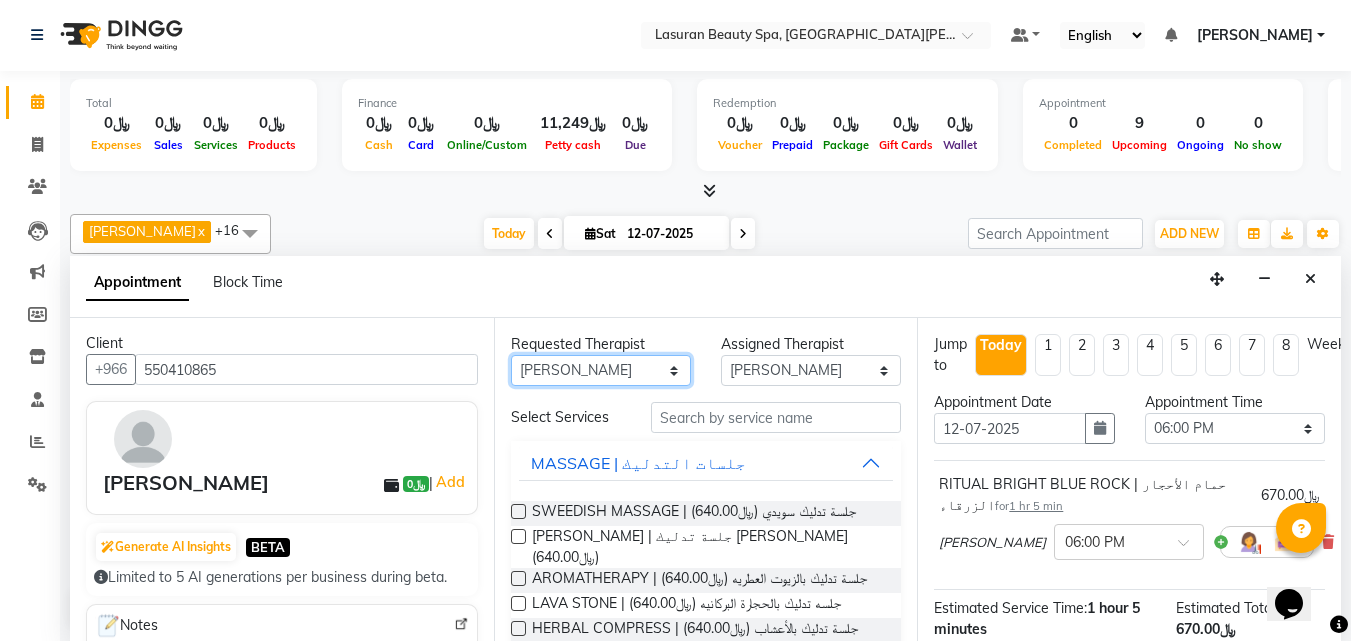 click on "Any [PERSON_NAME] [PERSON_NAME] SUMANDO [PERSON_NAME] [PERSON_NAME] [PERSON_NAME] GULCHEKHRA HACER AKBAY Hiba [DATE][PERSON_NAME] [PERSON_NAME] [PERSON_NAME]  SUPRIATNA DJUJUM [PERSON_NAME] [PERSON_NAME] [PERSON_NAME] [PERSON_NAME] TUPA AN AROBINTO" at bounding box center [601, 370] 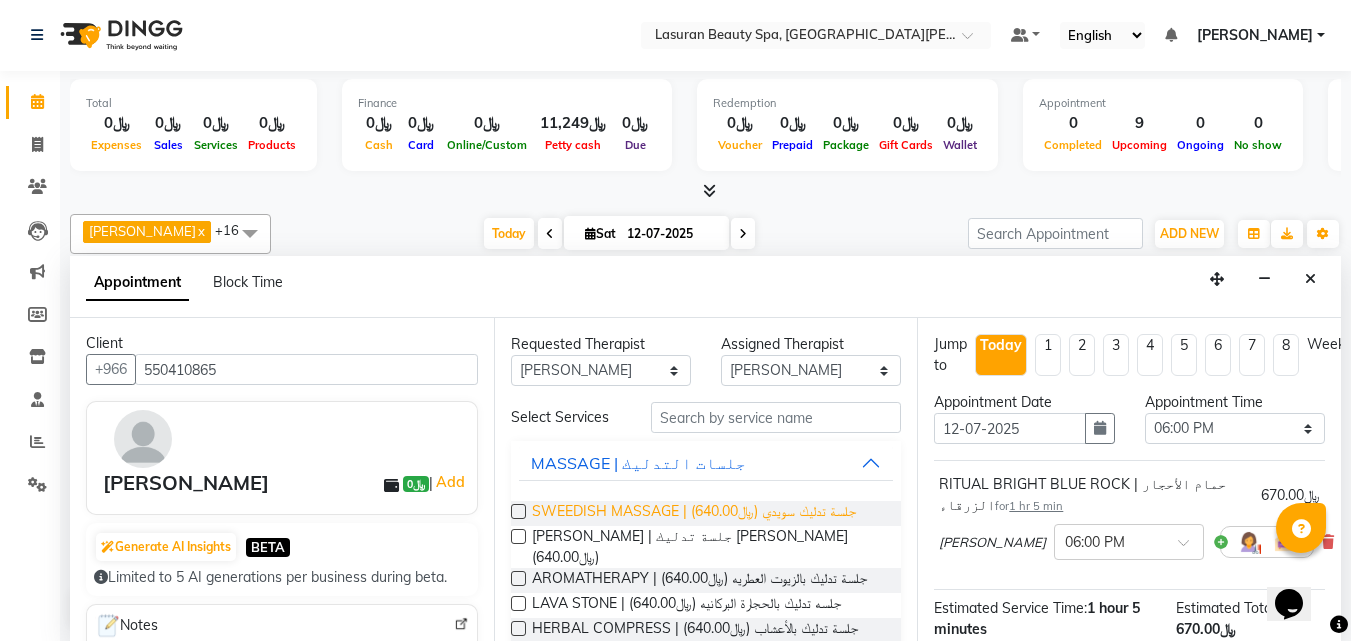 click on "SWEEDISH MASSAGE | جلسة تدليك سويدي (﷼640.00)" at bounding box center [694, 513] 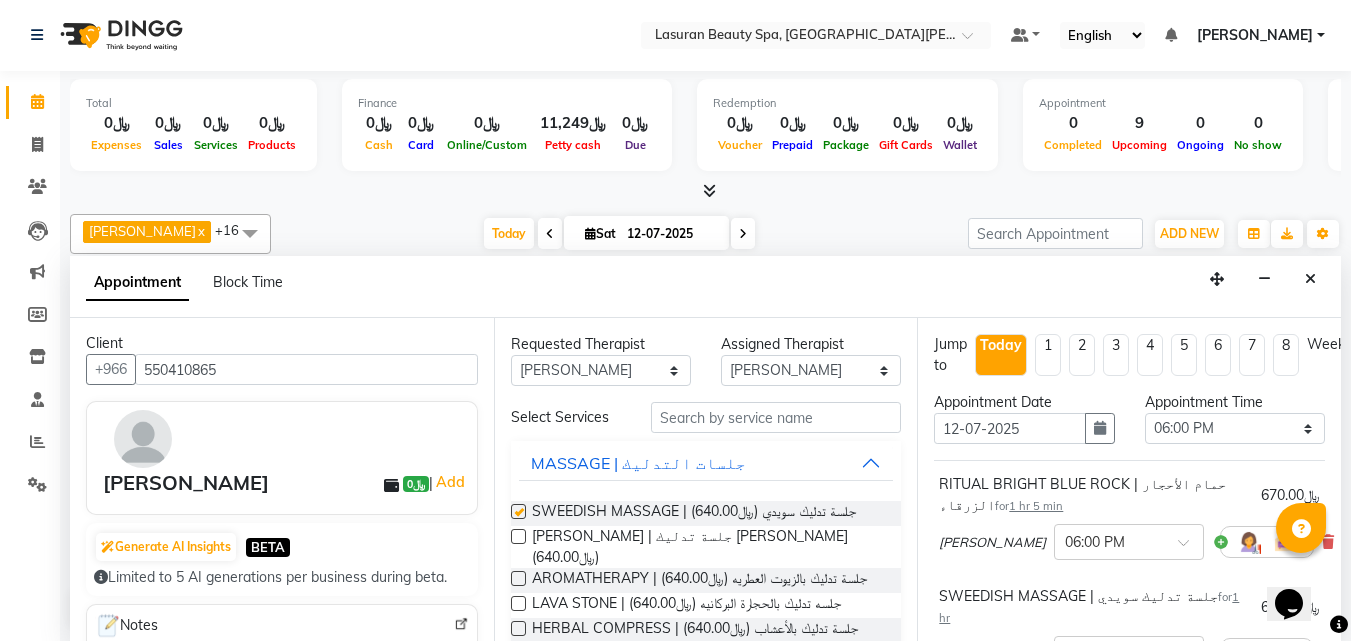 checkbox on "false" 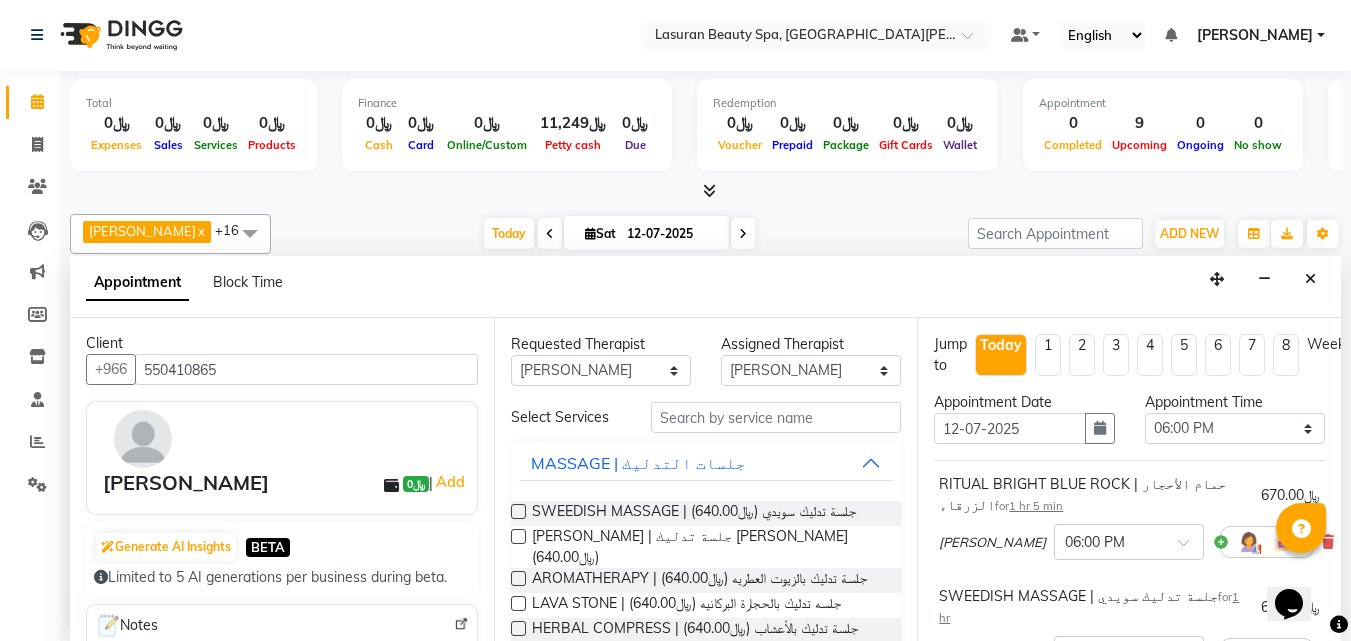 scroll, scrollTop: 321, scrollLeft: 0, axis: vertical 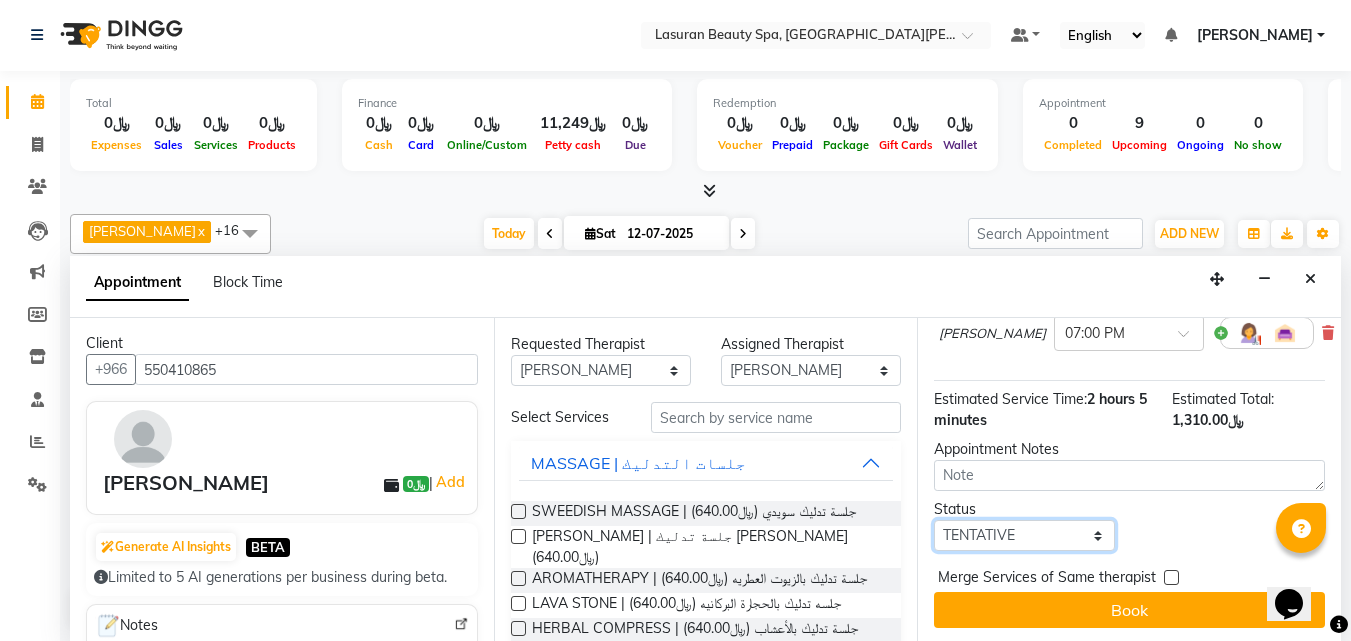 click on "Select TENTATIVE CONFIRM CHECK-IN UPCOMING" at bounding box center [1024, 535] 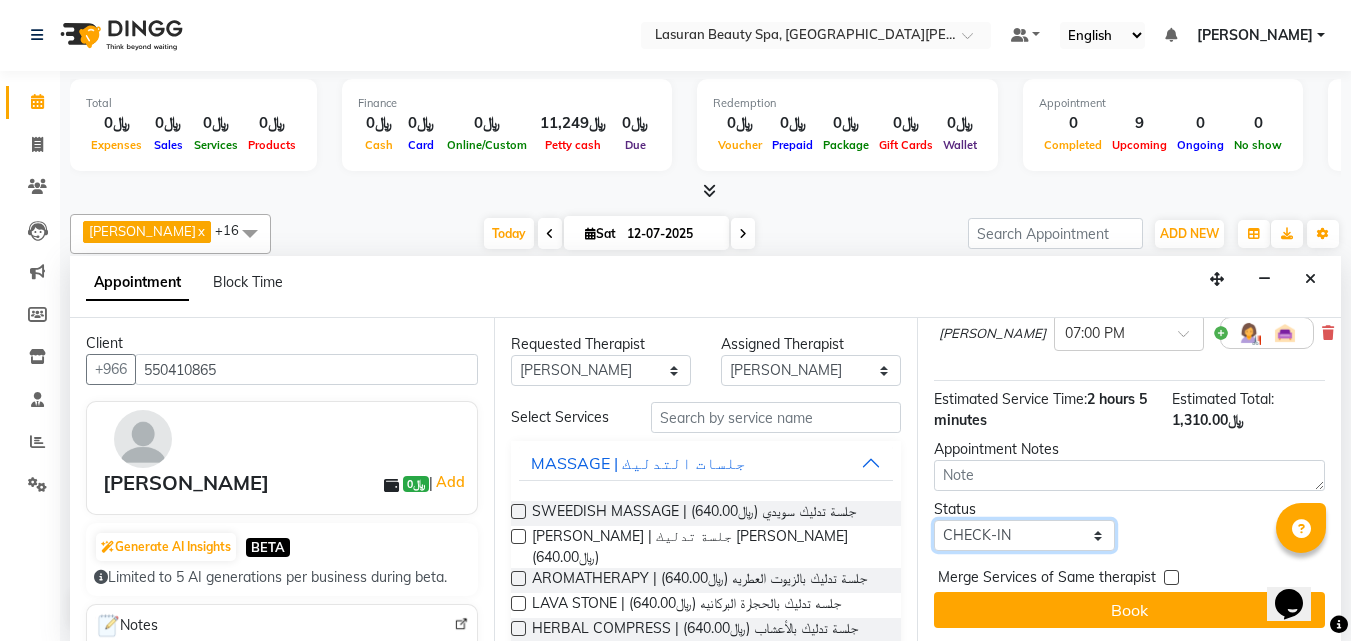 click on "Select TENTATIVE CONFIRM CHECK-IN UPCOMING" at bounding box center (1024, 535) 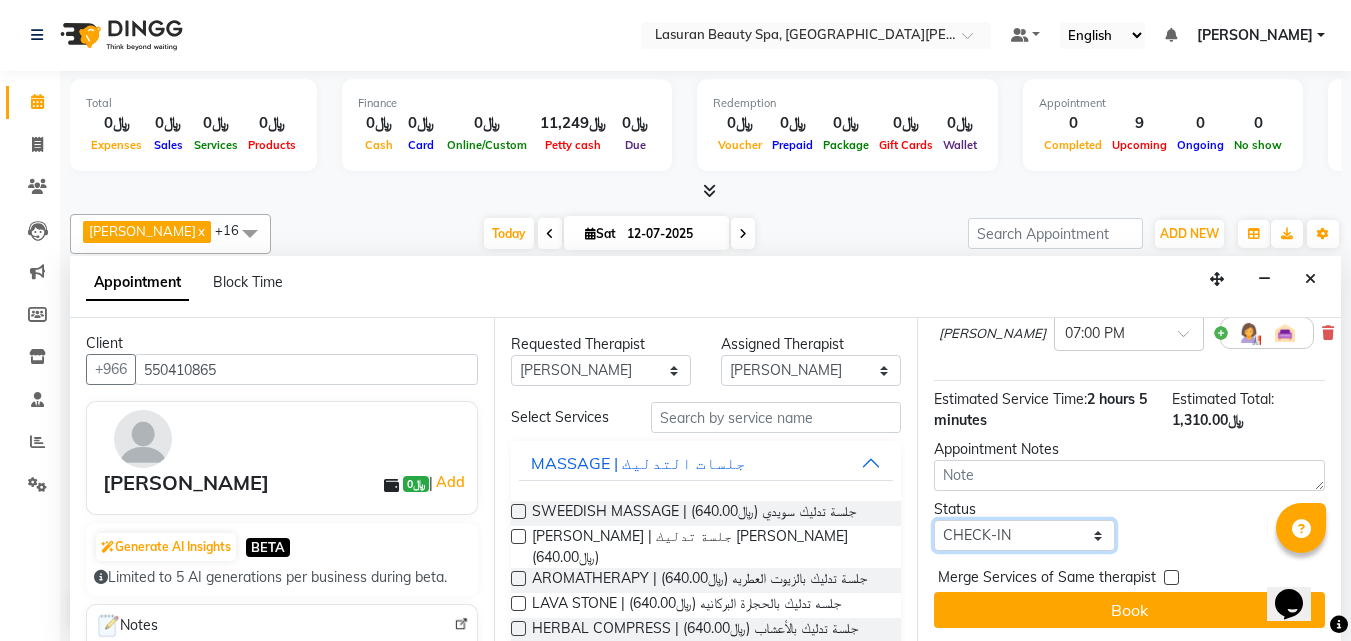 click on "Select TENTATIVE CONFIRM CHECK-IN UPCOMING" at bounding box center (1024, 535) 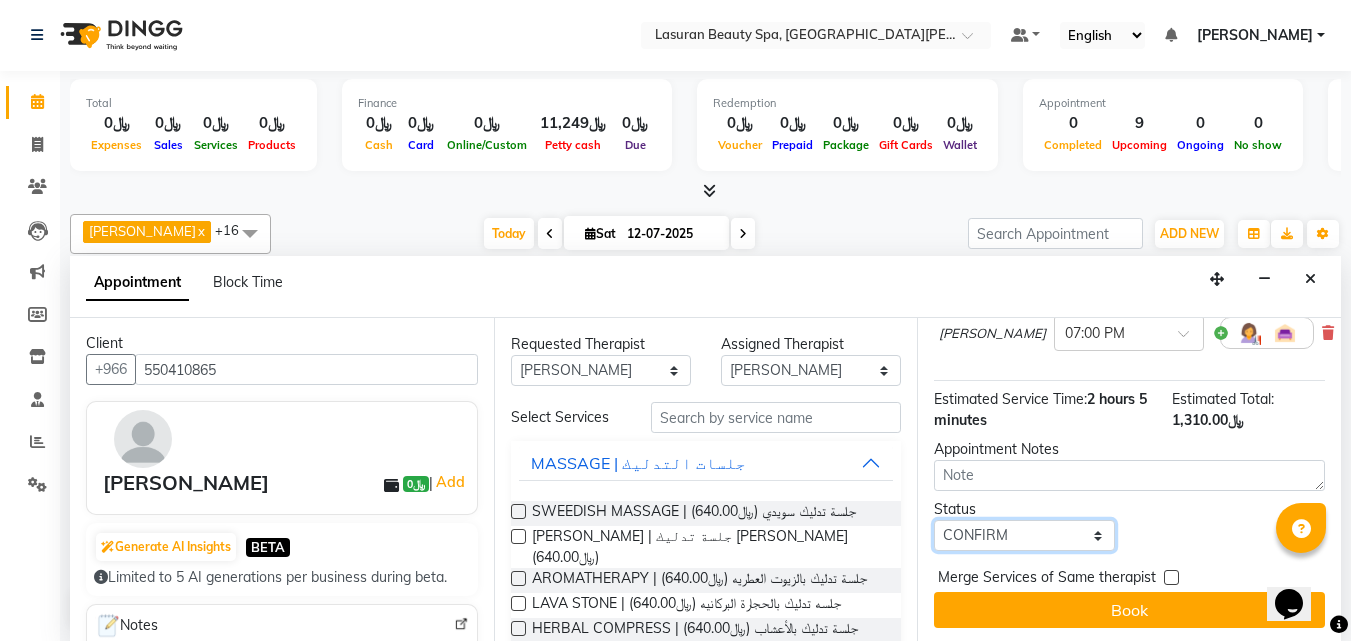 click on "Select TENTATIVE CONFIRM CHECK-IN UPCOMING" at bounding box center (1024, 535) 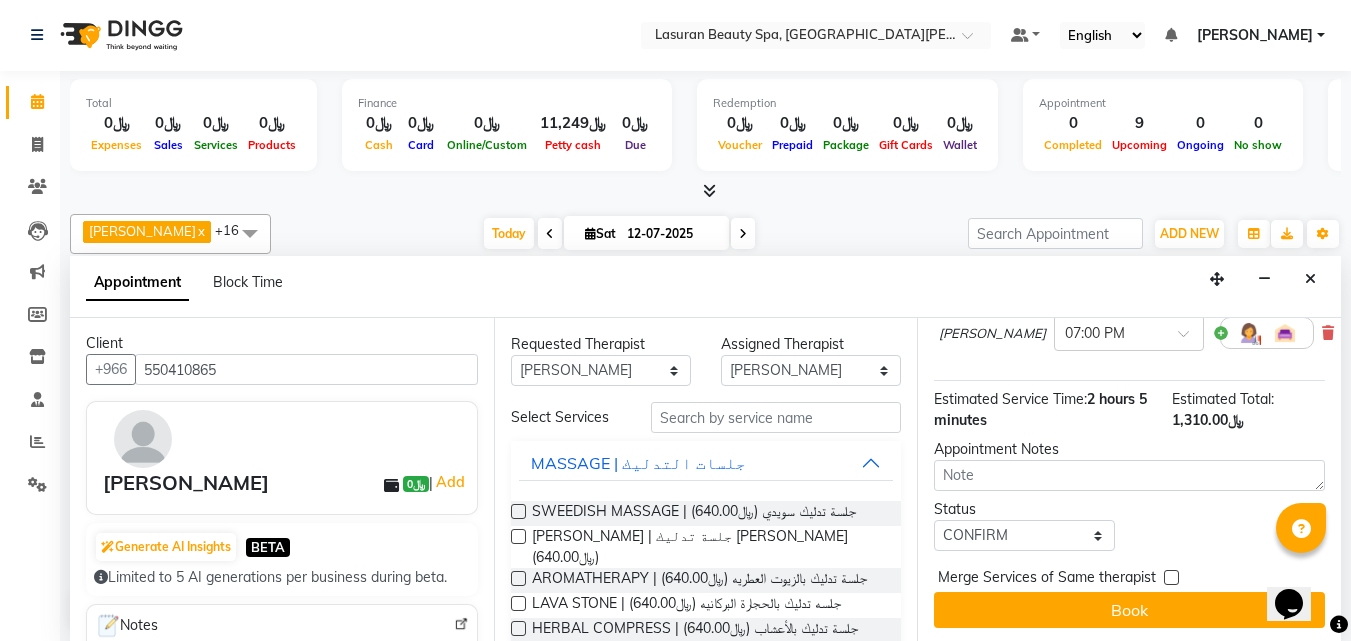 click on "Book" at bounding box center (1129, 610) 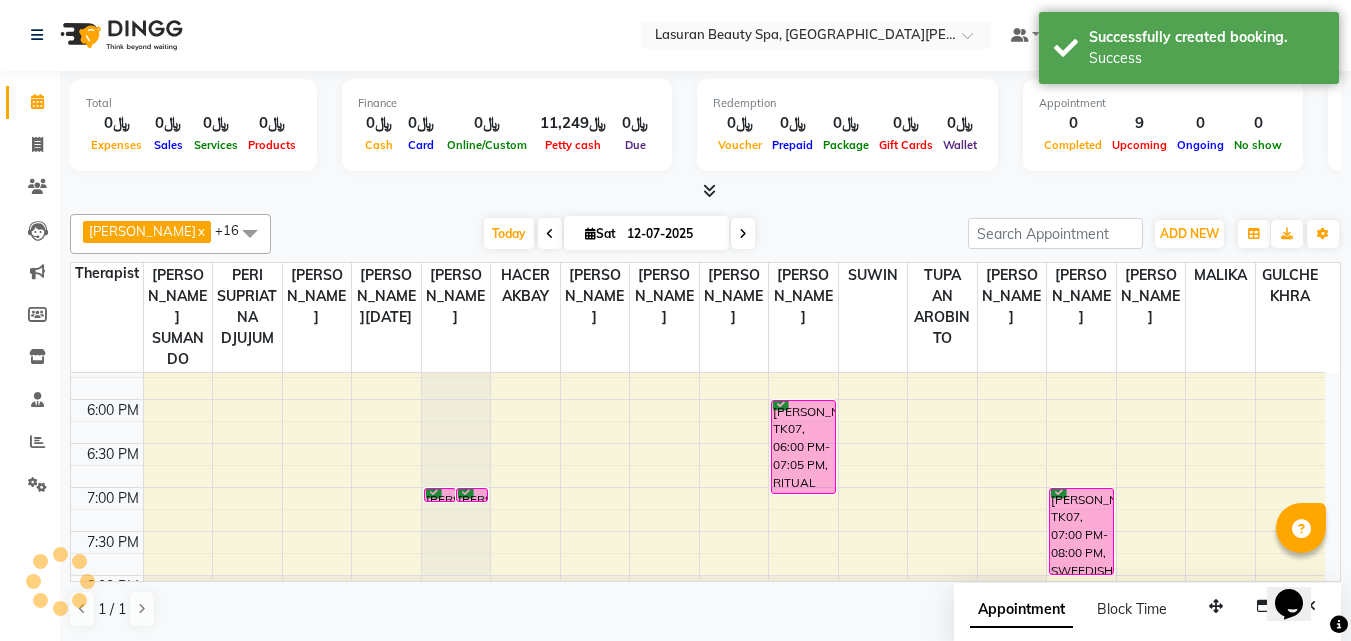 scroll, scrollTop: 0, scrollLeft: 0, axis: both 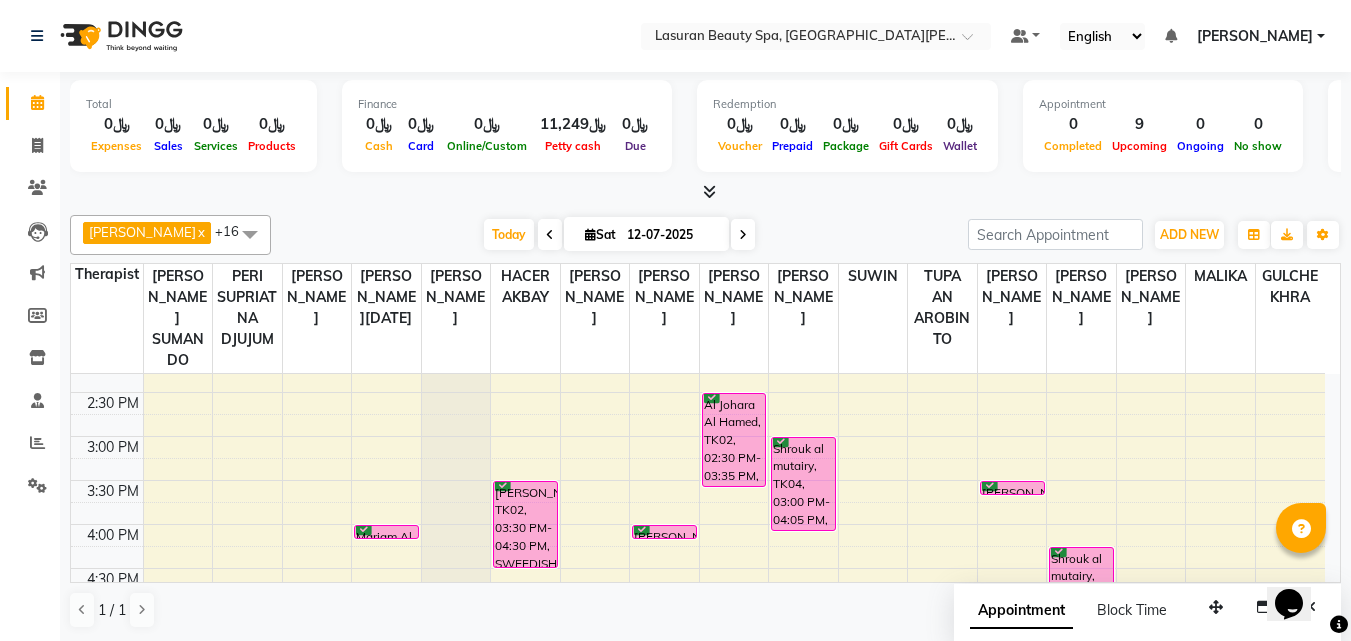 click on "Al Johara Al Hamed, TK02, 02:30 PM-03:35 PM, RITUAL BRIGHT BLUE ROCK | حمام الأحجار الزرقاء" at bounding box center (734, 440) 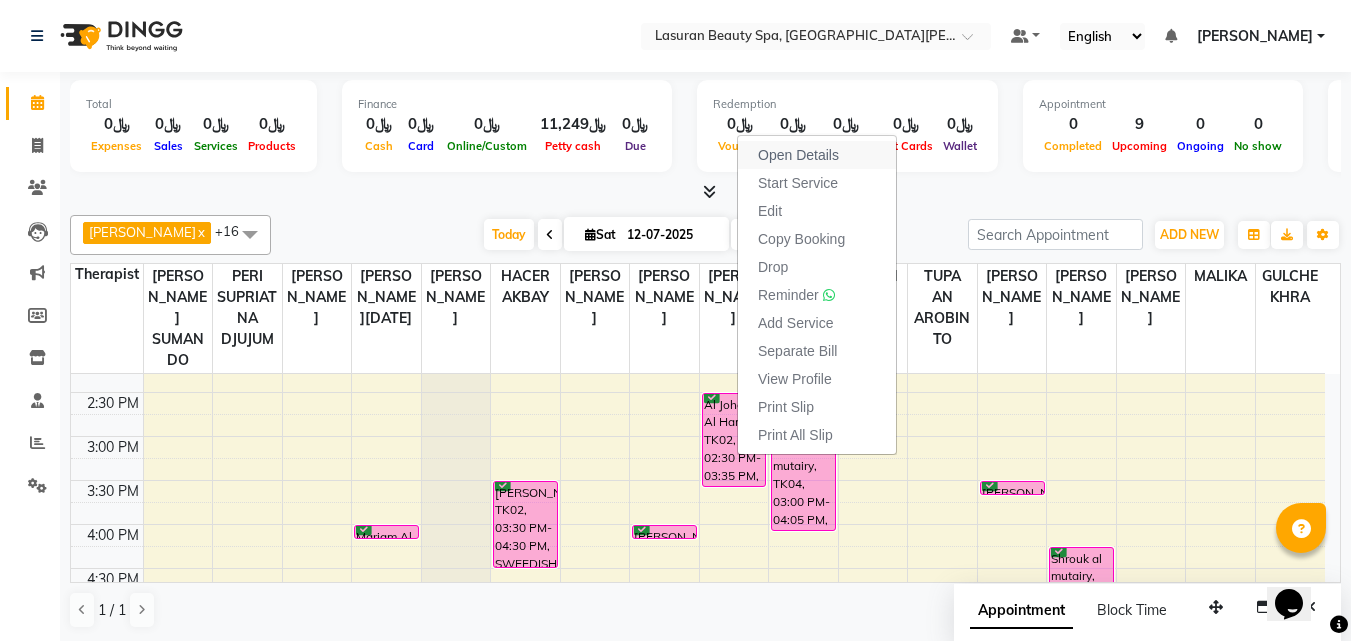 click on "Open Details" at bounding box center [798, 155] 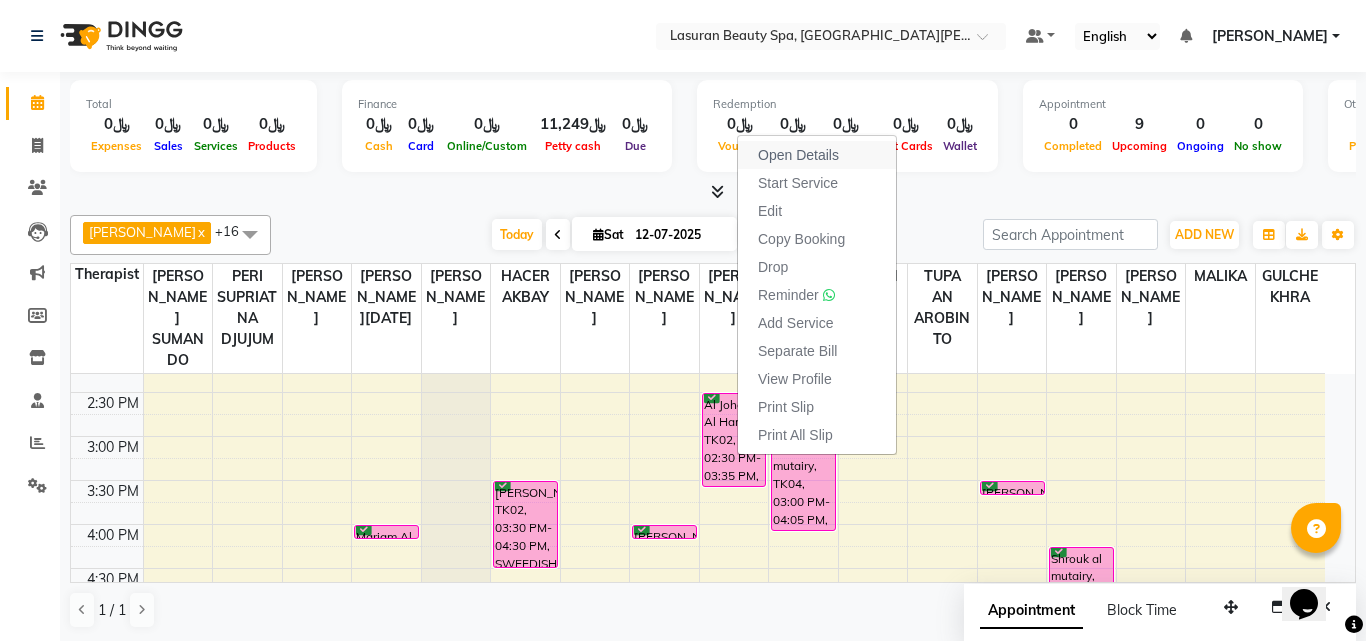 select on "6" 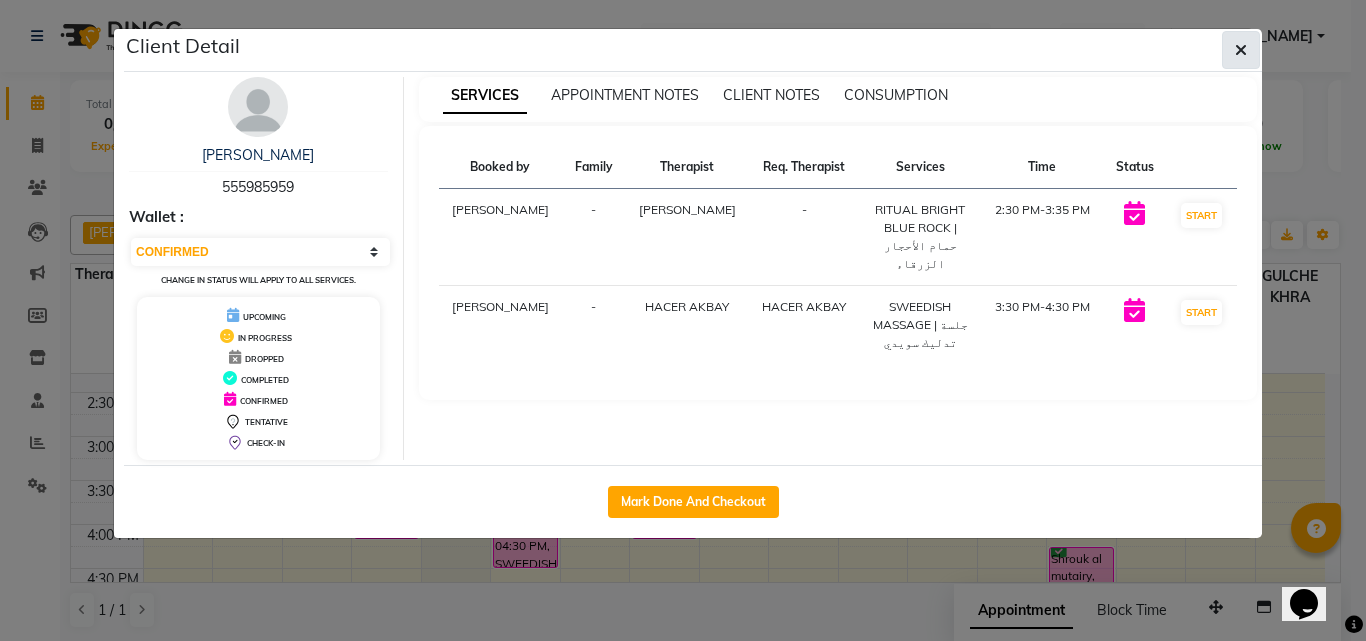 click 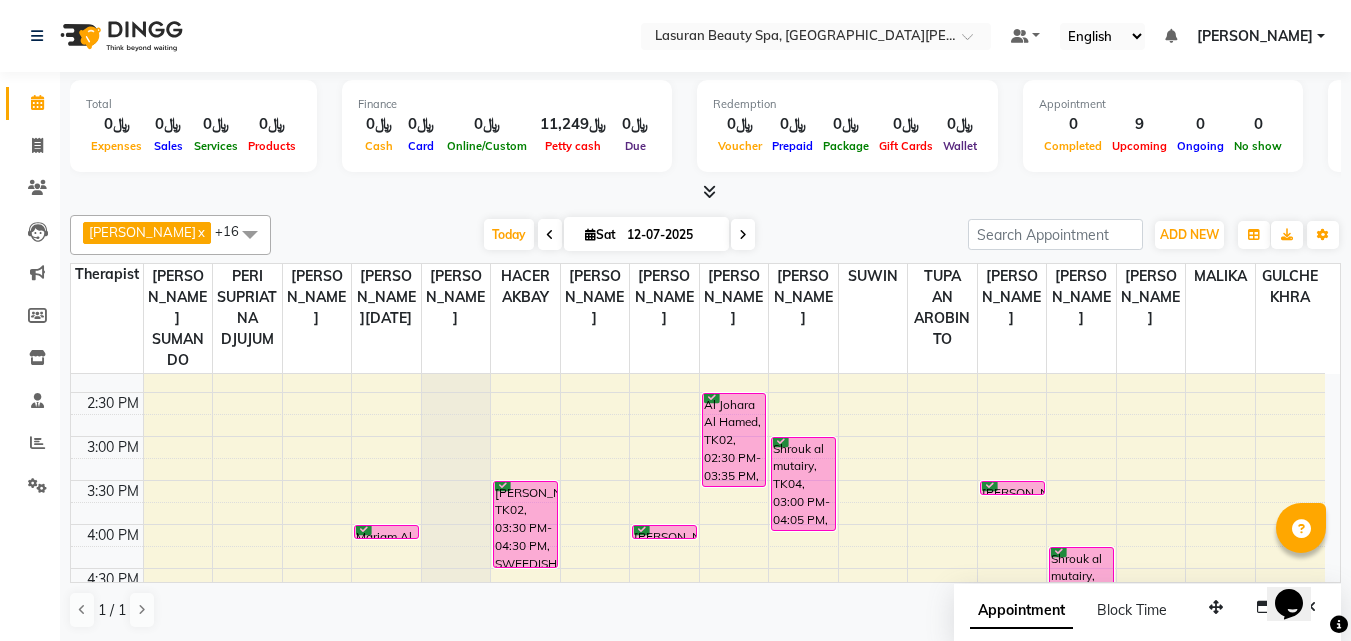 drag, startPoint x: 675, startPoint y: 442, endPoint x: 1335, endPoint y: 680, distance: 701.601 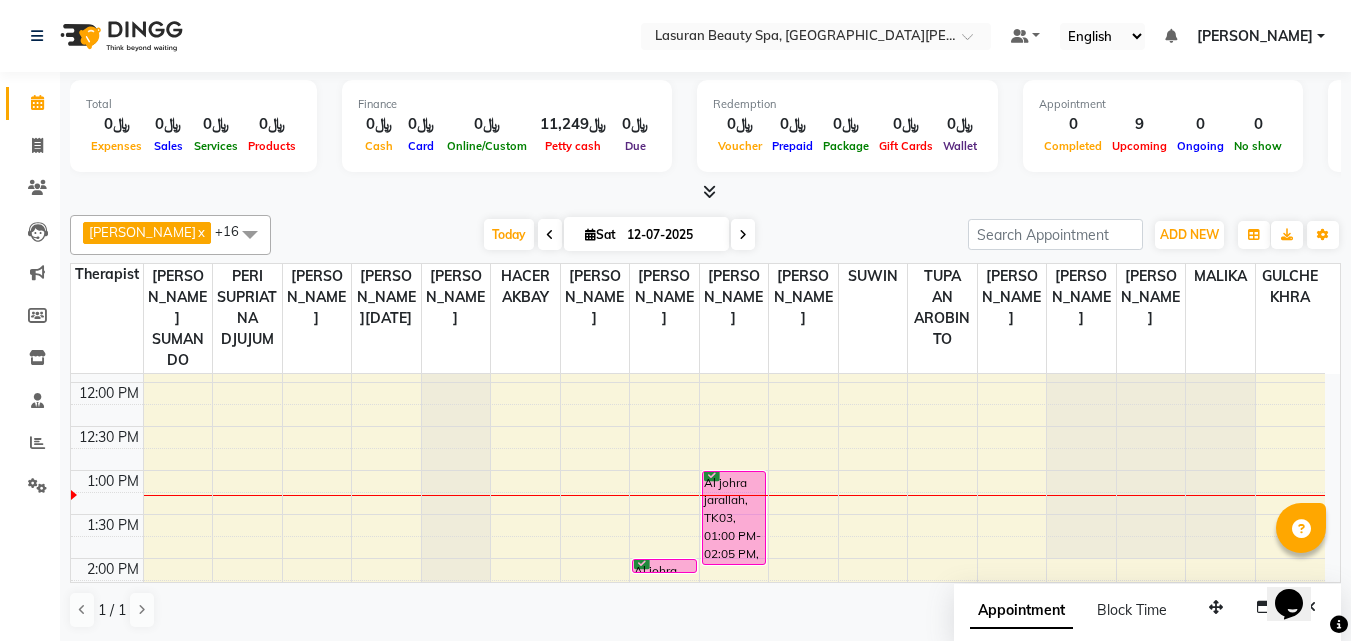 scroll, scrollTop: 0, scrollLeft: 0, axis: both 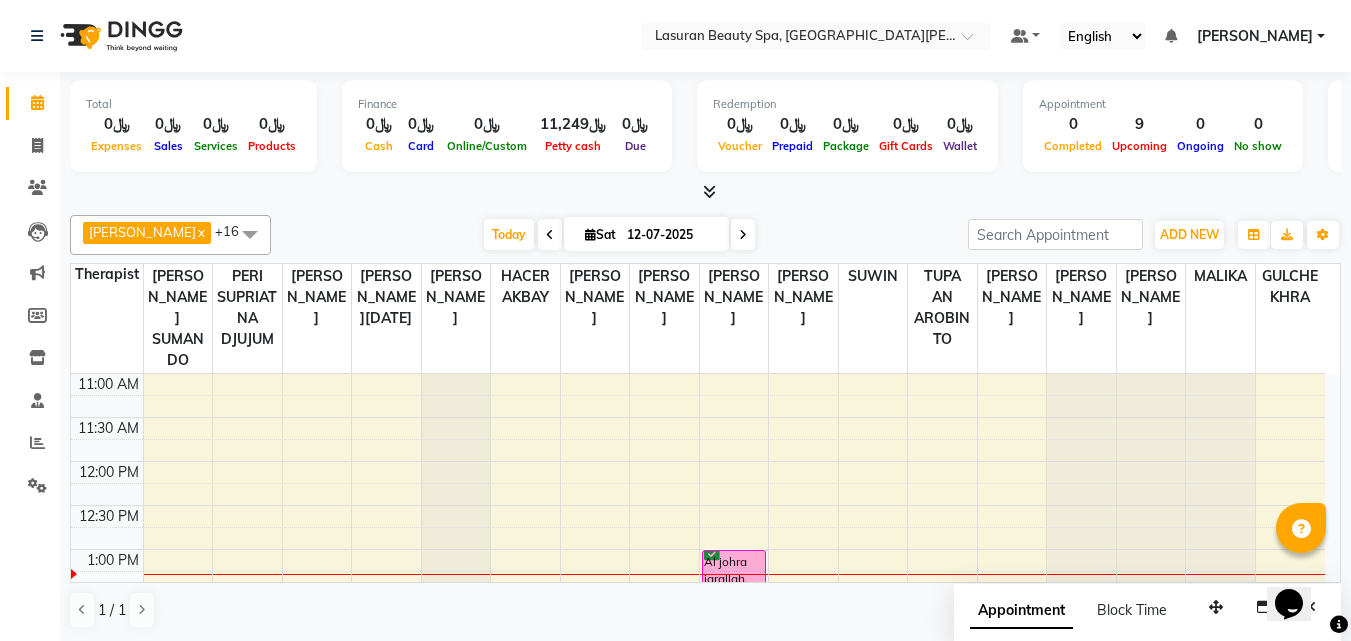 click on "Al johra jarallah, TK03, 01:00 PM-02:05 PM, RITUAL BRIGHT BLUE ROCK | حمام الأحجار الزرقاء" at bounding box center [734, 597] 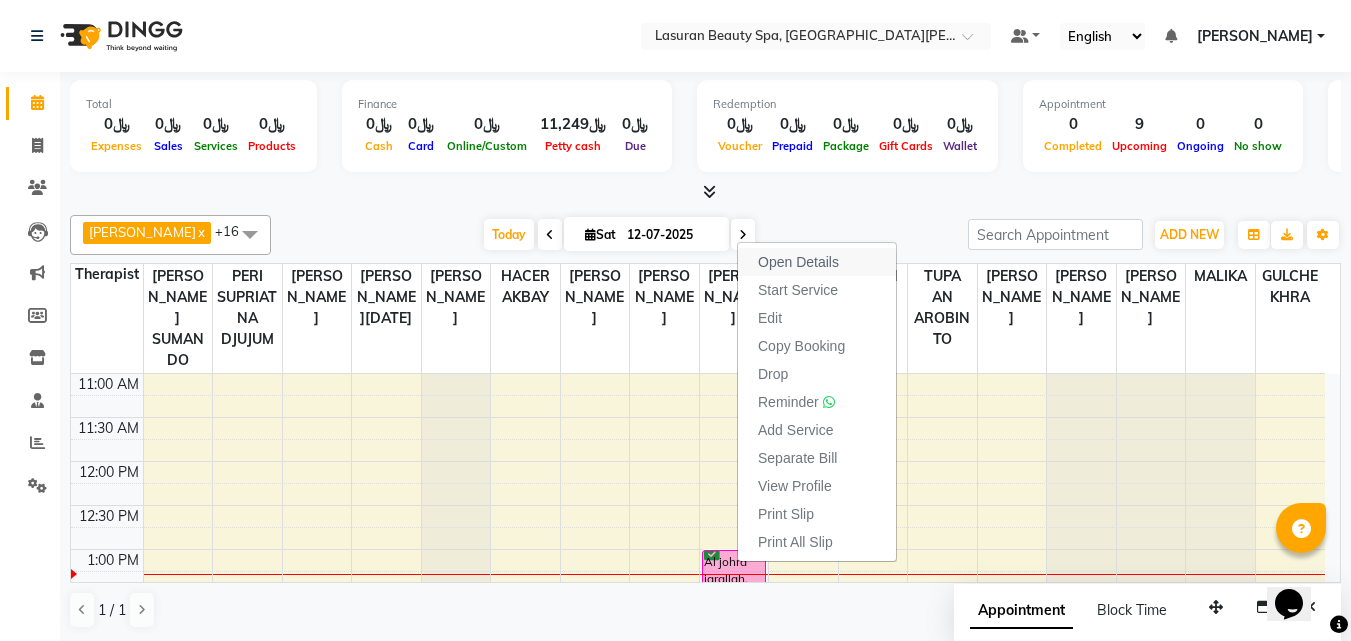 click on "Open Details" at bounding box center [817, 262] 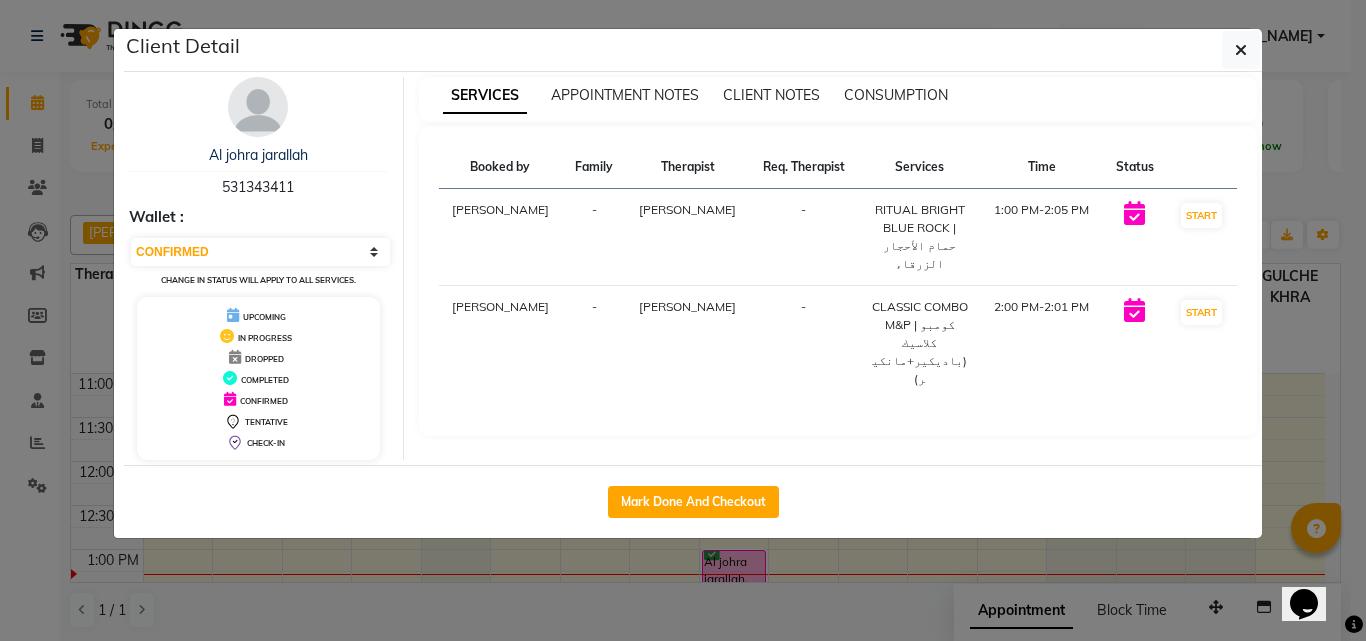 click on "531343411" at bounding box center (258, 187) 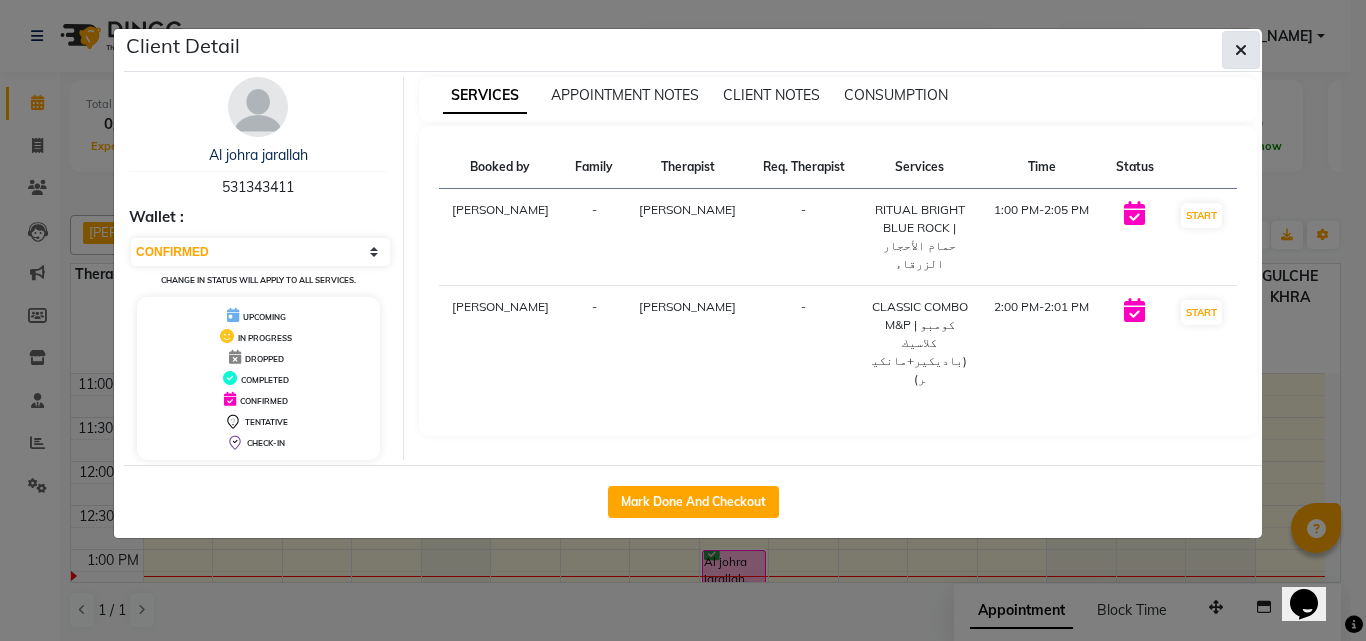 click 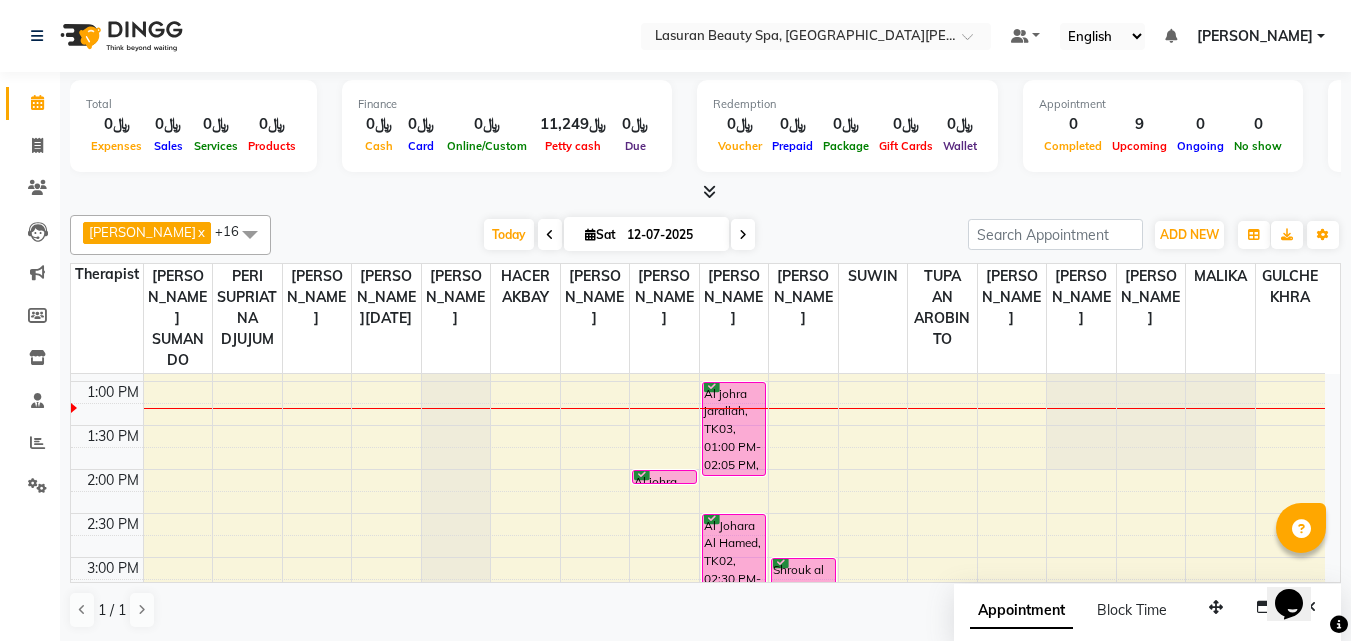 scroll, scrollTop: 200, scrollLeft: 0, axis: vertical 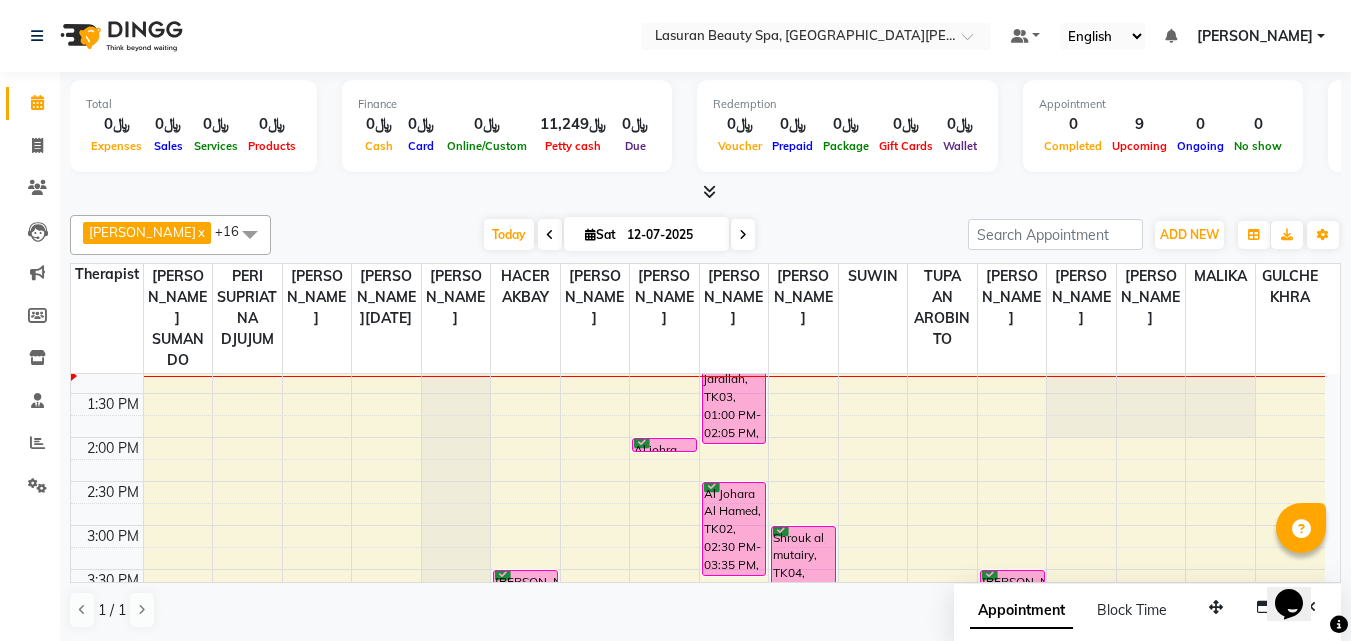 click on "Al Johara Al Hamed, TK02, 02:30 PM-03:35 PM, RITUAL BRIGHT BLUE ROCK | حمام الأحجار الزرقاء" at bounding box center [734, 529] 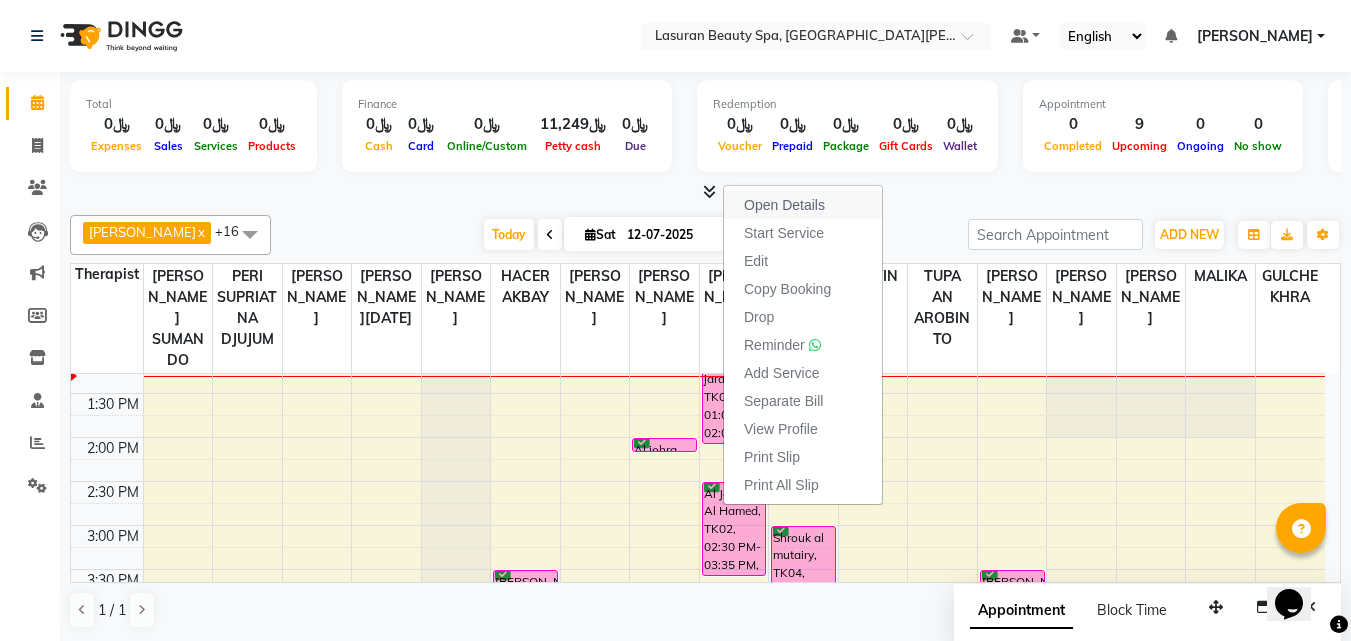 click on "Open Details" at bounding box center (803, 205) 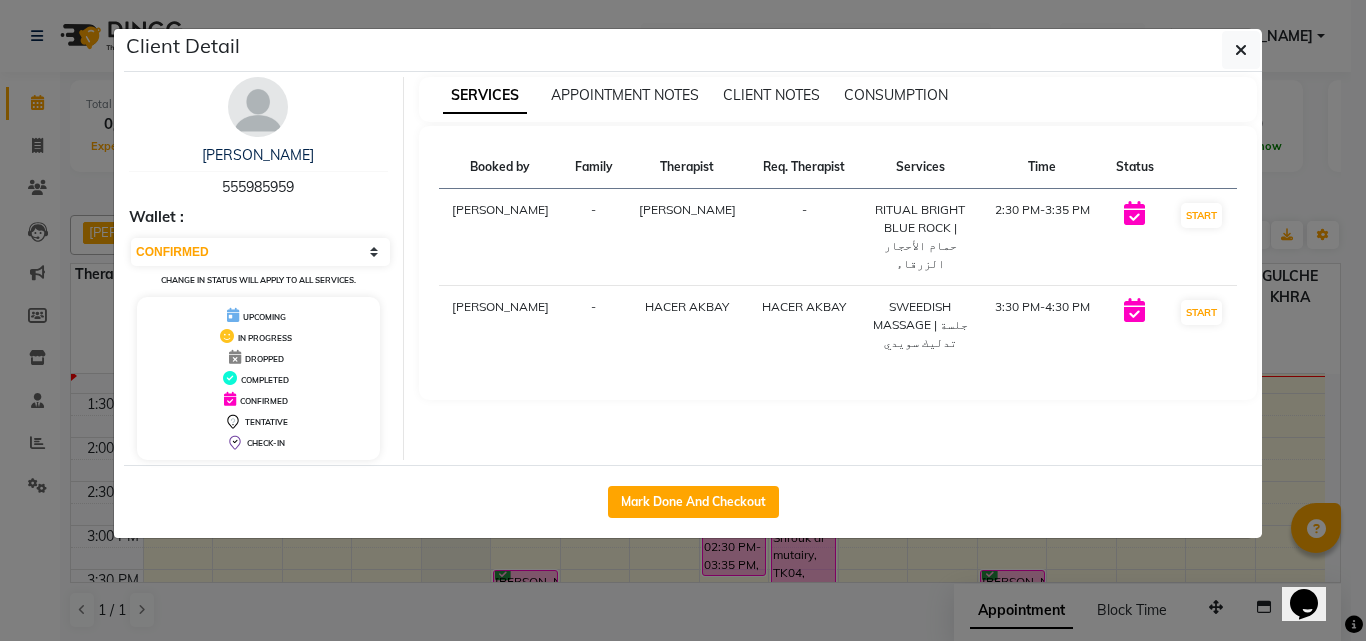 click on "Client Detail  Al Johara Al Hamed   555985959 Wallet : Select IN SERVICE CONFIRMED TENTATIVE CHECK IN MARK DONE DROPPED UPCOMING Change in status will apply to all services. UPCOMING IN PROGRESS DROPPED COMPLETED CONFIRMED TENTATIVE CHECK-IN SERVICES APPOINTMENT NOTES CLIENT NOTES CONSUMPTION Booked by Family Therapist Req. Therapist Services Time Status  Ranim Al Hasnaoui  - CHAIMAE BALHAMIDIYA -  RITUAL BRIGHT BLUE ROCK | حمام الأحجار الزرقاء   2:30 PM-3:35 PM   START   Ranim Al Hasnaoui  - HACER AKBAY HACER AKBAY  SWEEDISH MASSAGE | جلسة تدليك سويدي   3:30 PM-4:30 PM   START   Mark Done And Checkout" 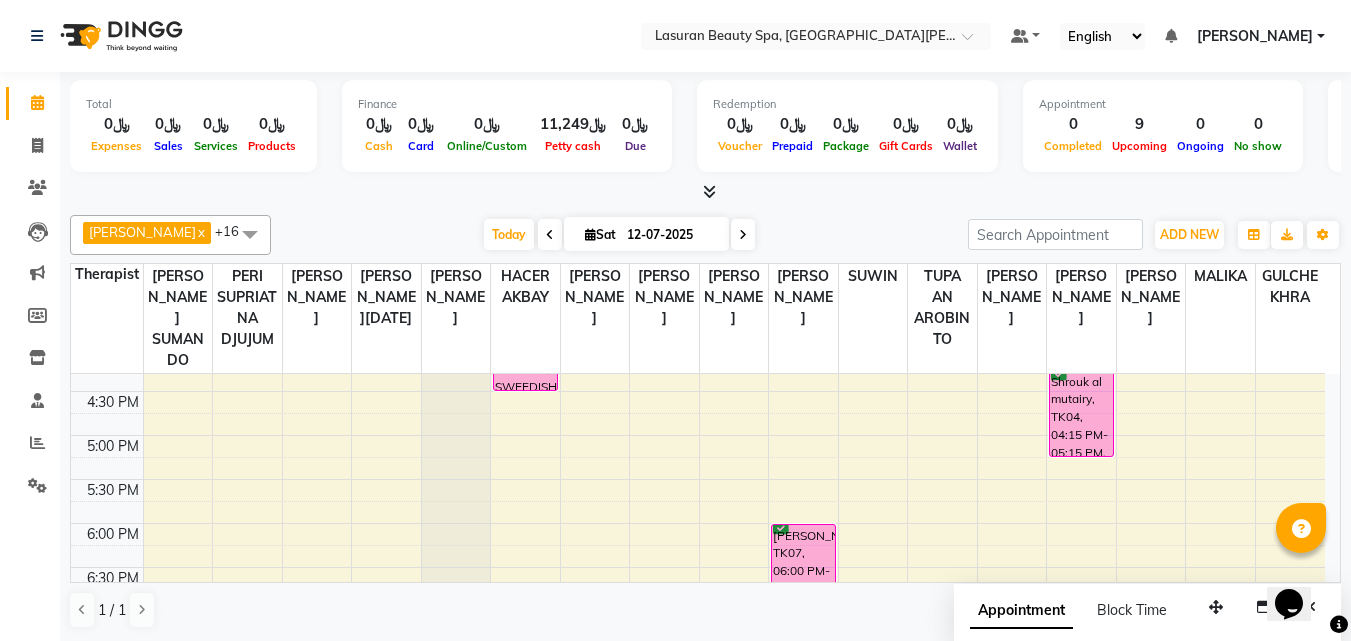 scroll, scrollTop: 459, scrollLeft: 0, axis: vertical 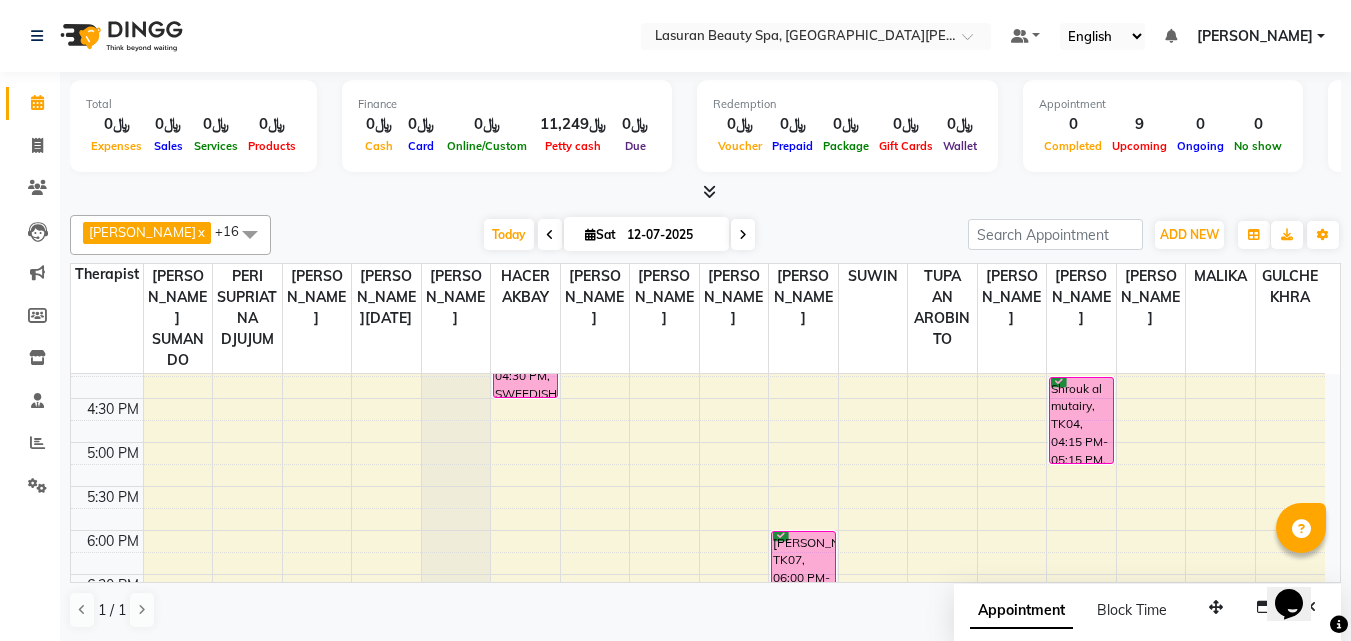 click on "11:00 AM 11:30 AM 12:00 PM 12:30 PM 1:00 PM 1:30 PM 2:00 PM 2:30 PM 3:00 PM 3:30 PM 4:00 PM 4:30 PM 5:00 PM 5:30 PM 6:00 PM 6:30 PM 7:00 PM 7:30 PM 8:00 PM 8:30 PM 9:00 PM 9:30 PM     [PERSON_NAME], TK01, 04:00 PM-04:01 PM, HAIR COLOR FULL COLOR SHORT | صبغة الشعر بالكامل للشعر القصير     [PERSON_NAME], TK06, 07:00 PM-07:01 PM, PACKAGES HEAD SHAVE + LASURAN SHAVE | باقه قص شعر+حلاقه لاسوران     [PERSON_NAME], TK06, 07:00 PM-07:01 PM, PACKAGES HEAD SHAVE + LASURAN SHAVE | باقه قص شعر+حلاقه لاسوران     Al Johara Al Hamed, TK02, 03:30 PM-04:30 PM, SWEEDISH MASSAGE | جلسة تدليك سويدي     Al johra jarallah, TK03, 02:00 PM-02:01 PM, CLASSIC COMBO M&P | كومبو كلاسيك (باديكير+مانكير)     [PERSON_NAME], TK01, 04:00 PM-04:01 PM, CLASSIC PEDICURE | باديكير كلاسيك     Al johra jarallah, TK03, 01:00 PM-02:05 PM, RITUAL BRIGHT BLUE ROCK | حمام الأحجار الزرقاء" at bounding box center [698, 398] 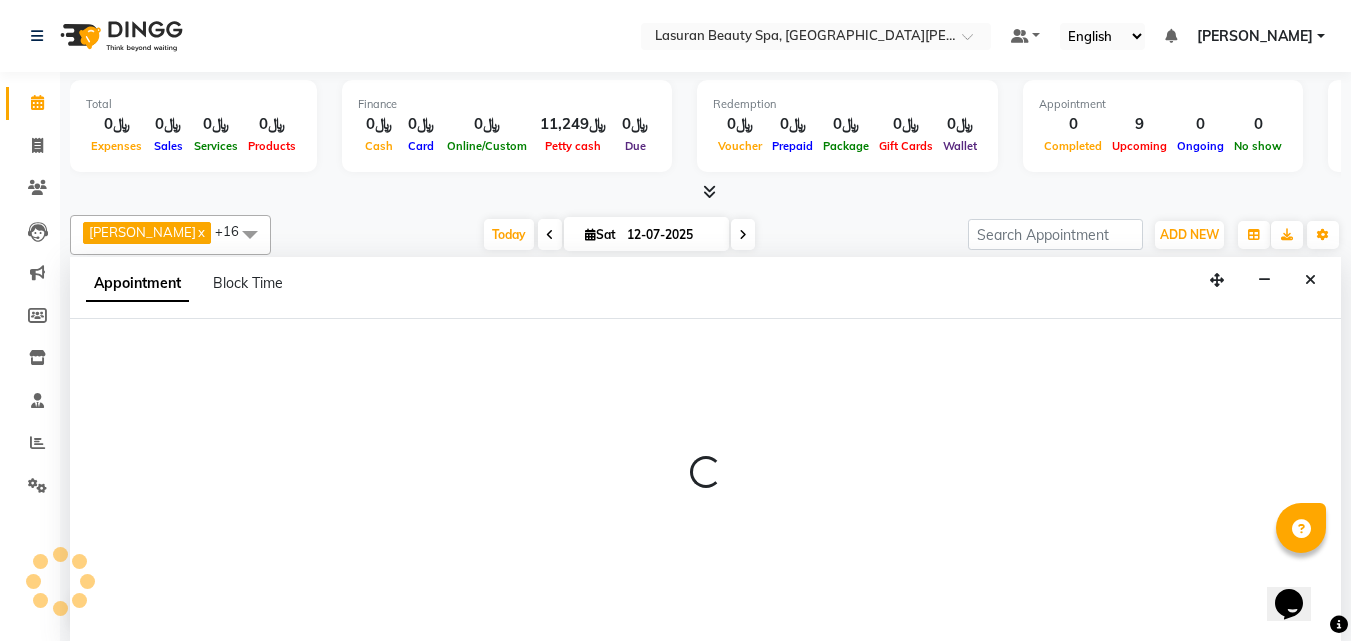select on "54640" 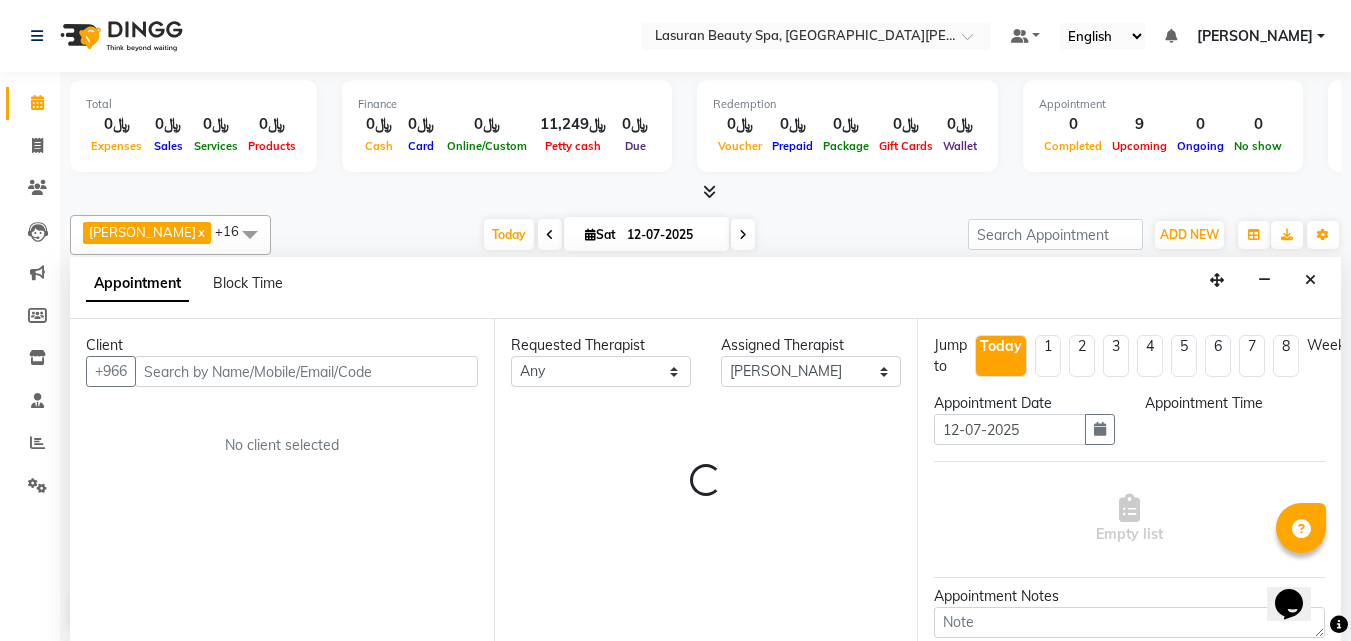 scroll, scrollTop: 1, scrollLeft: 0, axis: vertical 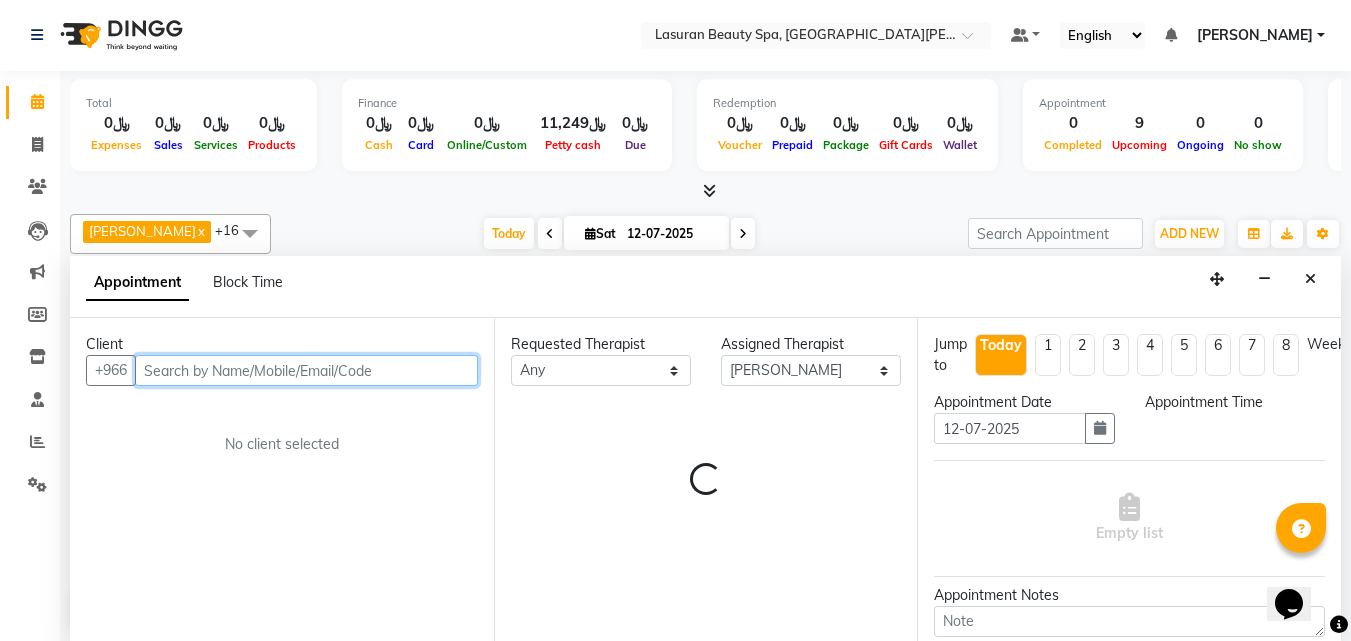 select on "1020" 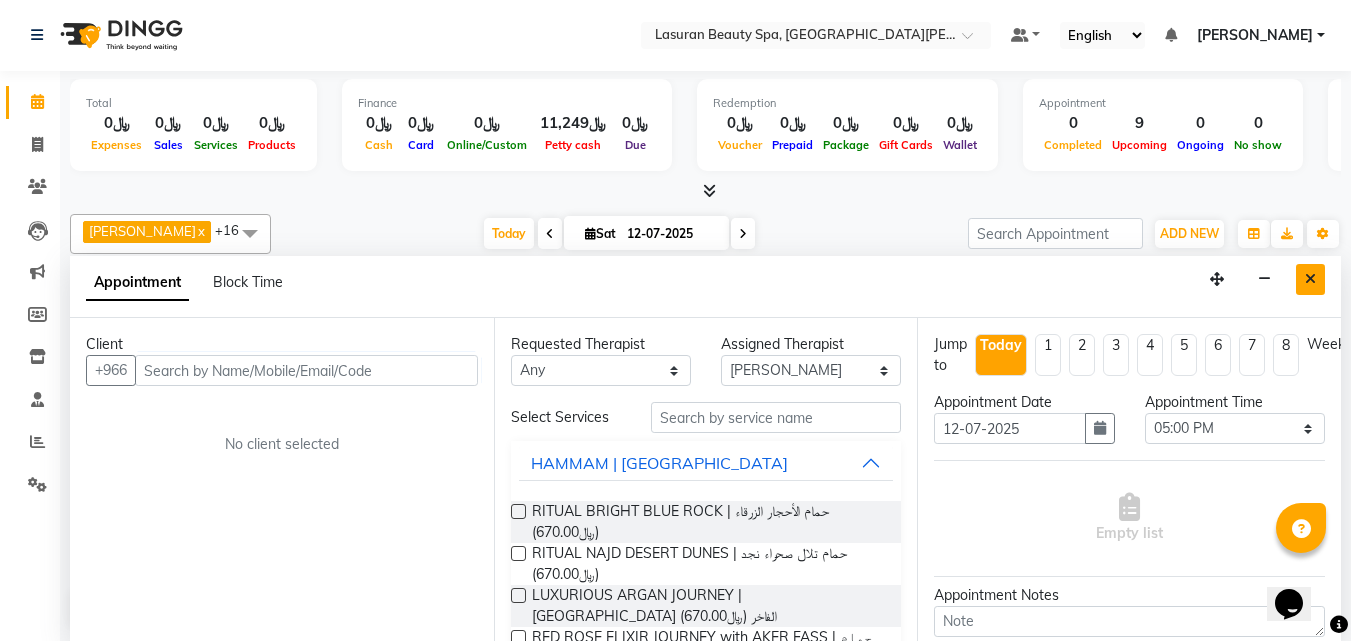 click at bounding box center (1310, 279) 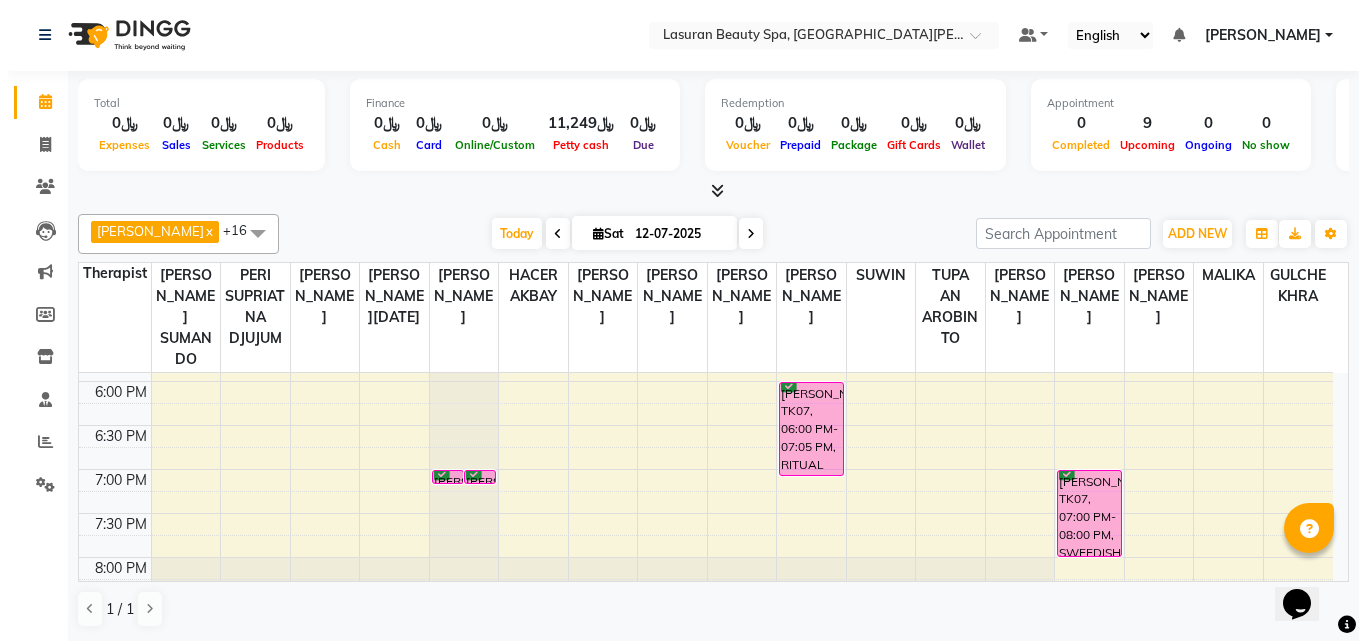 scroll, scrollTop: 559, scrollLeft: 0, axis: vertical 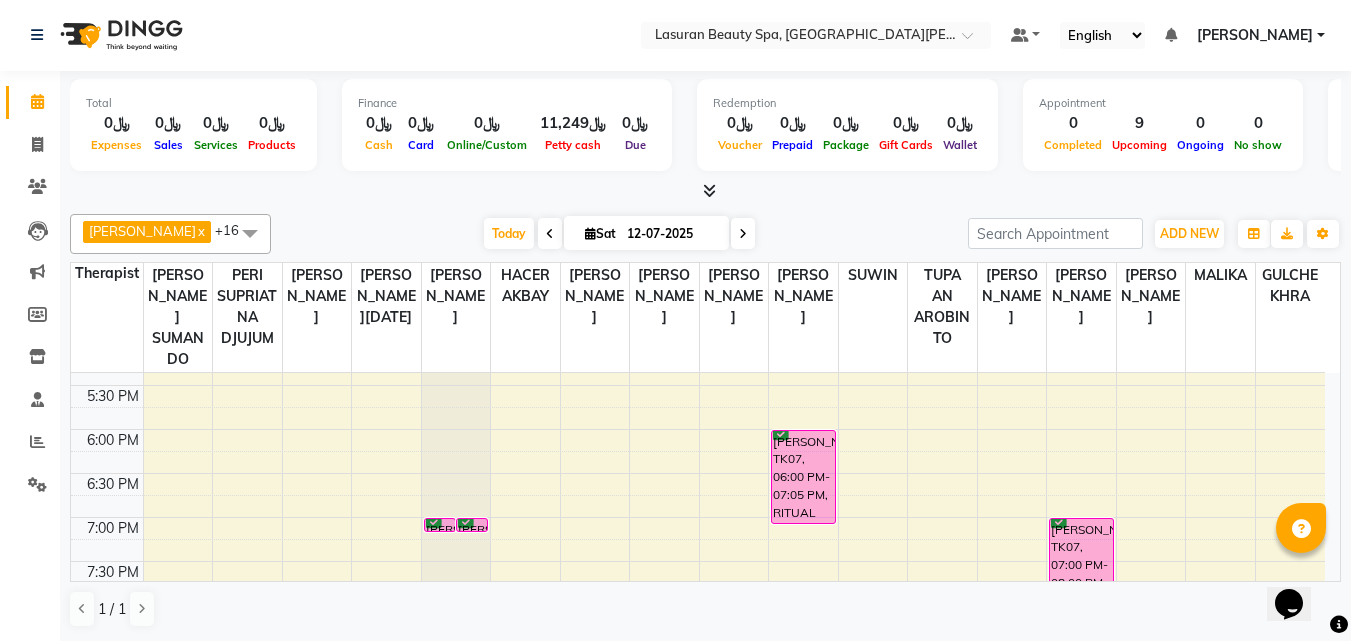 click on "11:00 AM 11:30 AM 12:00 PM 12:30 PM 1:00 PM 1:30 PM 2:00 PM 2:30 PM 3:00 PM 3:30 PM 4:00 PM 4:30 PM 5:00 PM 5:30 PM 6:00 PM 6:30 PM 7:00 PM 7:30 PM 8:00 PM 8:30 PM 9:00 PM 9:30 PM     [PERSON_NAME], TK01, 04:00 PM-04:01 PM, HAIR COLOR FULL COLOR SHORT | صبغة الشعر بالكامل للشعر القصير     [PERSON_NAME], TK06, 07:00 PM-07:01 PM, PACKAGES HEAD SHAVE + LASURAN SHAVE | باقه قص شعر+حلاقه لاسوران     [PERSON_NAME], TK06, 07:00 PM-07:01 PM, PACKAGES HEAD SHAVE + LASURAN SHAVE | باقه قص شعر+حلاقه لاسوران     Al Johara Al Hamed, TK02, 03:30 PM-04:30 PM, SWEEDISH MASSAGE | جلسة تدليك سويدي     Al johra jarallah, TK03, 02:00 PM-02:01 PM, CLASSIC COMBO M&P | كومبو كلاسيك (باديكير+مانكير)     [PERSON_NAME], TK01, 04:00 PM-04:01 PM, CLASSIC PEDICURE | باديكير كلاسيك     Al johra jarallah, TK03, 01:00 PM-02:05 PM, RITUAL BRIGHT BLUE ROCK | حمام الأحجار الزرقاء" at bounding box center (698, 297) 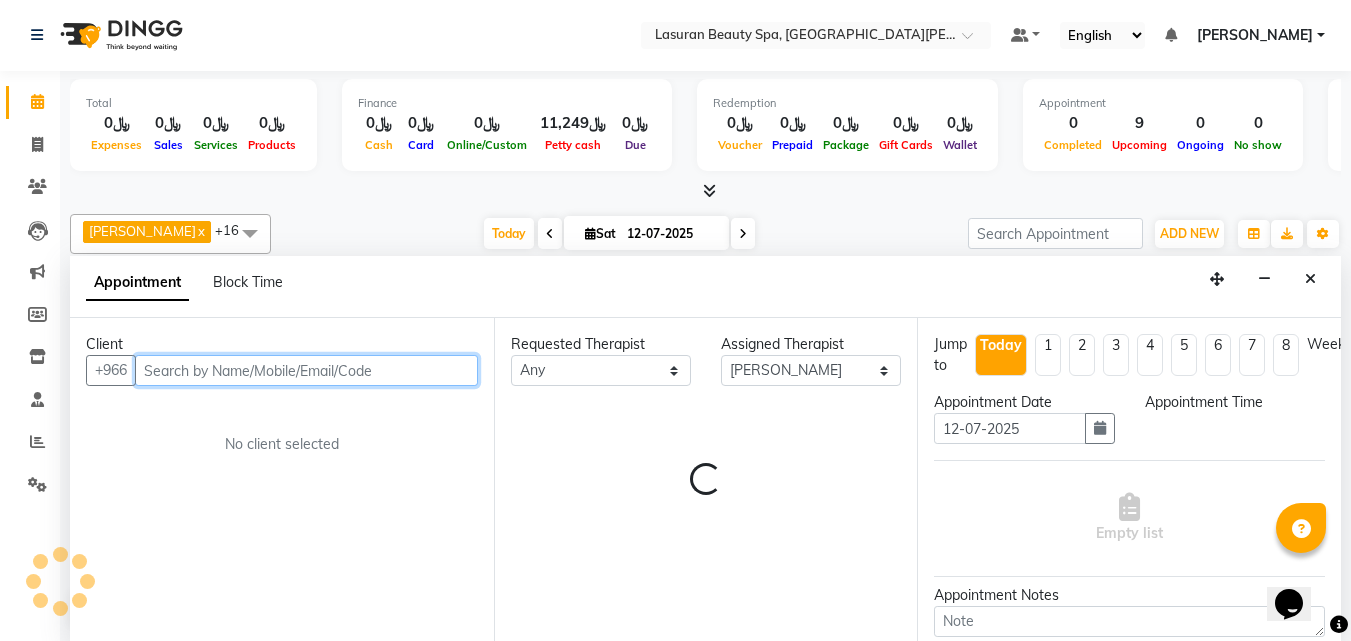 select on "1080" 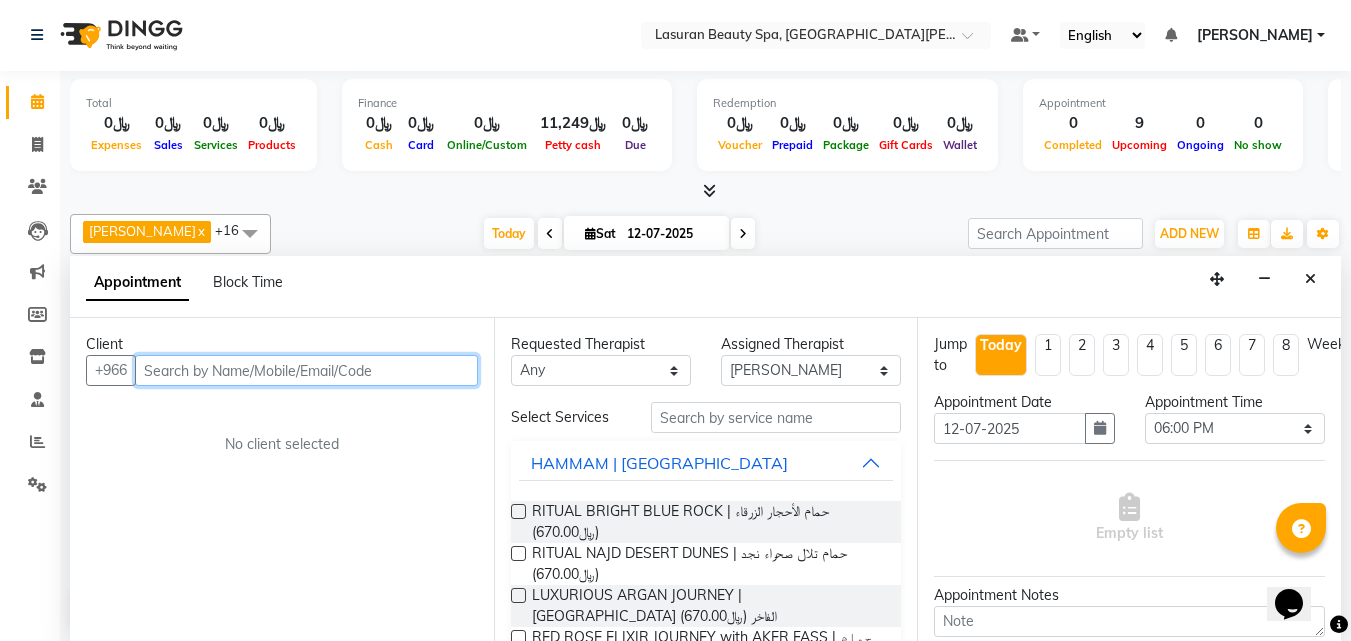 paste on "559921566" 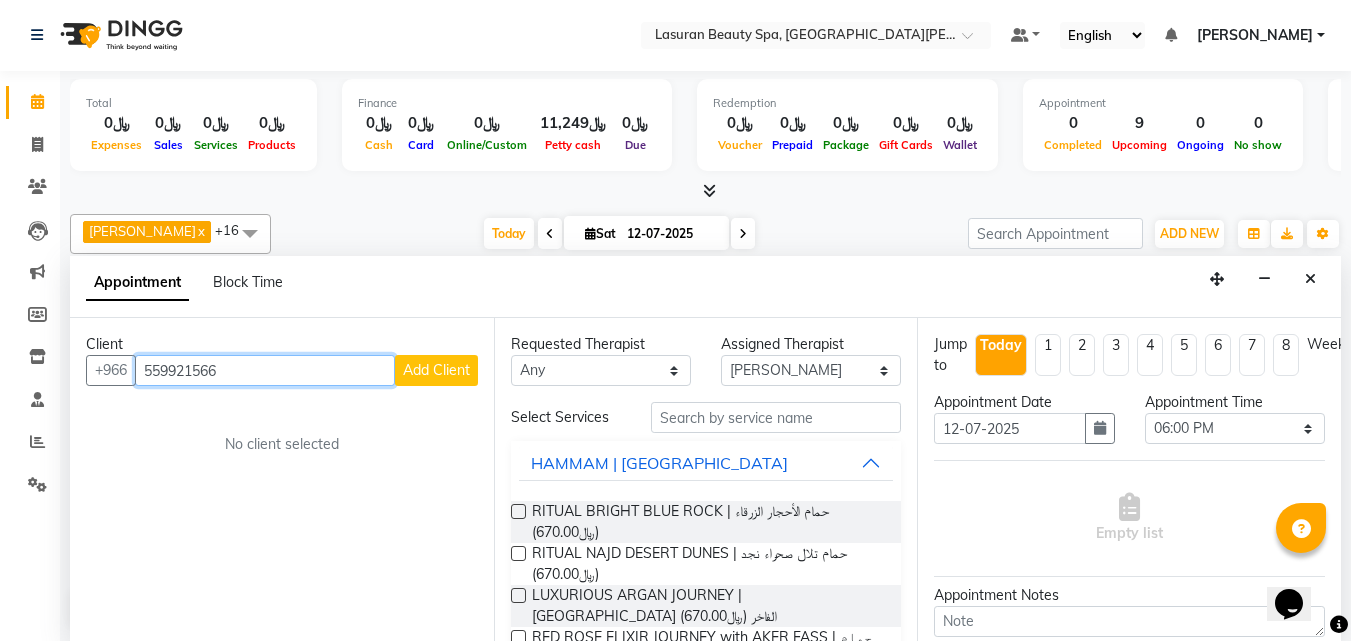 type on "559921566" 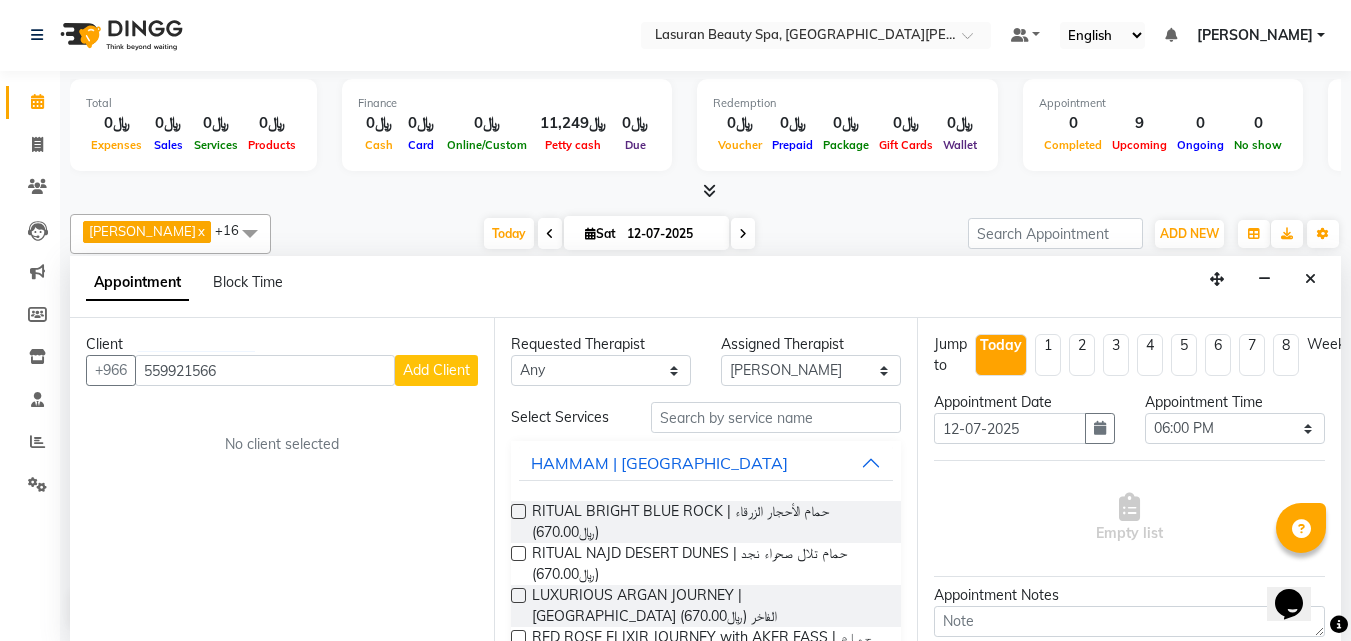 click on "Add Client" at bounding box center [436, 370] 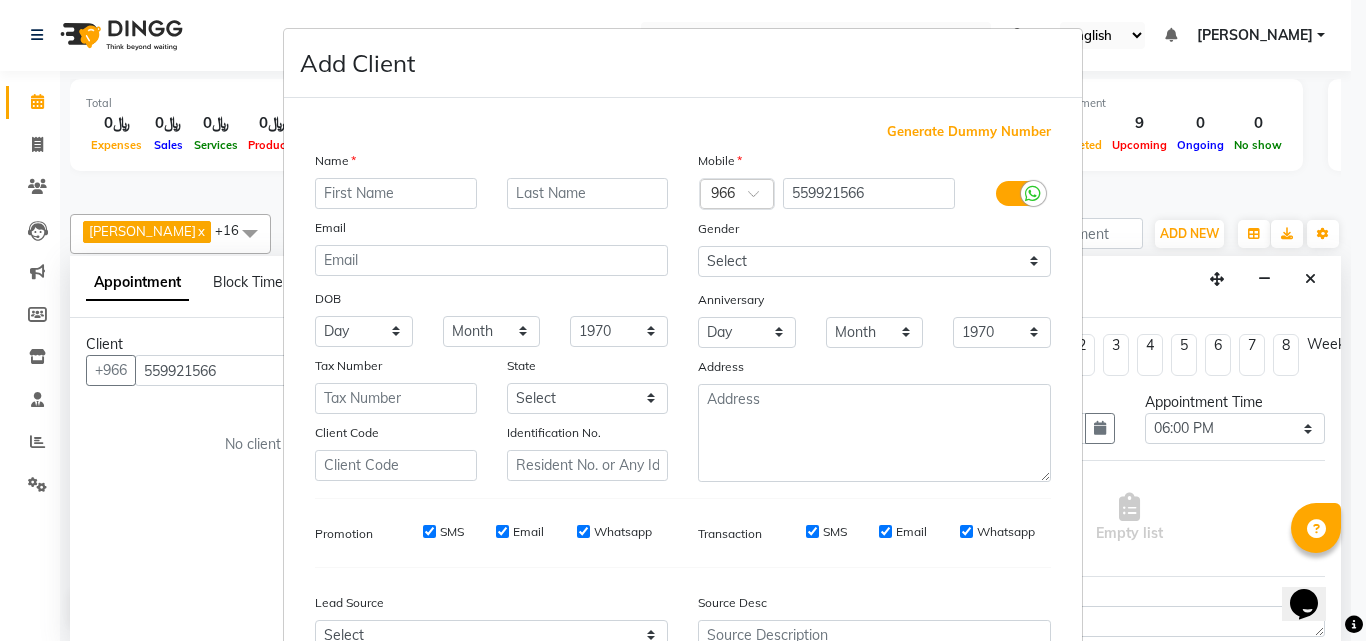 click at bounding box center (396, 193) 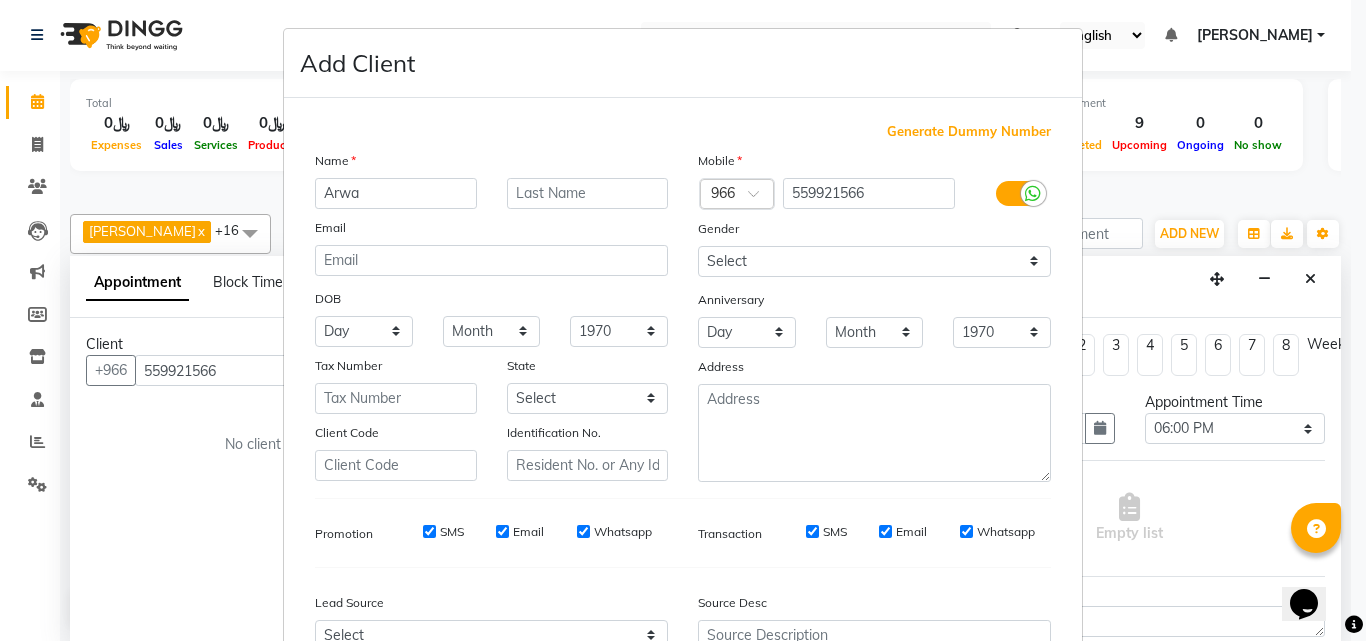 type on "Arwa" 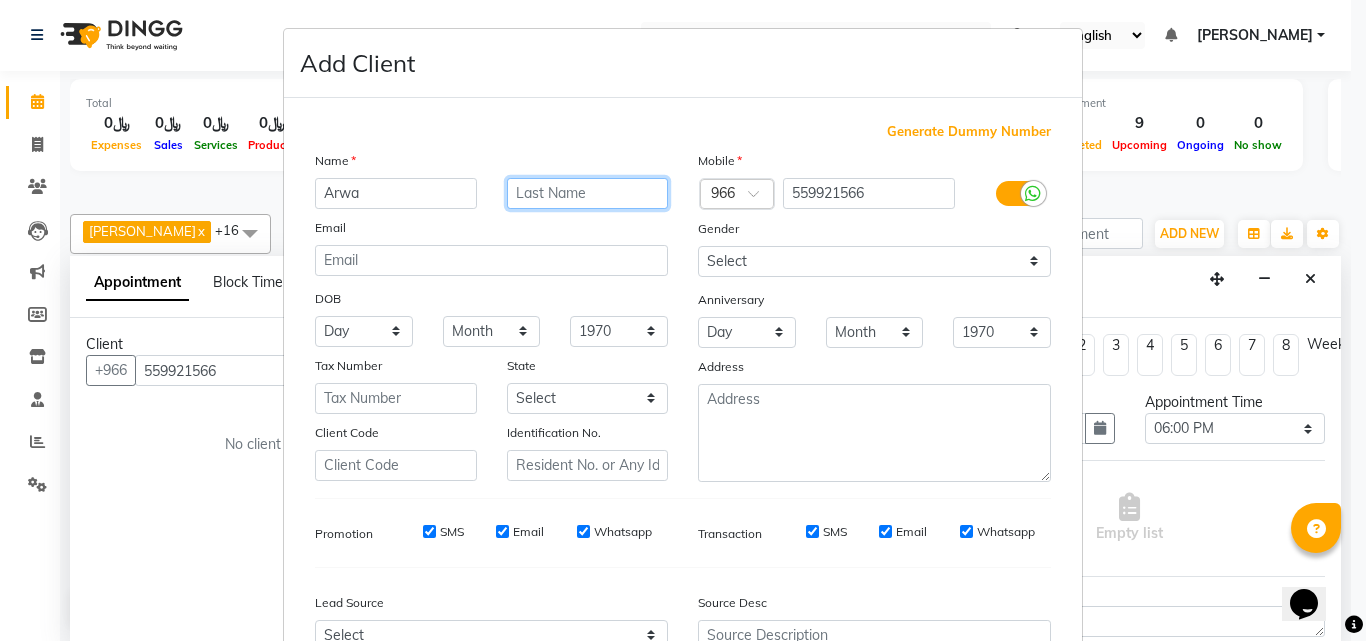 click at bounding box center (588, 193) 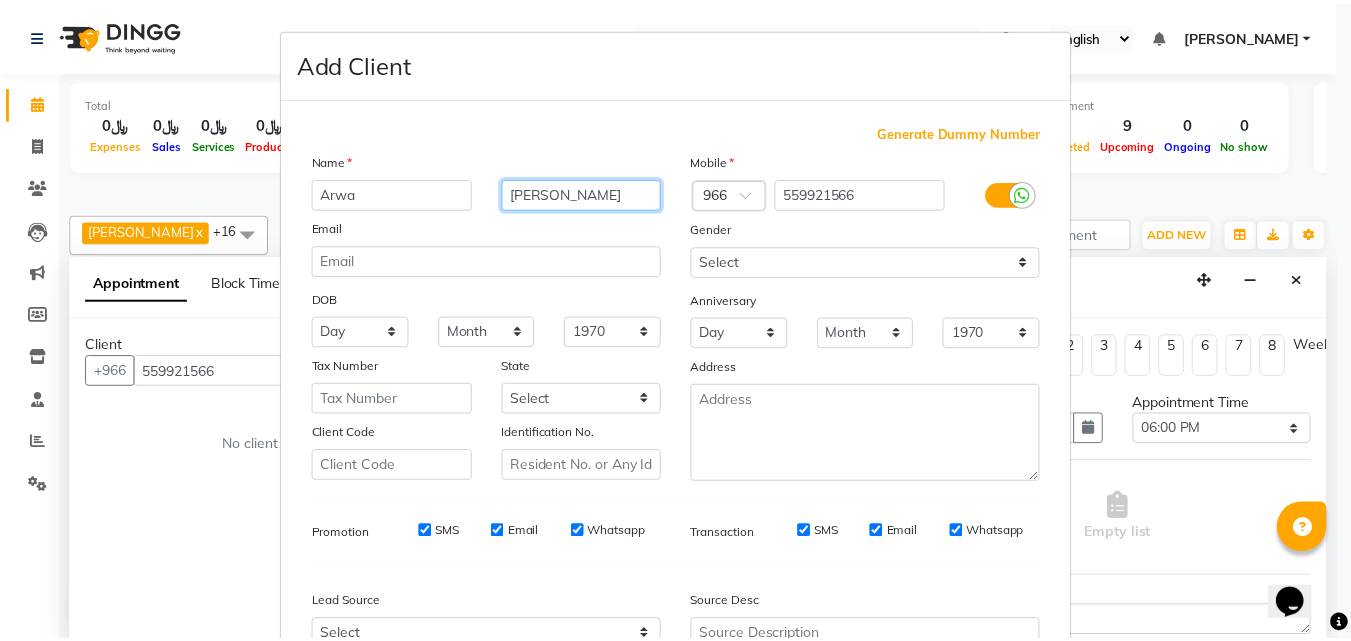 scroll, scrollTop: 208, scrollLeft: 0, axis: vertical 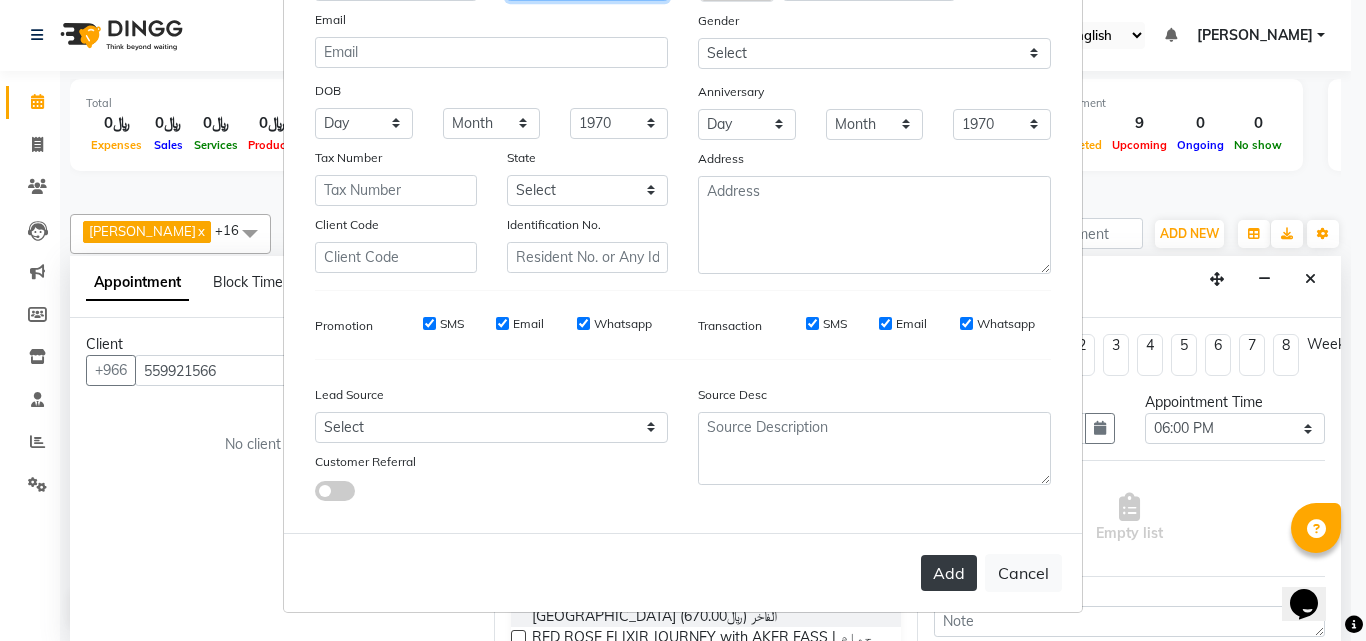 type on "[PERSON_NAME]" 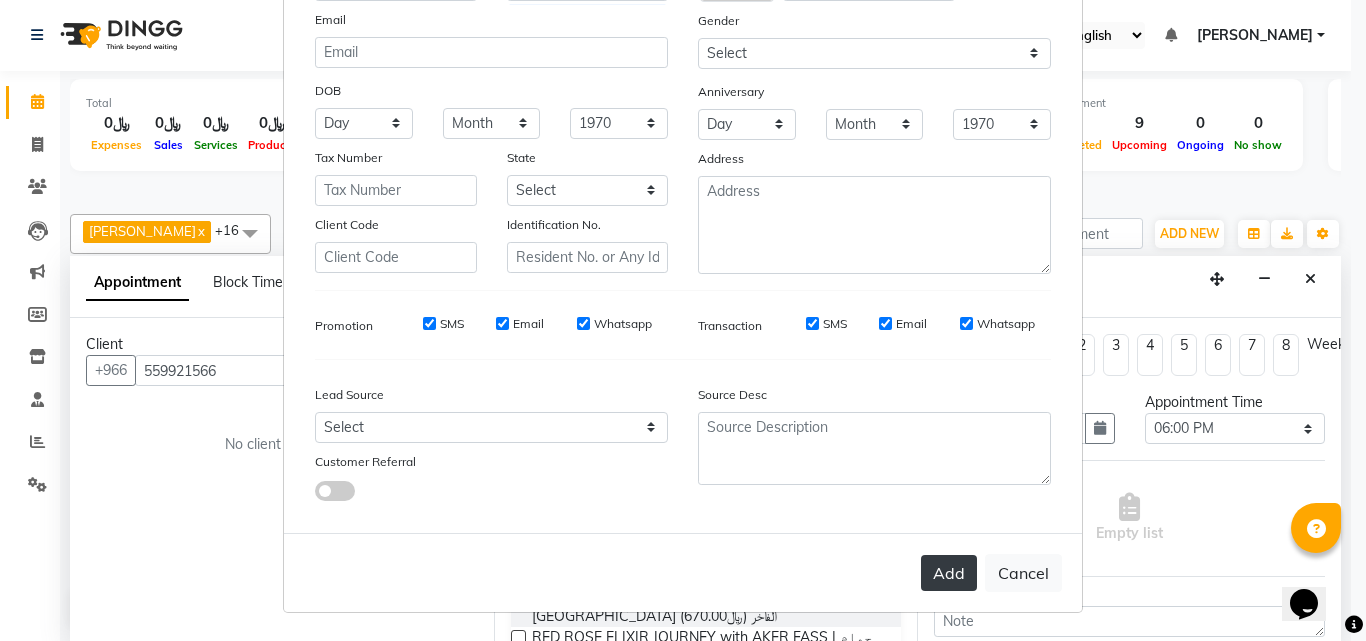 click on "Add" at bounding box center (949, 573) 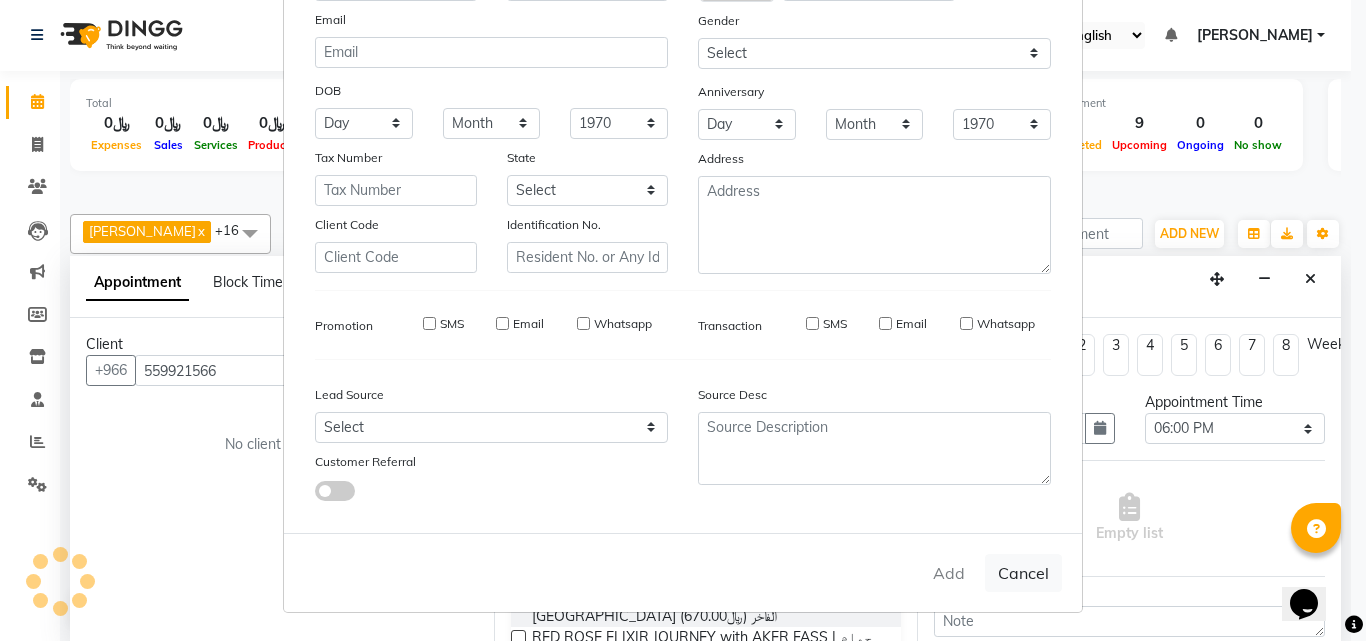 type 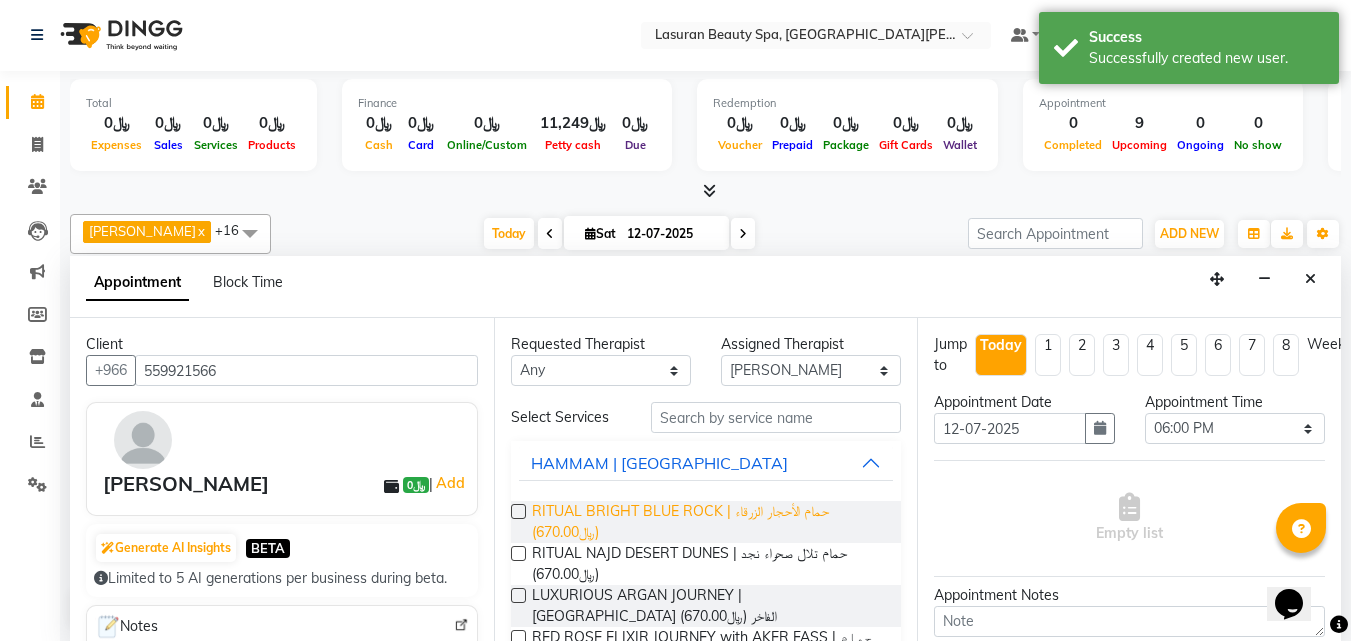 click on "RITUAL BRIGHT BLUE ROCK | حمام الأحجار الزرقاء (﷼670.00)" at bounding box center [709, 522] 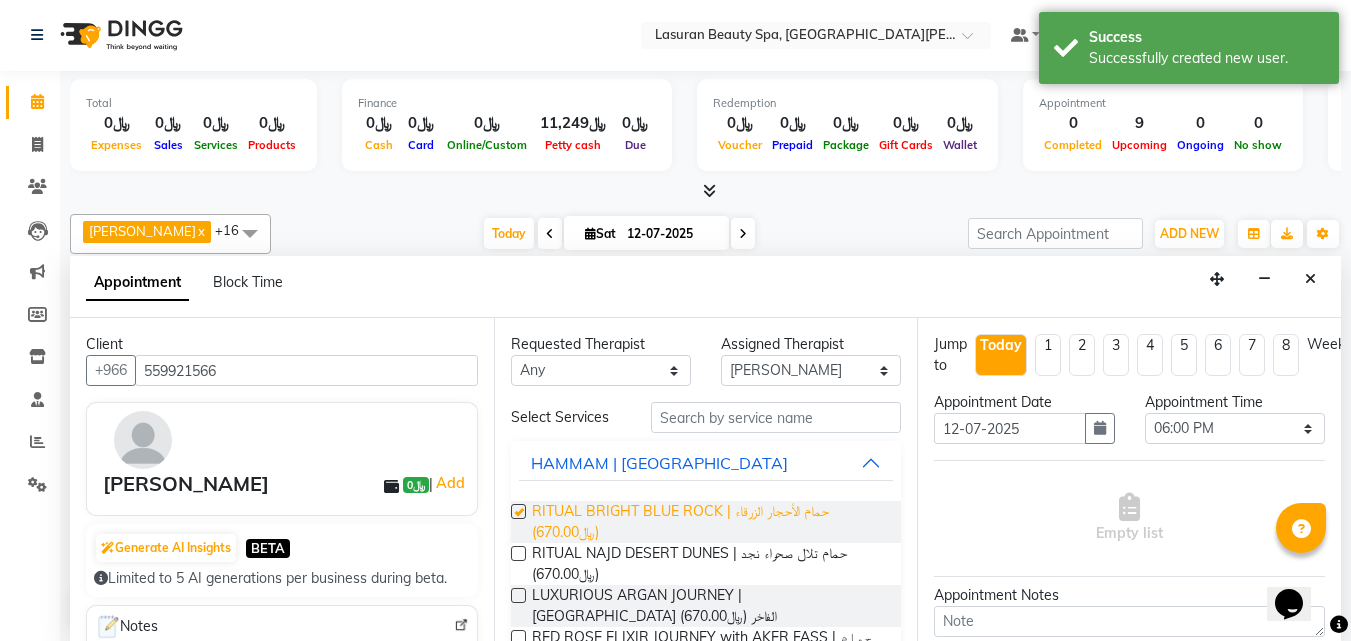 checkbox on "false" 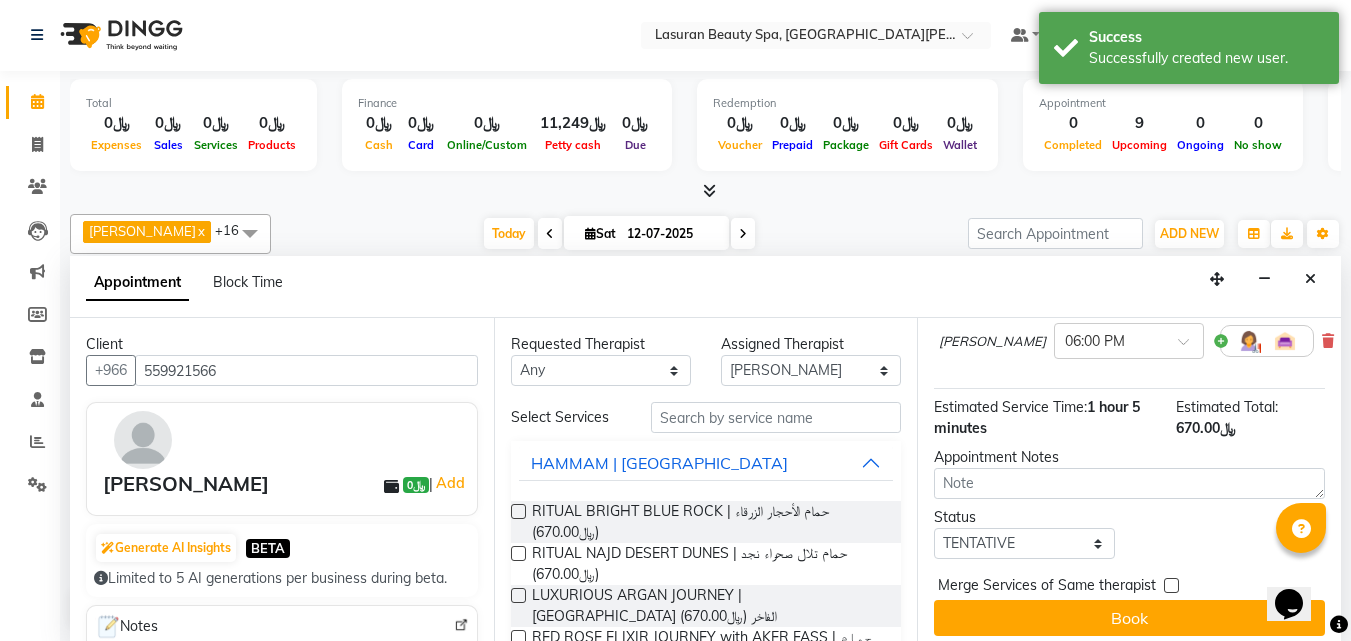 scroll, scrollTop: 230, scrollLeft: 0, axis: vertical 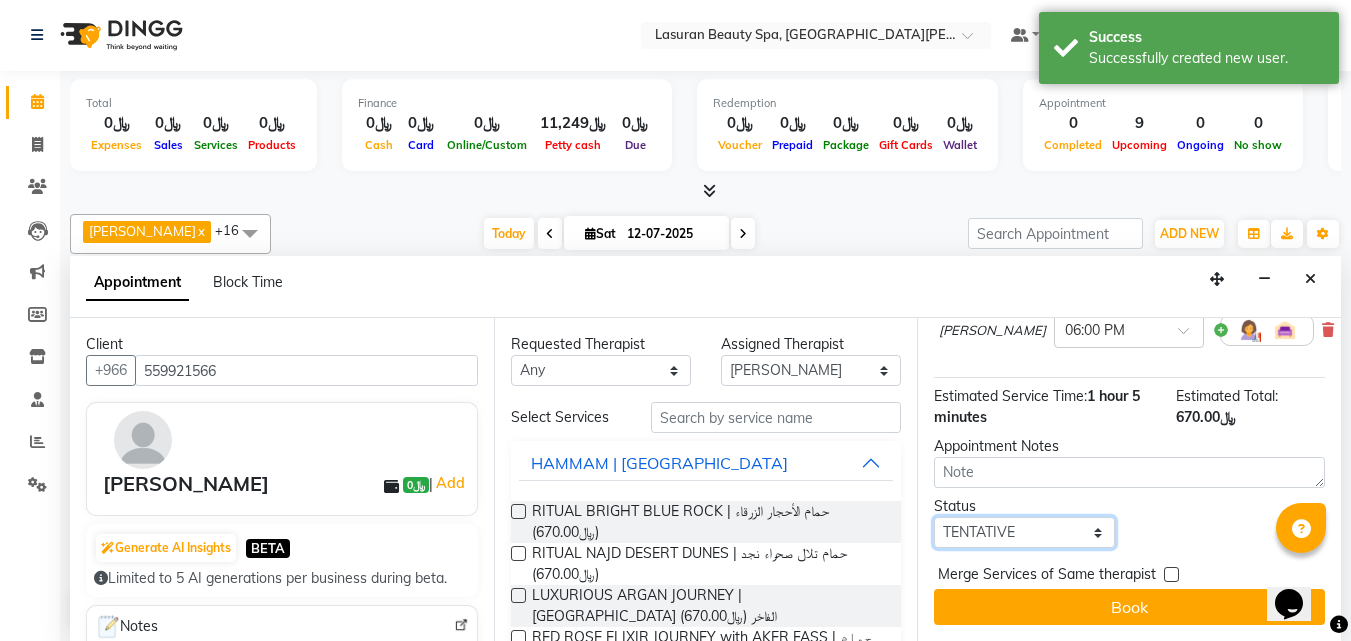 click on "Select TENTATIVE CONFIRM CHECK-IN UPCOMING" at bounding box center (1024, 532) 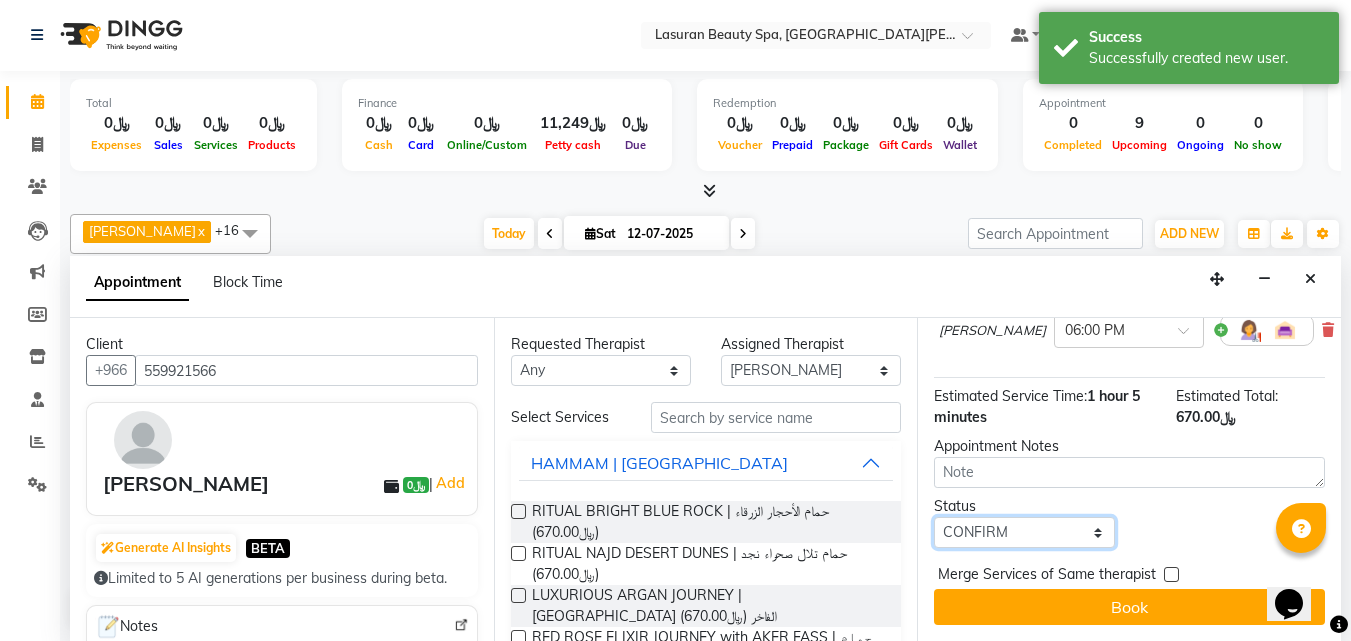 click on "Select TENTATIVE CONFIRM CHECK-IN UPCOMING" at bounding box center [1024, 532] 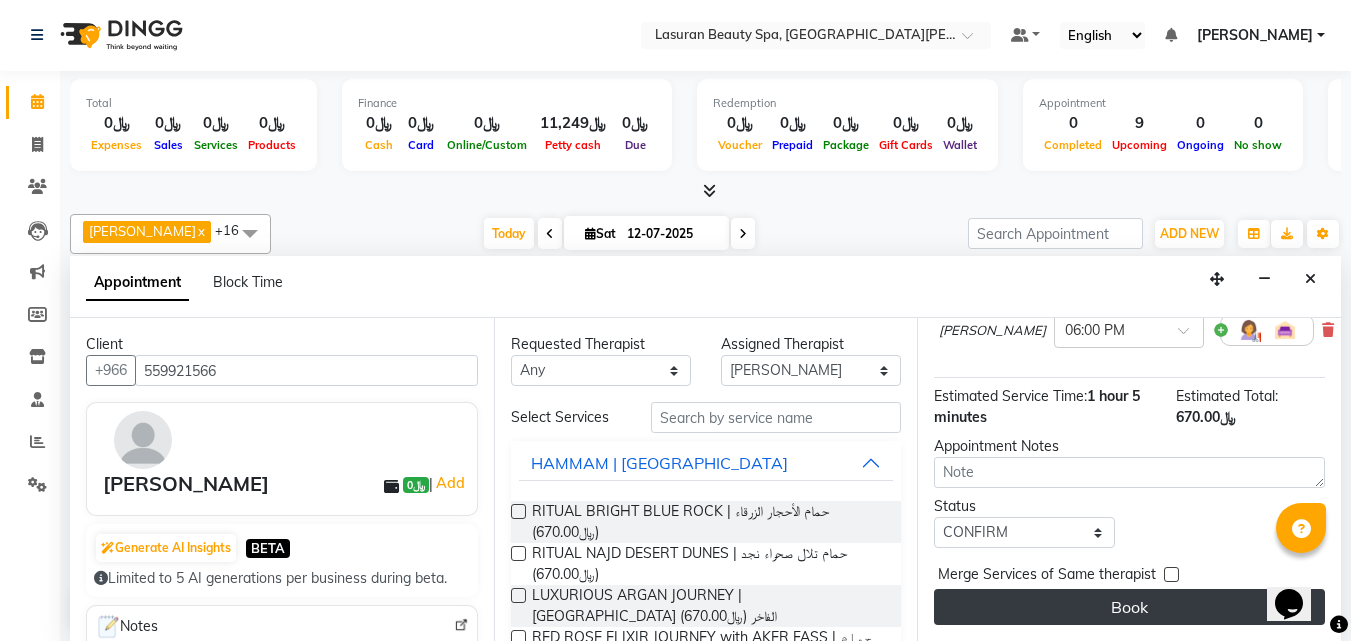 click on "Book" at bounding box center (1129, 607) 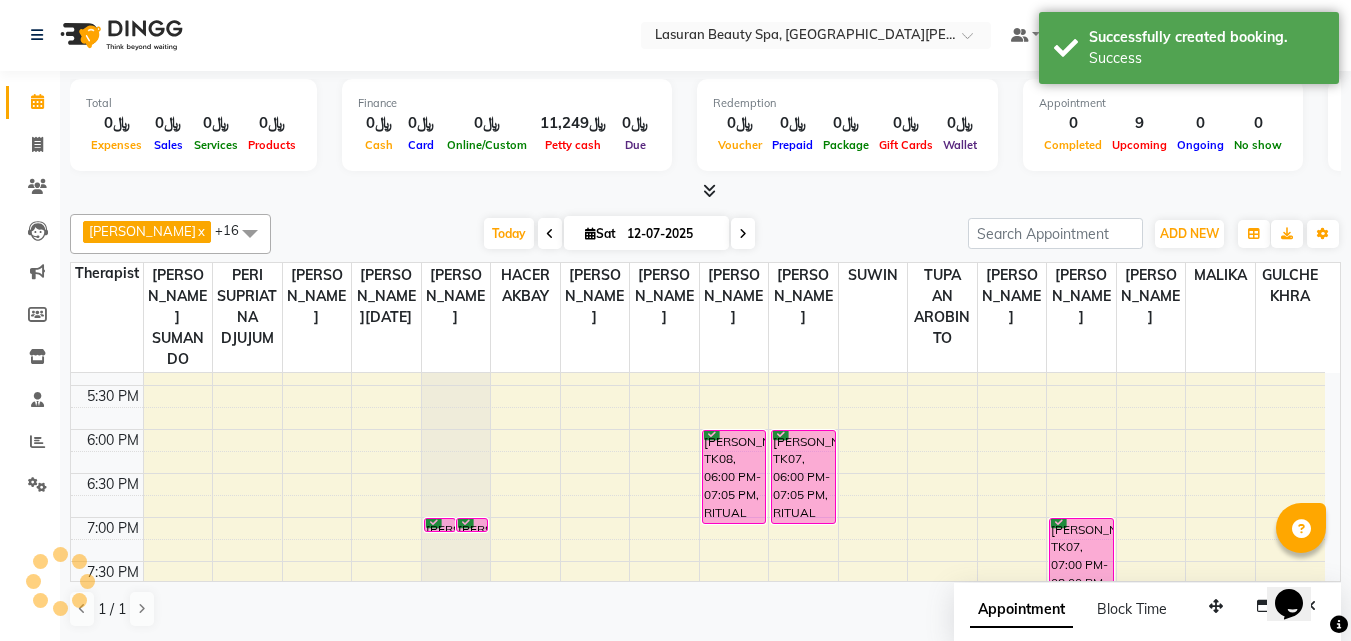 scroll, scrollTop: 0, scrollLeft: 0, axis: both 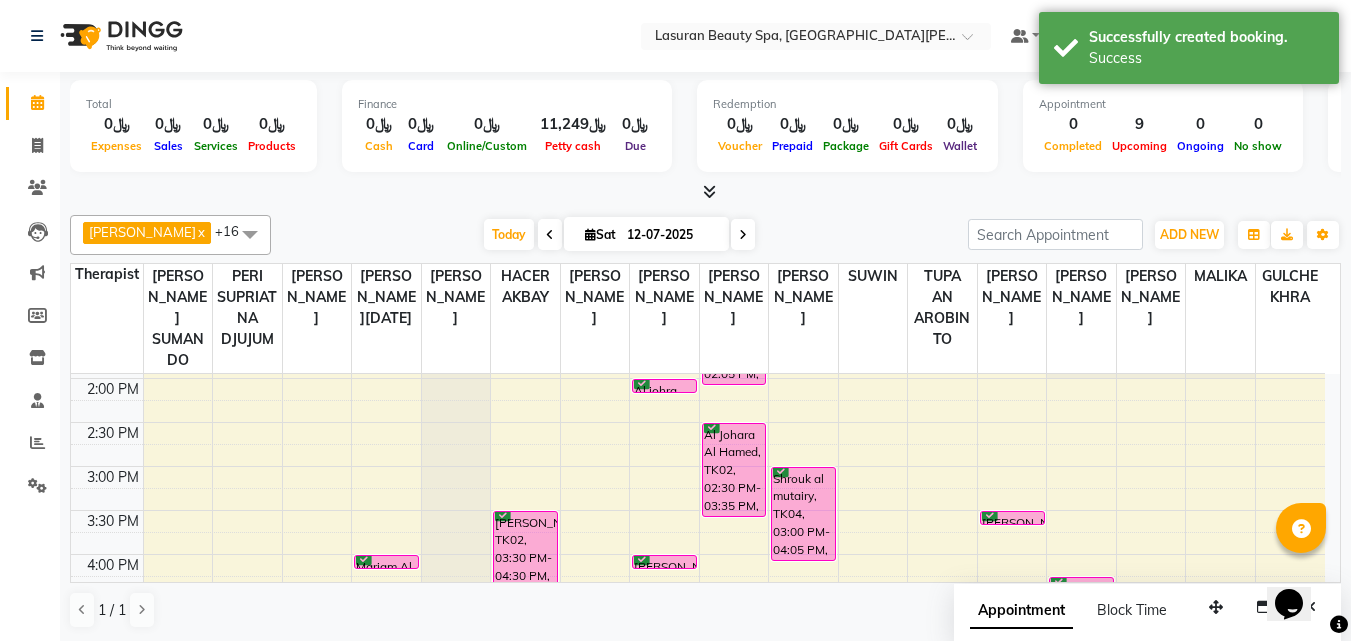 click on "Al Johara Al Hamed, TK02, 02:30 PM-03:35 PM, RITUAL BRIGHT BLUE ROCK | حمام الأحجار الزرقاء" at bounding box center (734, 470) 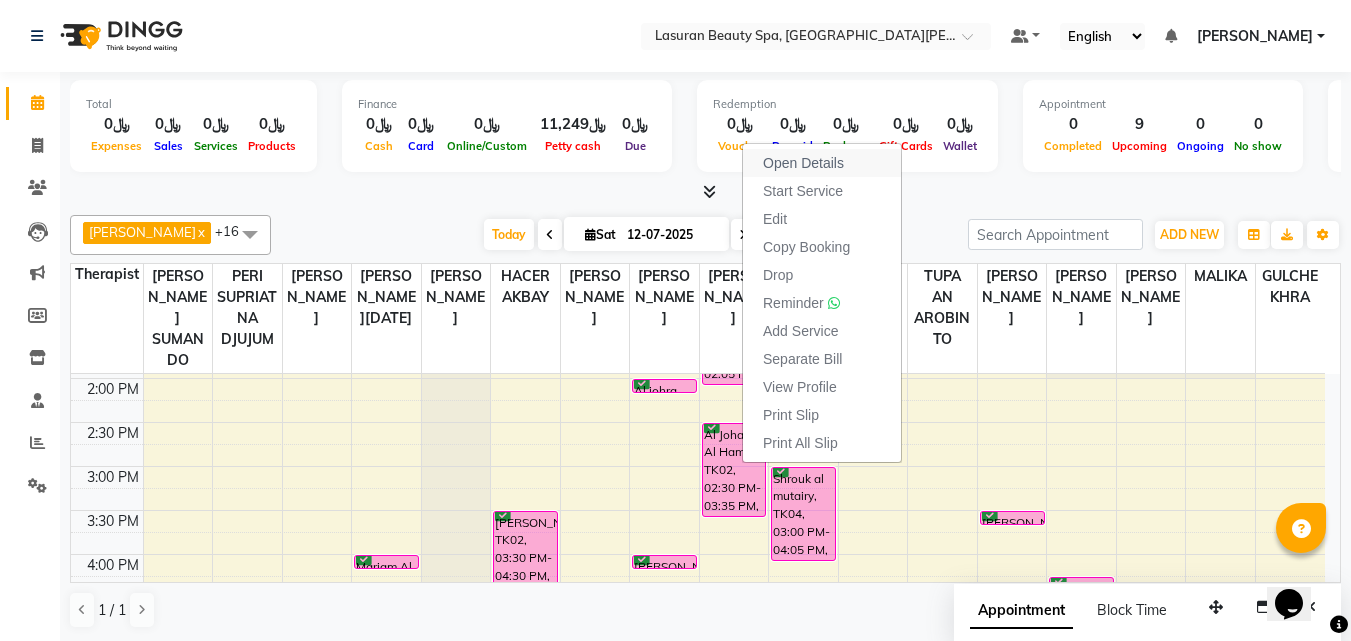 click on "Open Details" at bounding box center [803, 163] 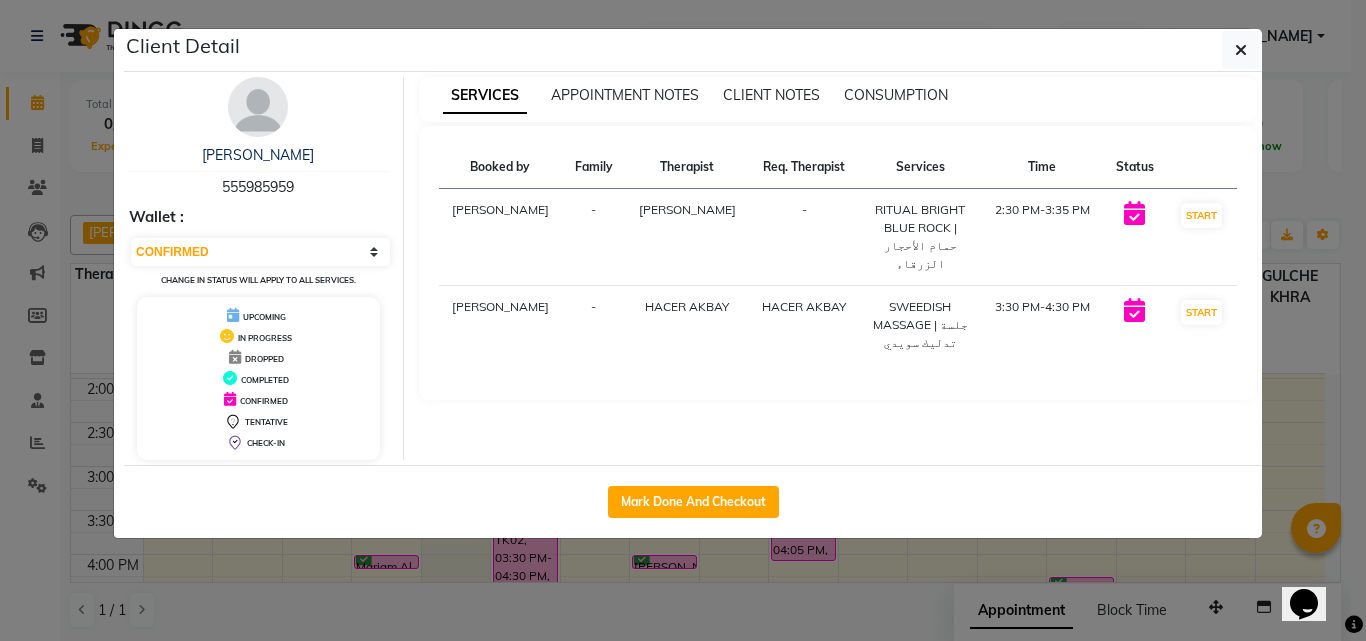 click on "555985959" at bounding box center (258, 187) 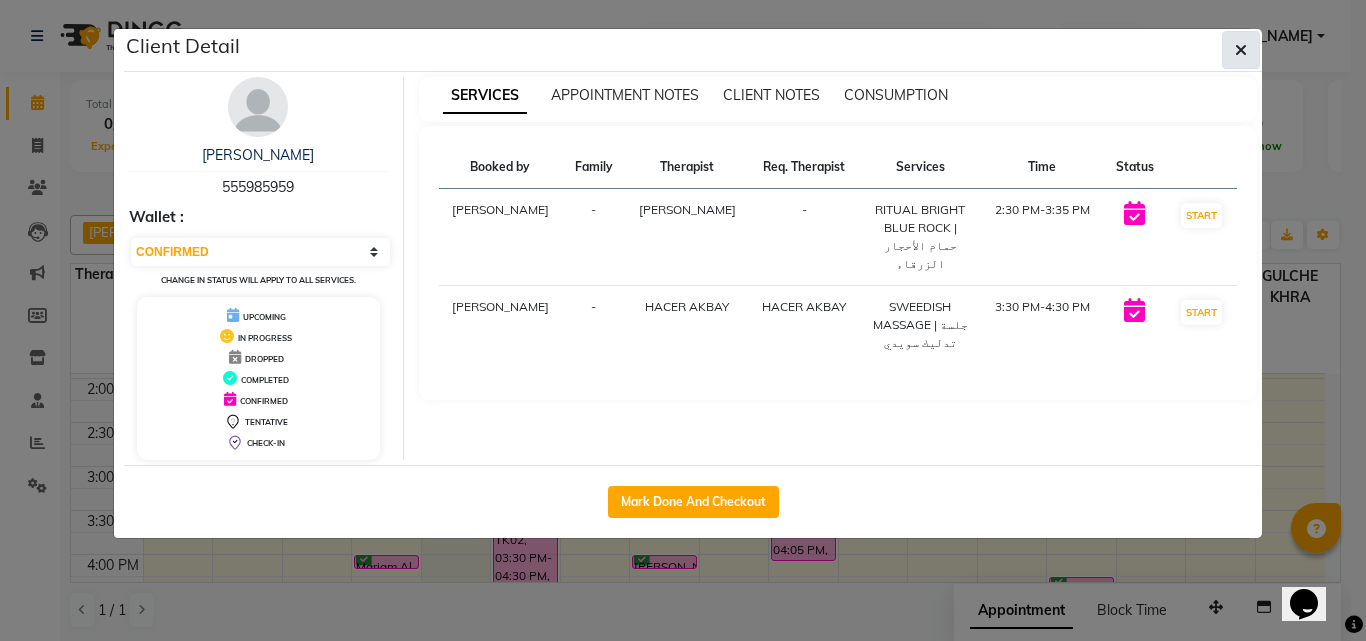 click 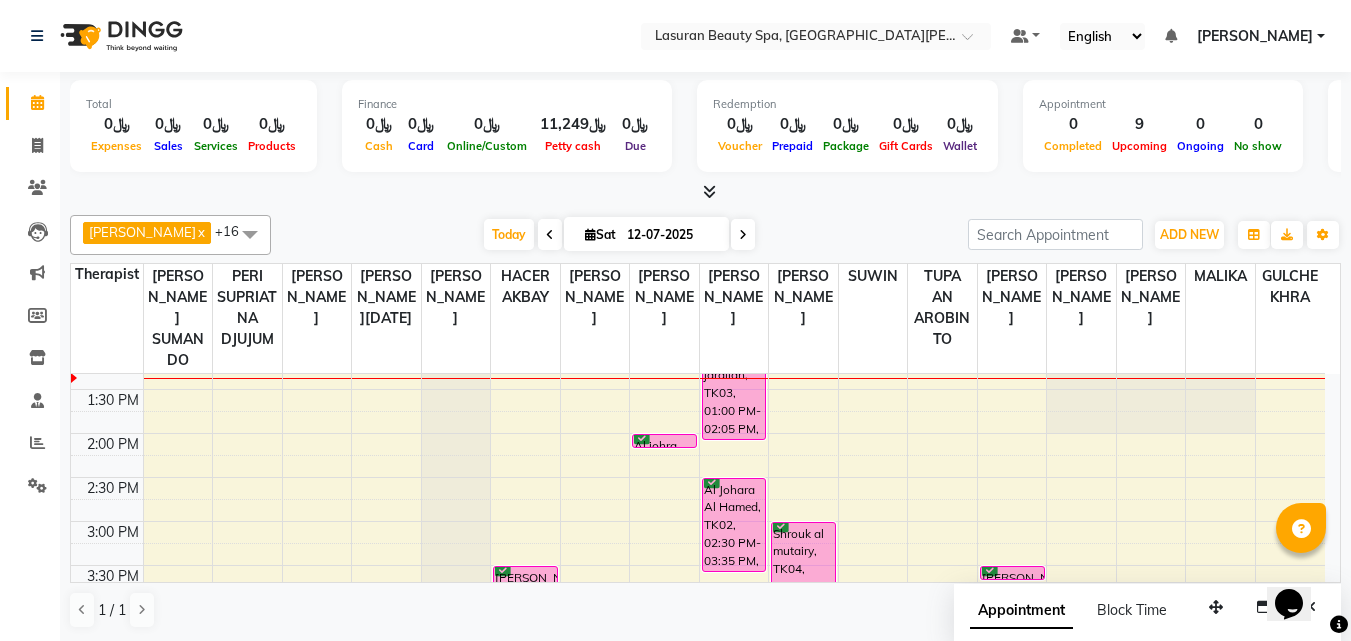 scroll, scrollTop: 159, scrollLeft: 0, axis: vertical 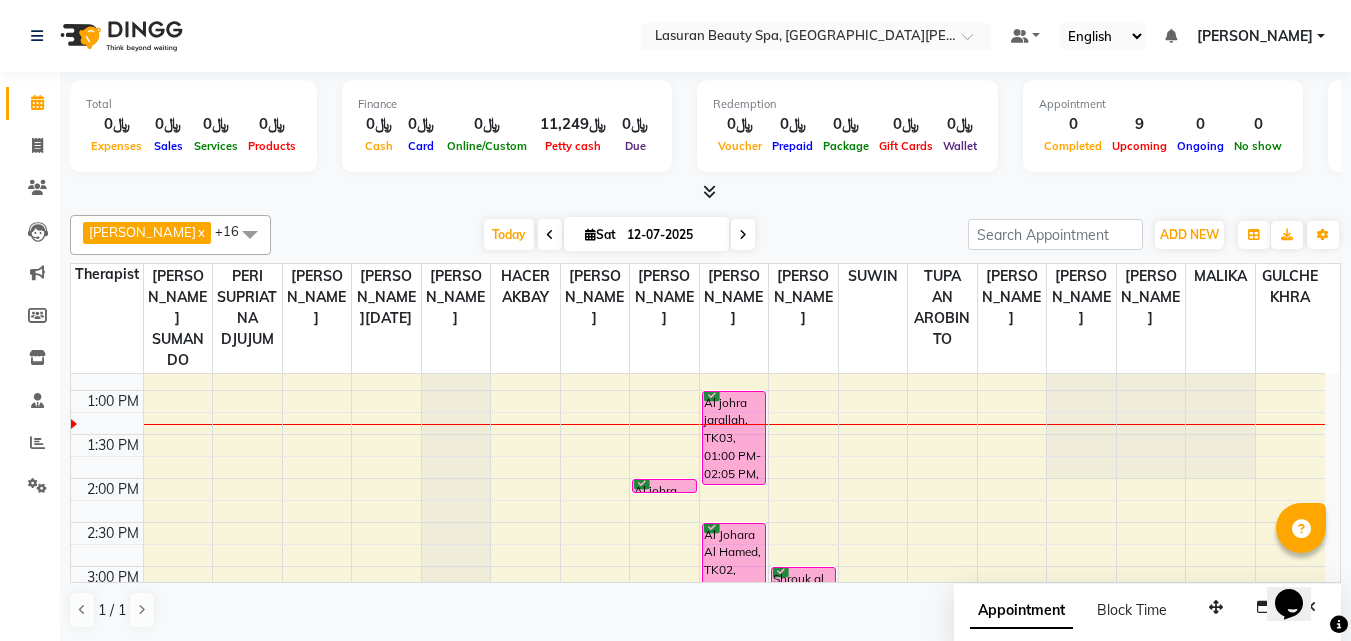 click on "Al johra jarallah, TK03, 01:00 PM-02:05 PM, RITUAL BRIGHT BLUE ROCK | حمام الأحجار الزرقاء" at bounding box center (734, 438) 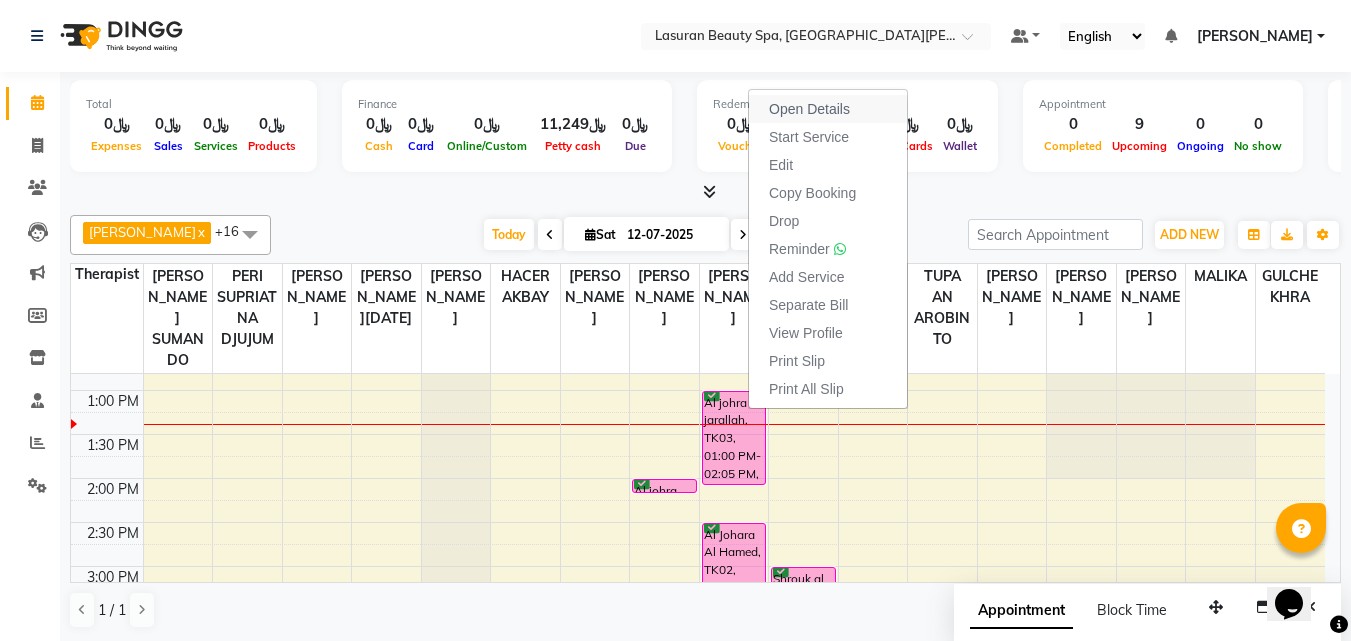 click on "Open Details" at bounding box center (809, 109) 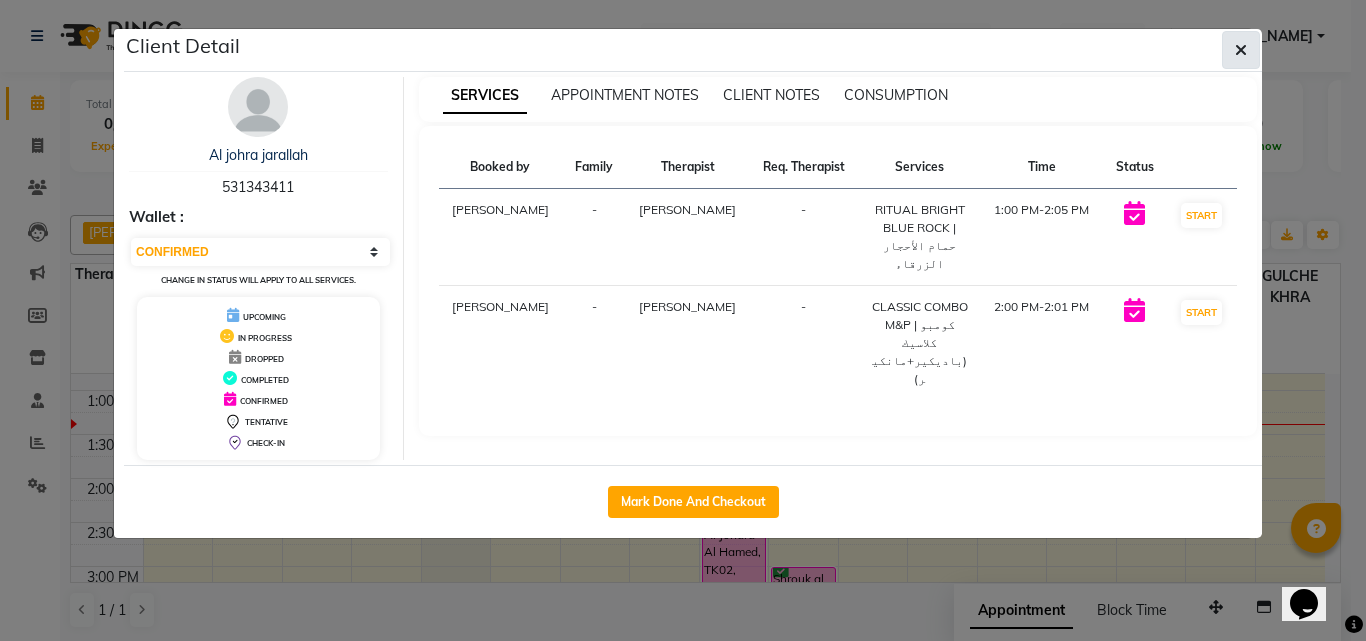 click 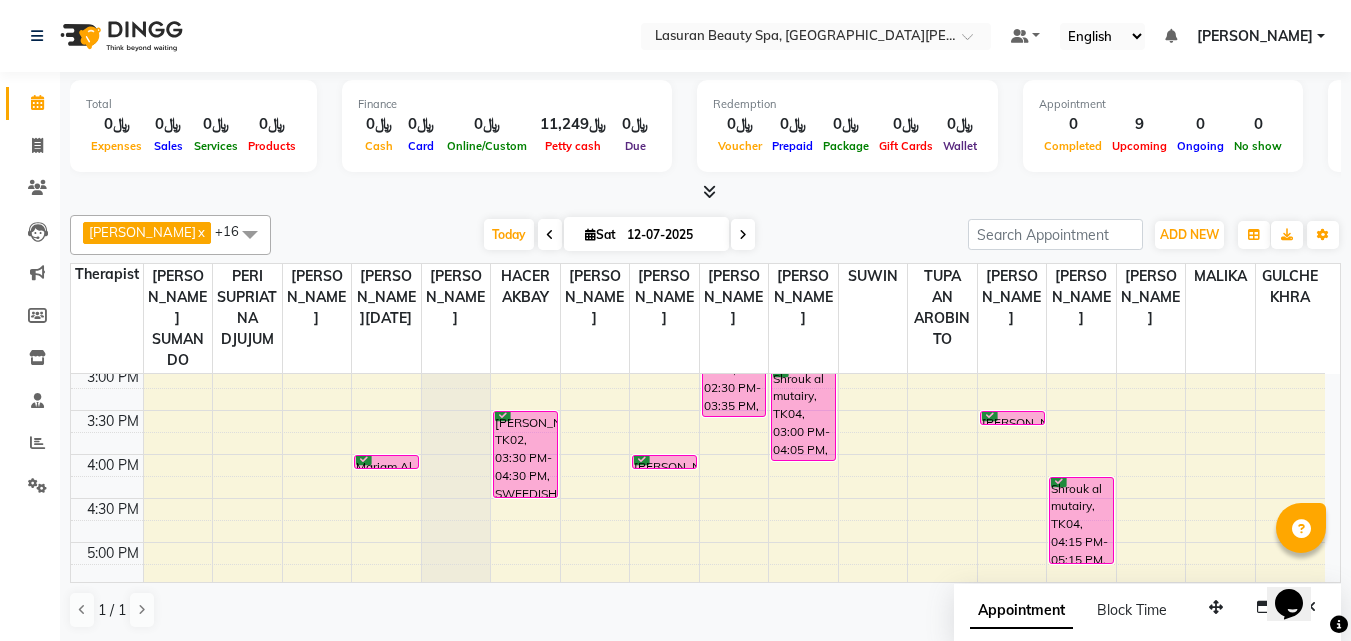 scroll, scrollTop: 159, scrollLeft: 0, axis: vertical 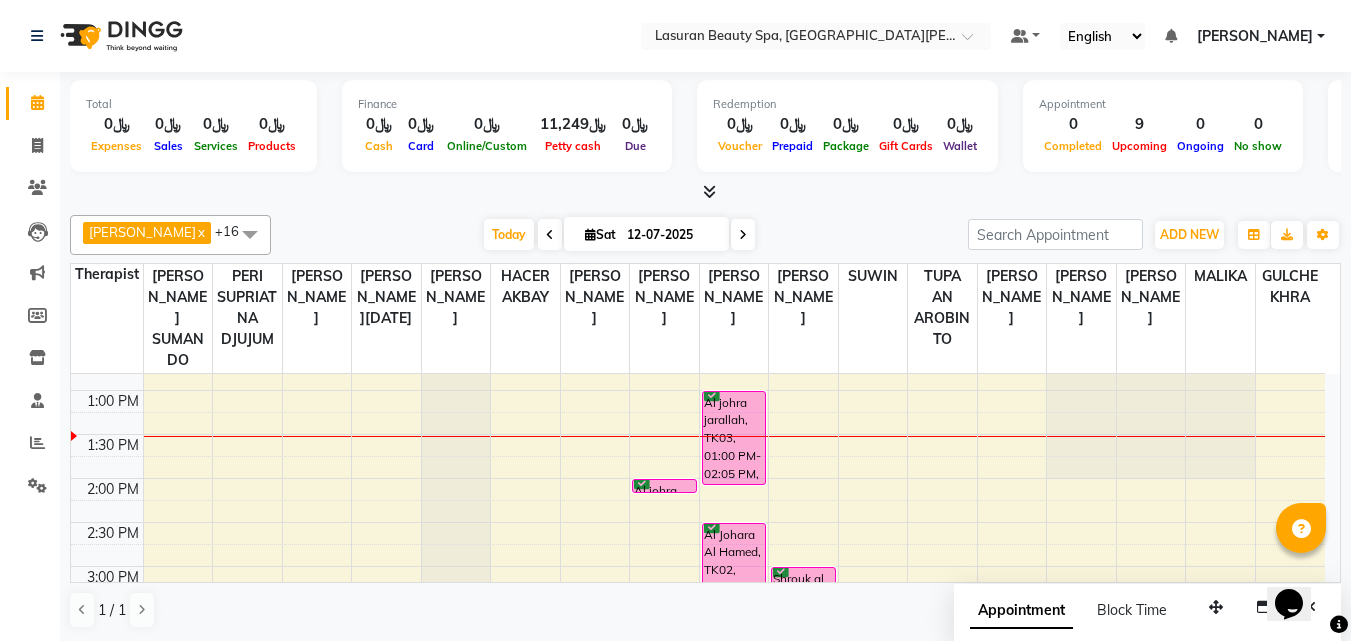 click on "Al johra jarallah, TK03, 01:00 PM-02:05 PM, RITUAL BRIGHT BLUE ROCK | حمام الأحجار الزرقاء" at bounding box center (734, 438) 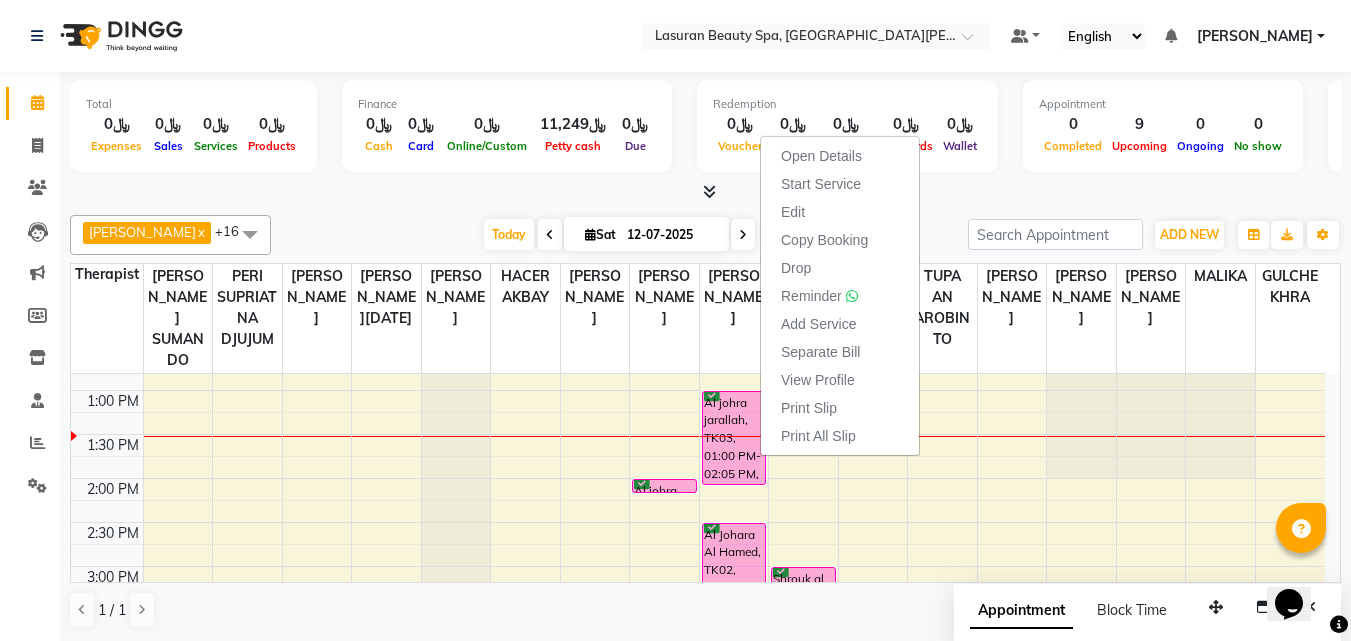 click at bounding box center (705, 192) 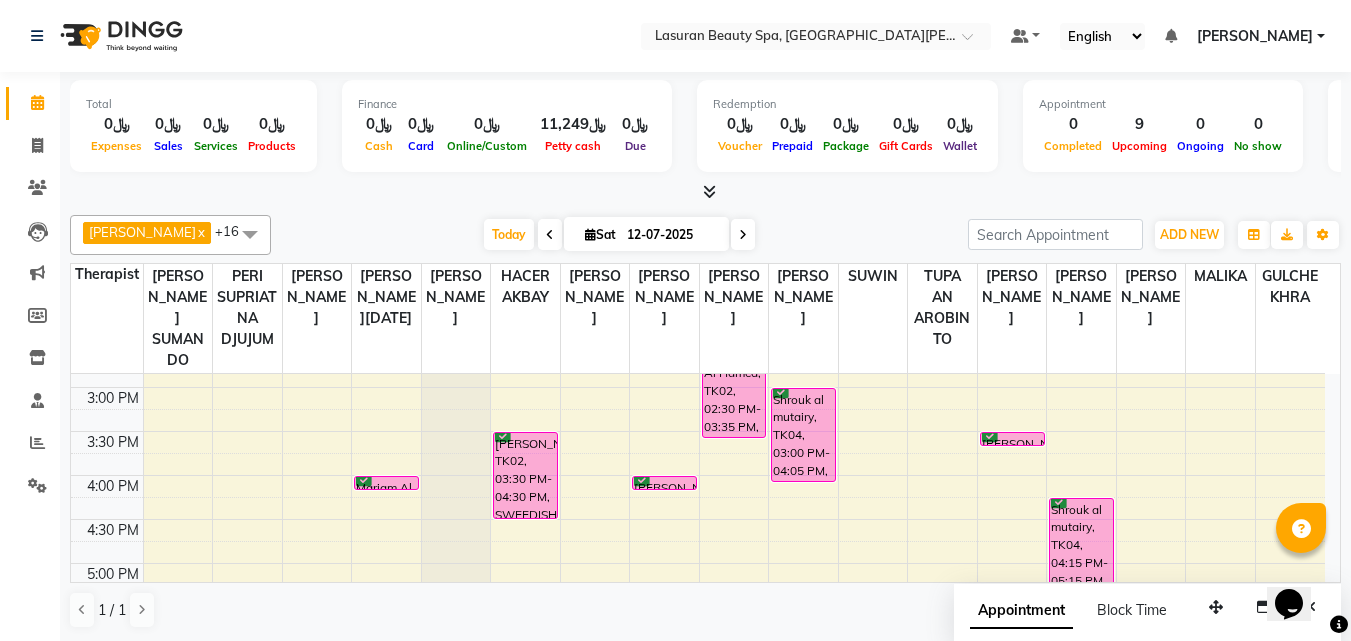 scroll, scrollTop: 359, scrollLeft: 0, axis: vertical 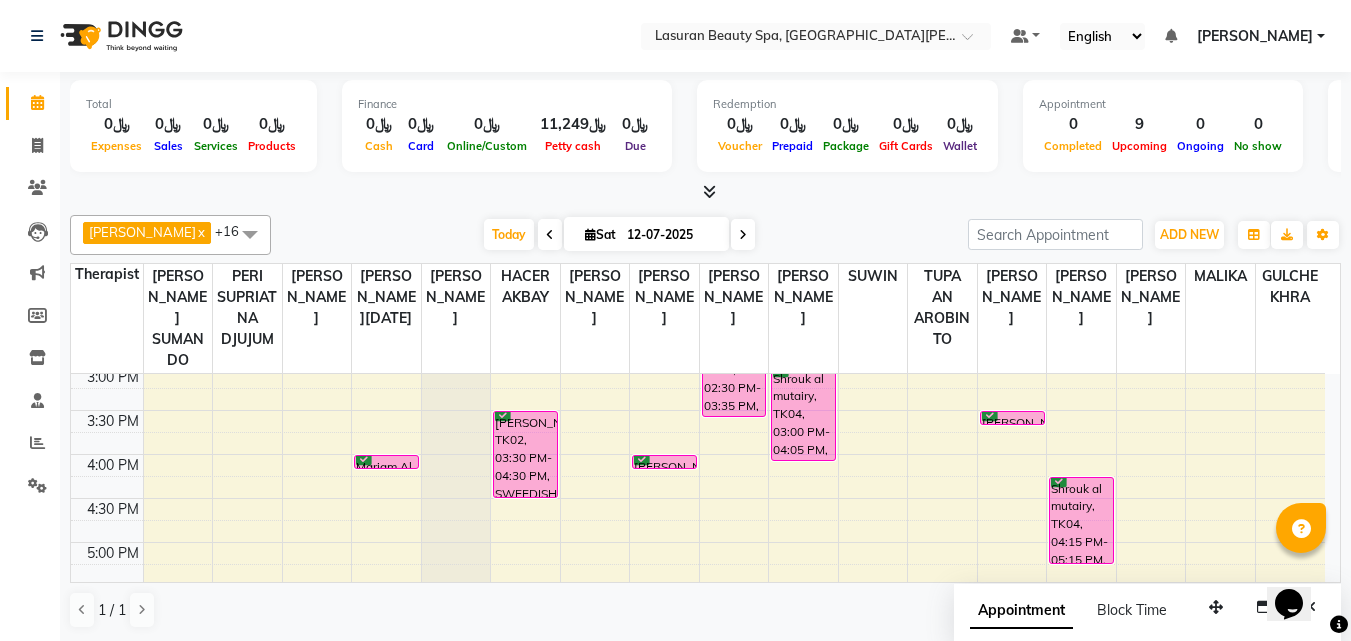 click on "[PERSON_NAME], TK05, 03:30 PM-03:31 PM, CLASSIC PEDICURE | باديكير كلاسيك" at bounding box center [1012, 418] 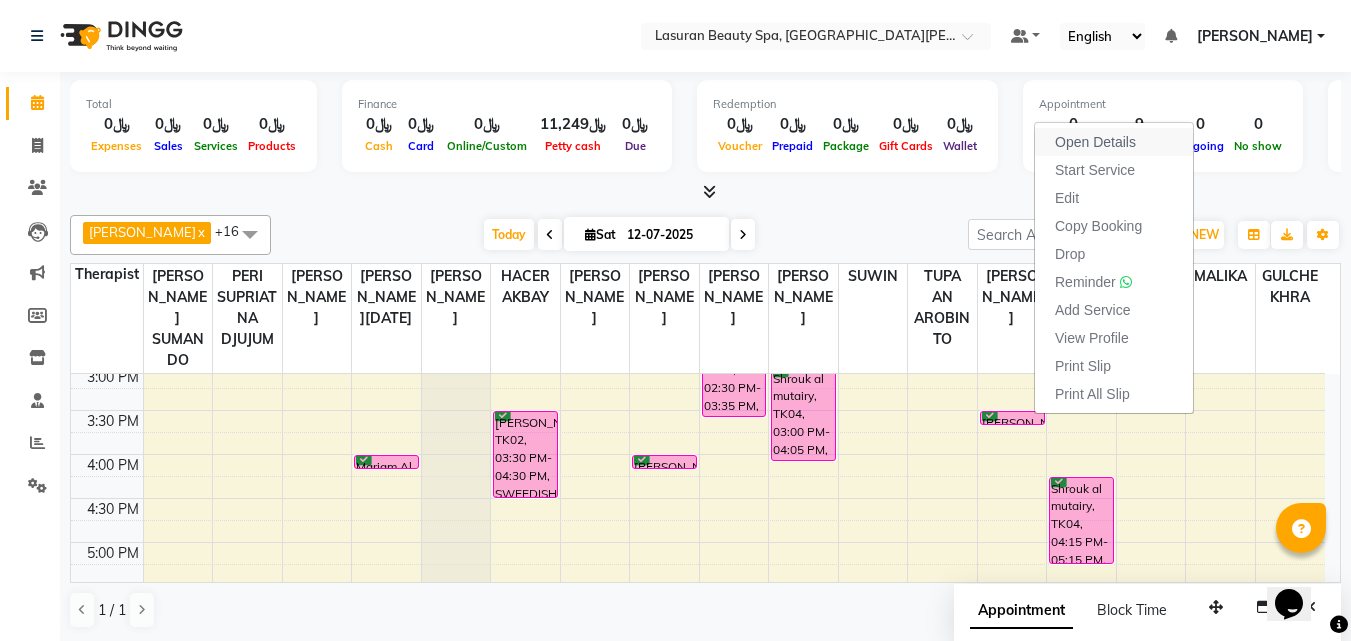 click on "Open Details" at bounding box center (1114, 142) 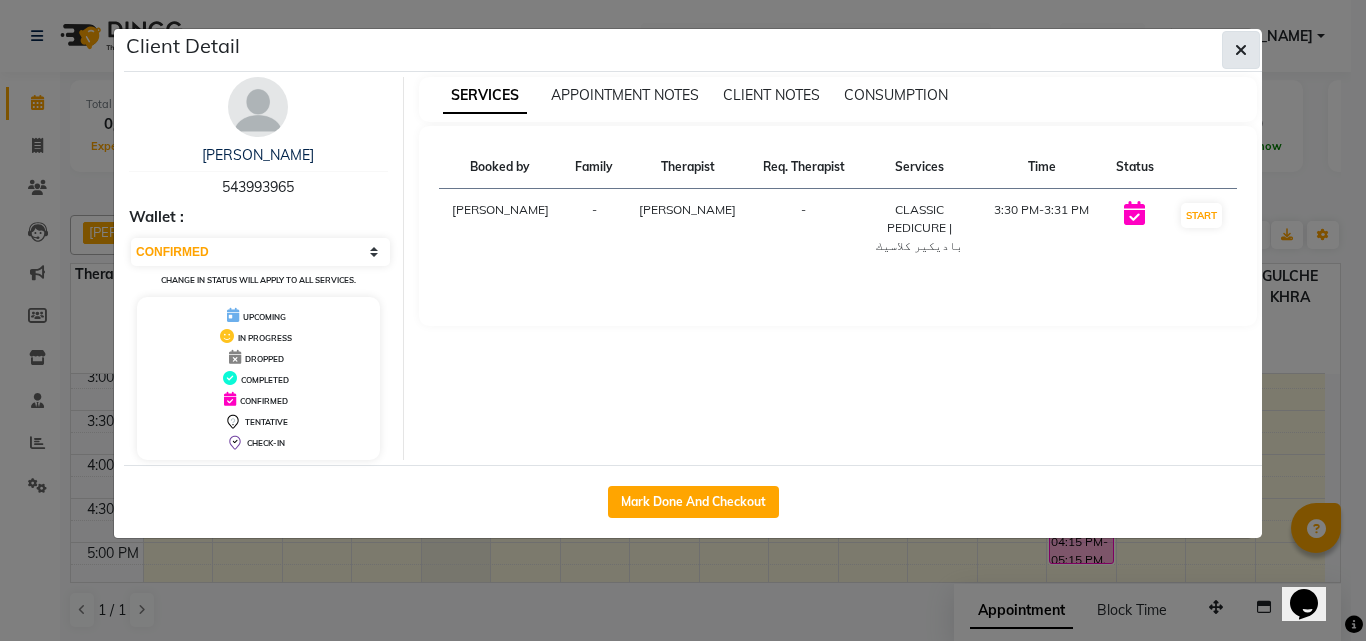 click 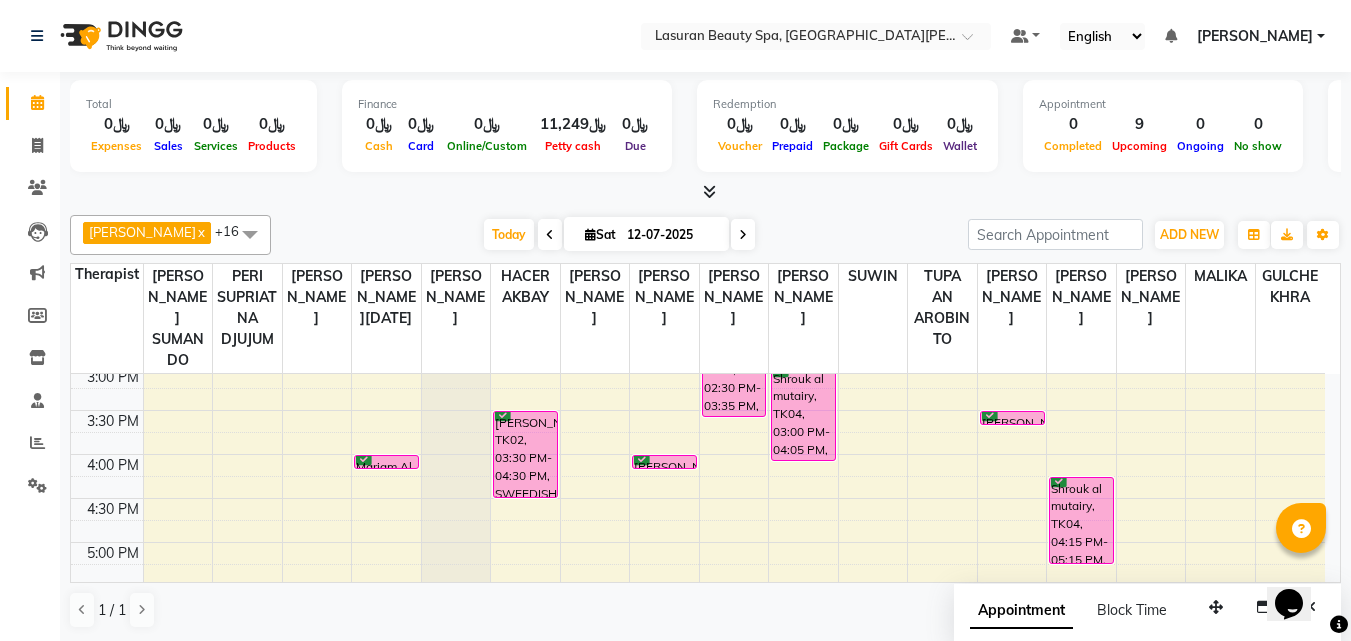 click on "[PERSON_NAME], TK05, 03:30 PM-03:31 PM, CLASSIC PEDICURE | باديكير كلاسيك" at bounding box center (1012, 418) 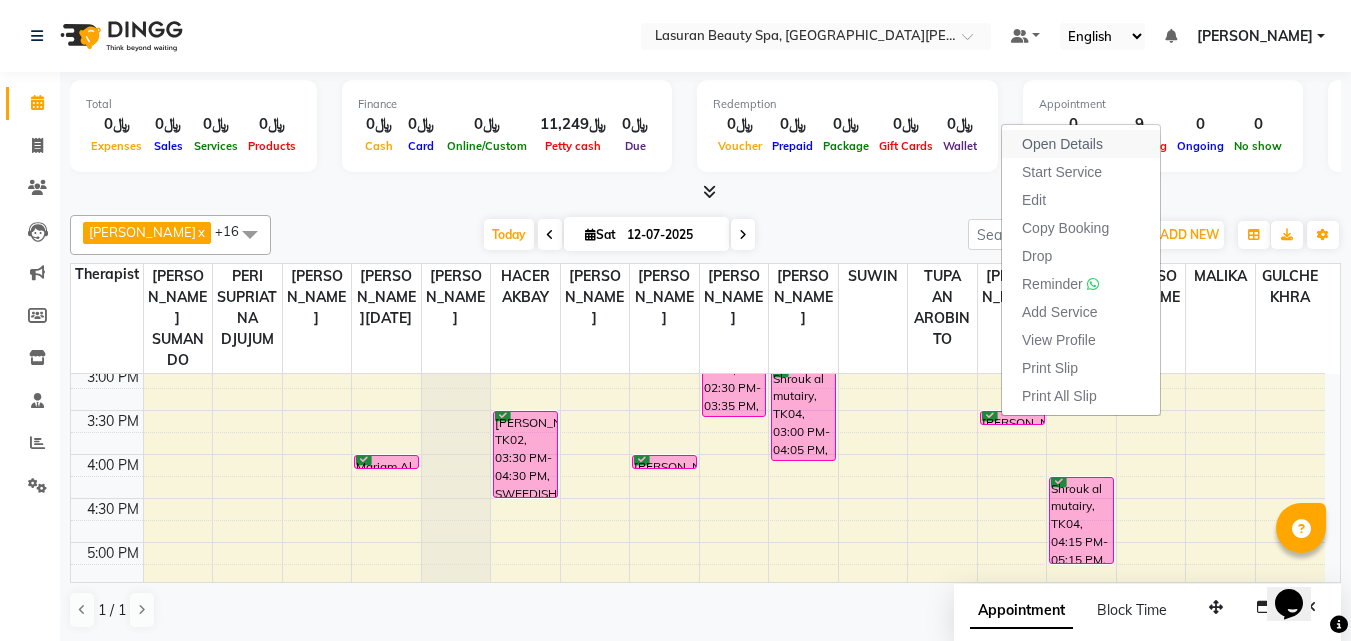 click on "Open Details" at bounding box center (1062, 144) 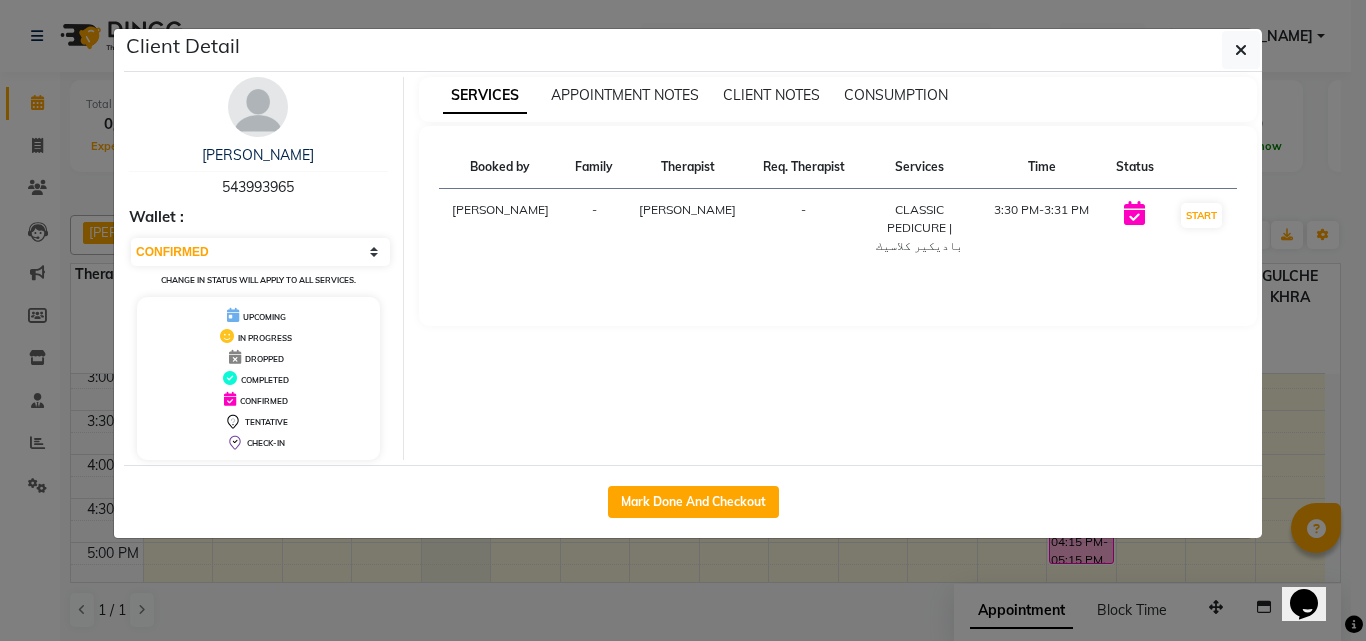 click on "Client Detail  [PERSON_NAME]   543993965 Wallet : Select IN SERVICE CONFIRMED TENTATIVE CHECK IN MARK DONE DROPPED UPCOMING Change in status will apply to all services. UPCOMING IN PROGRESS DROPPED COMPLETED CONFIRMED TENTATIVE CHECK-IN SERVICES APPOINTMENT NOTES CLIENT NOTES CONSUMPTION Booked by Family Therapist Req. Therapist Services Time Status  Ranim Al Hasnaoui  - CHARLYN AZARCON -  CLASSIC PEDICURE | باديكير كلاسيك   3:30 PM-3:31 PM   START   Mark Done And Checkout" 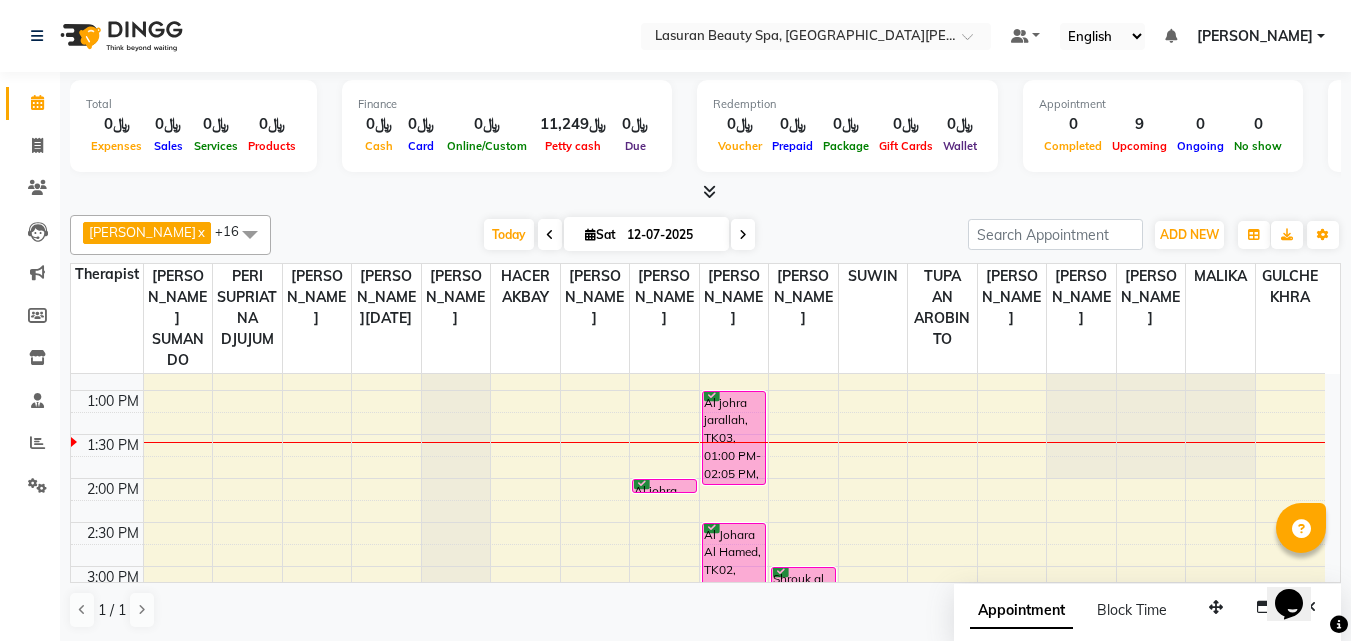 scroll, scrollTop: 59, scrollLeft: 0, axis: vertical 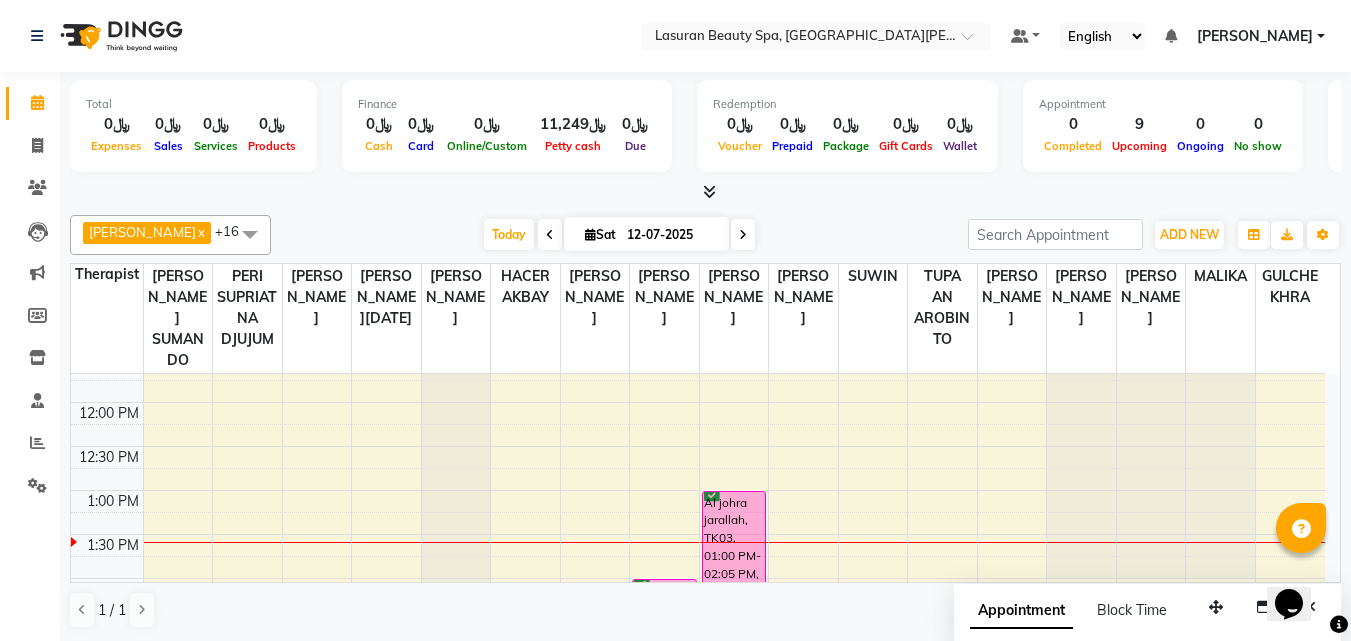 click on "Al johra jarallah, TK03, 01:00 PM-02:05 PM, RITUAL BRIGHT BLUE ROCK | حمام الأحجار الزرقاء" at bounding box center (734, 538) 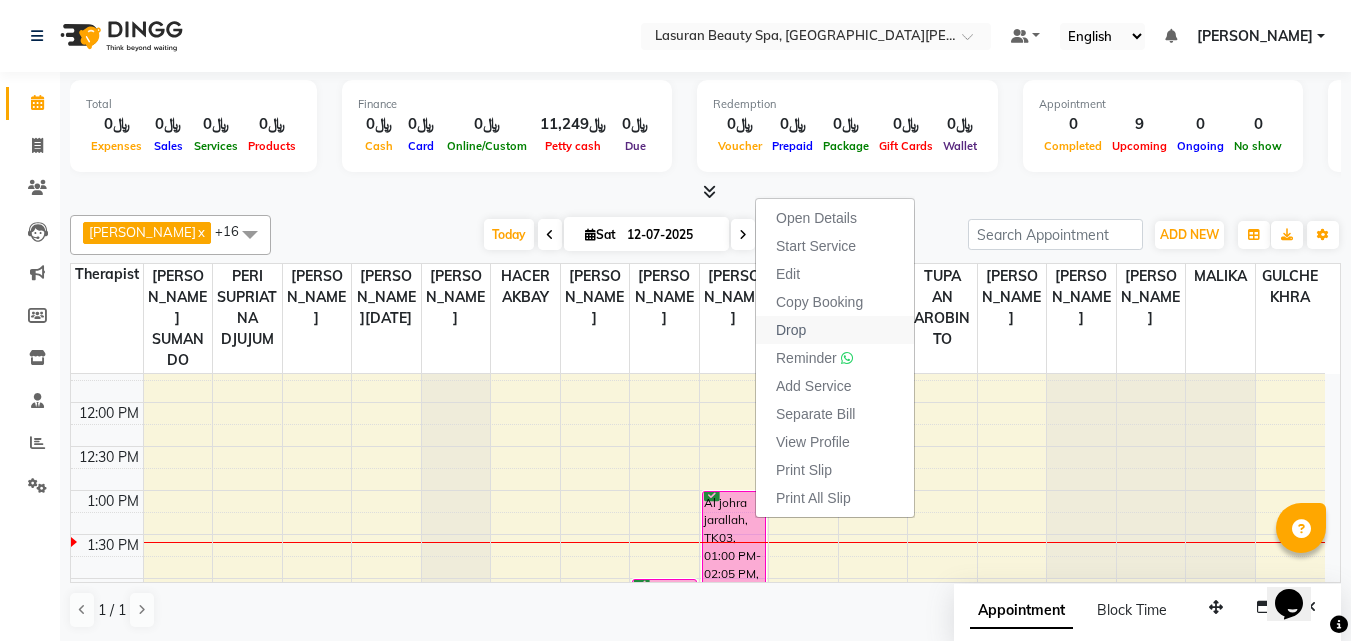 click on "Drop" at bounding box center (791, 330) 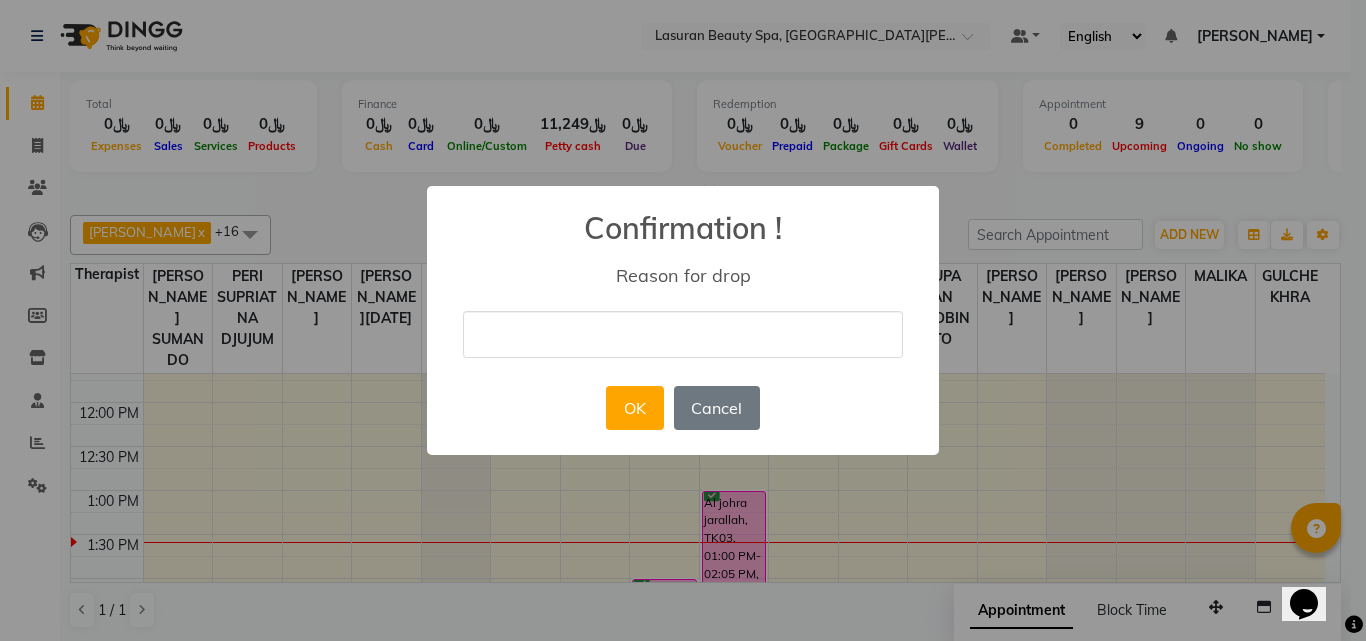 click on "× Confirmation ! Reason for drop OK No Cancel" at bounding box center (683, 320) 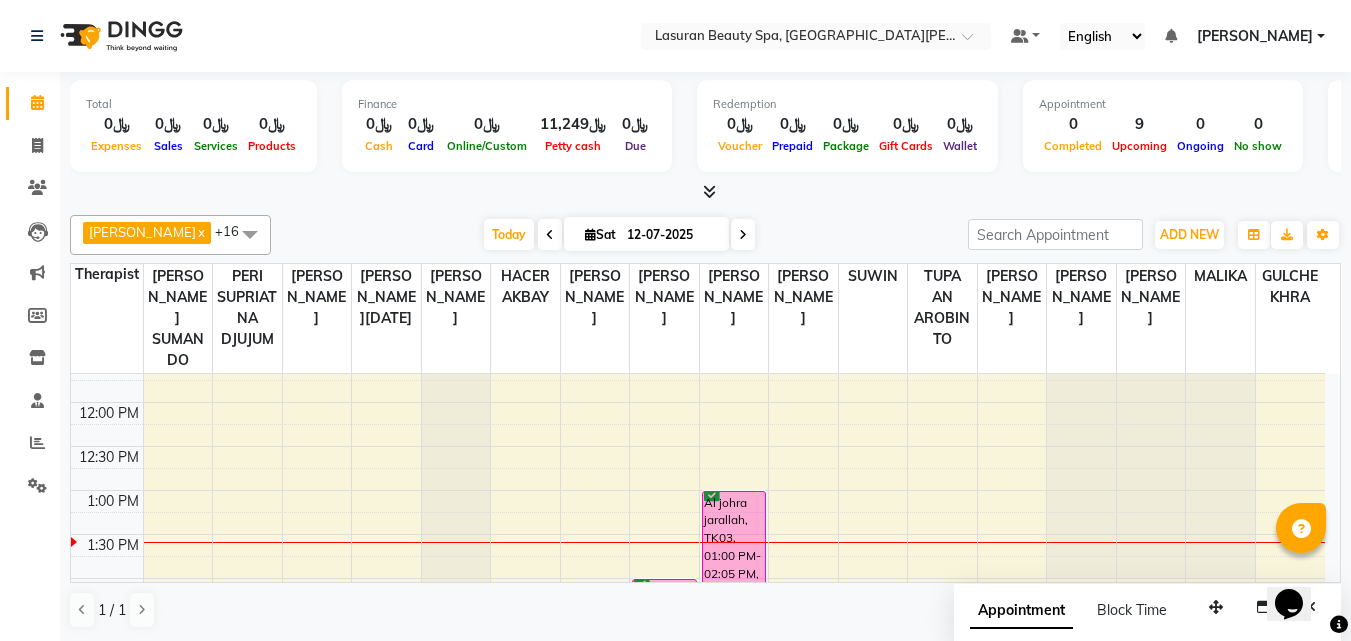 click on "Al johra jarallah, TK03, 01:00 PM-02:05 PM, RITUAL BRIGHT BLUE ROCK | حمام الأحجار الزرقاء" at bounding box center [734, 538] 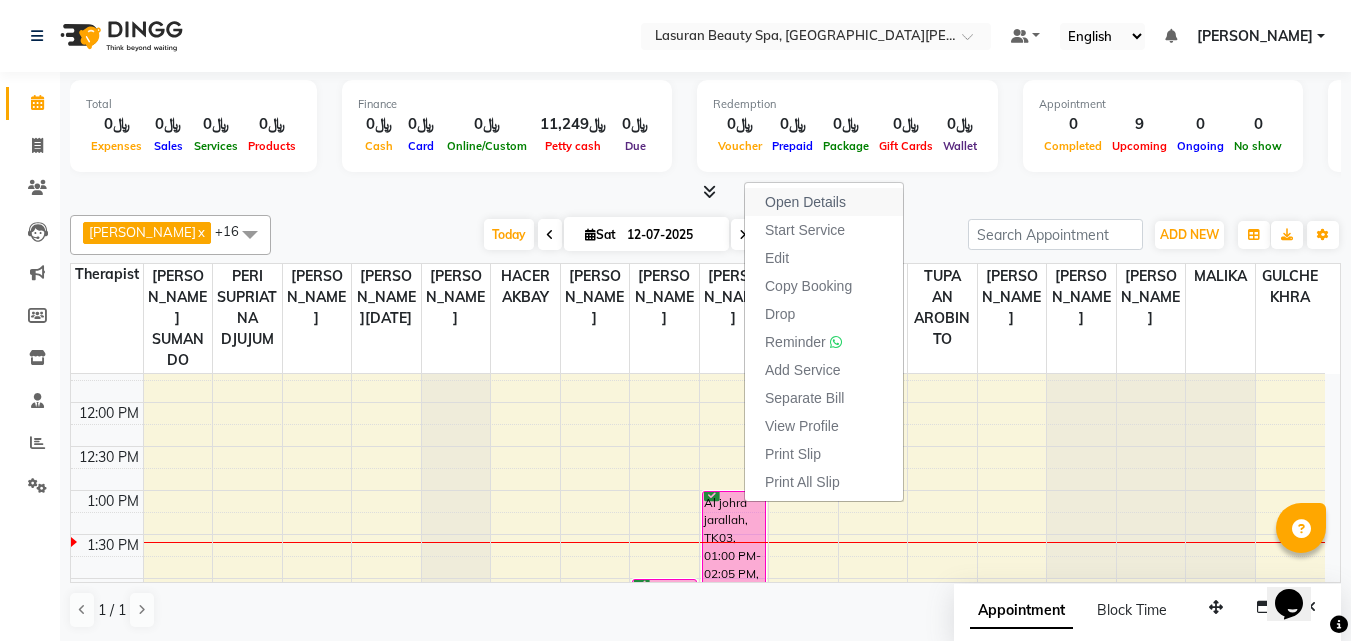 click on "Open Details" at bounding box center (805, 202) 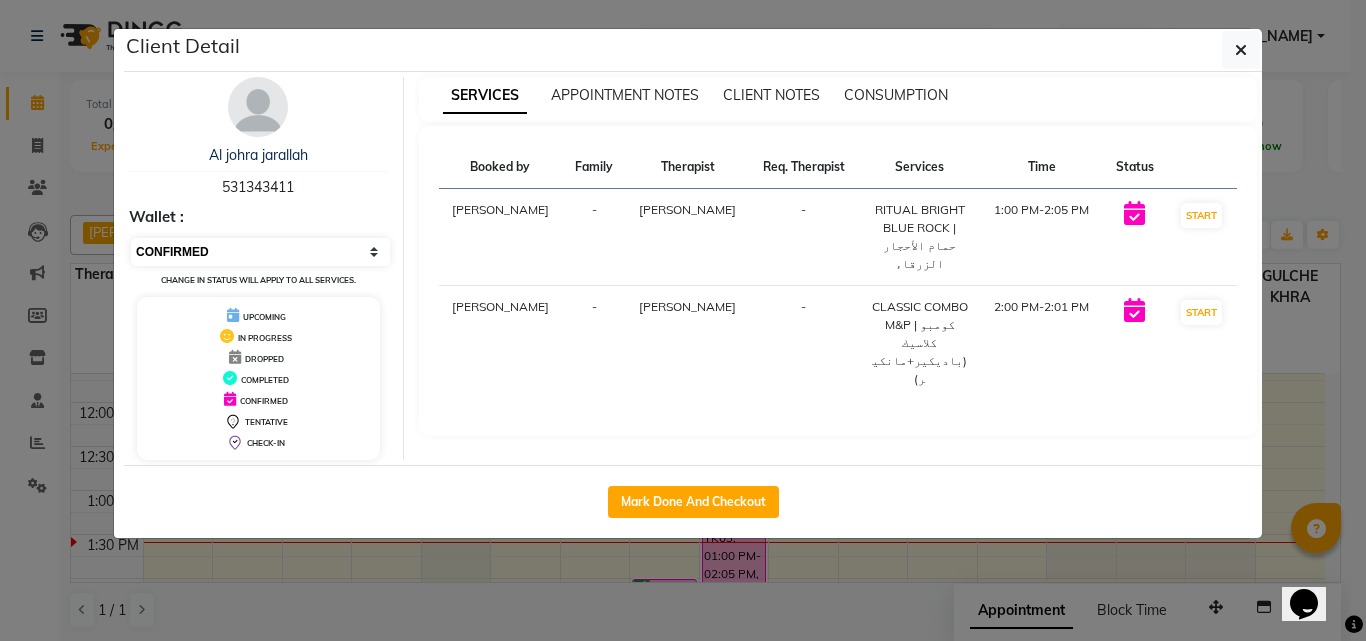 click on "Select IN SERVICE CONFIRMED TENTATIVE CHECK IN MARK DONE DROPPED UPCOMING" at bounding box center (260, 252) 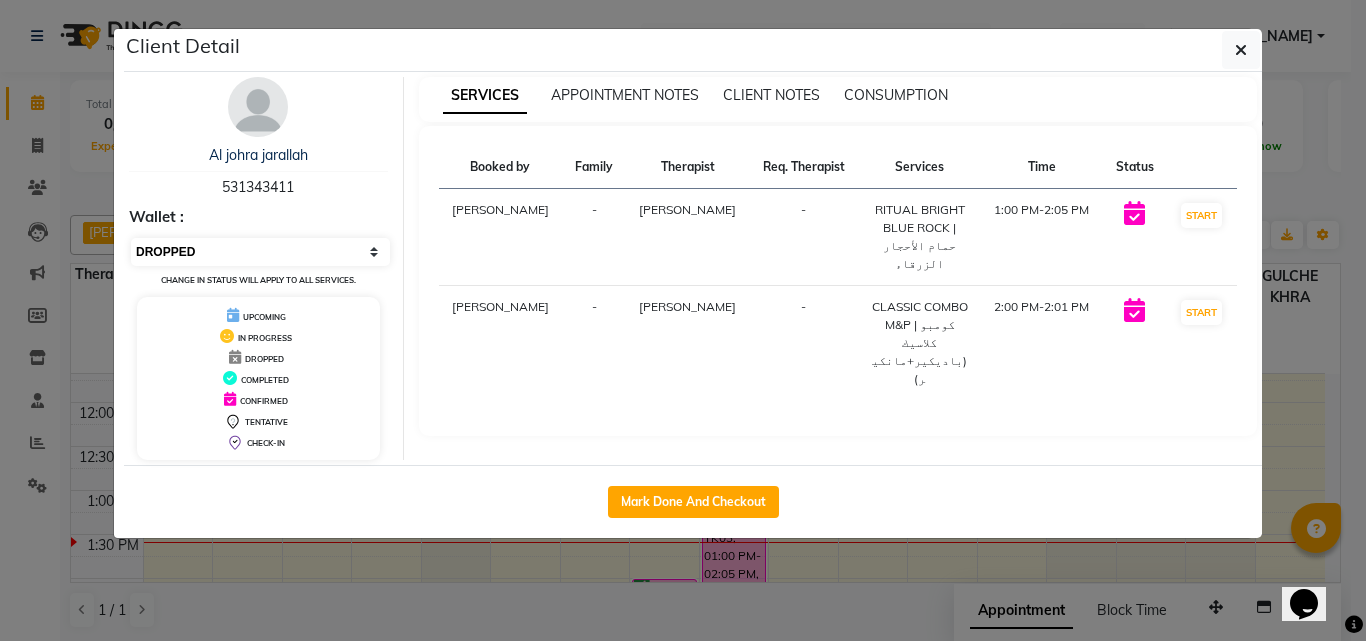 click on "Select IN SERVICE CONFIRMED TENTATIVE CHECK IN MARK DONE DROPPED UPCOMING" at bounding box center [260, 252] 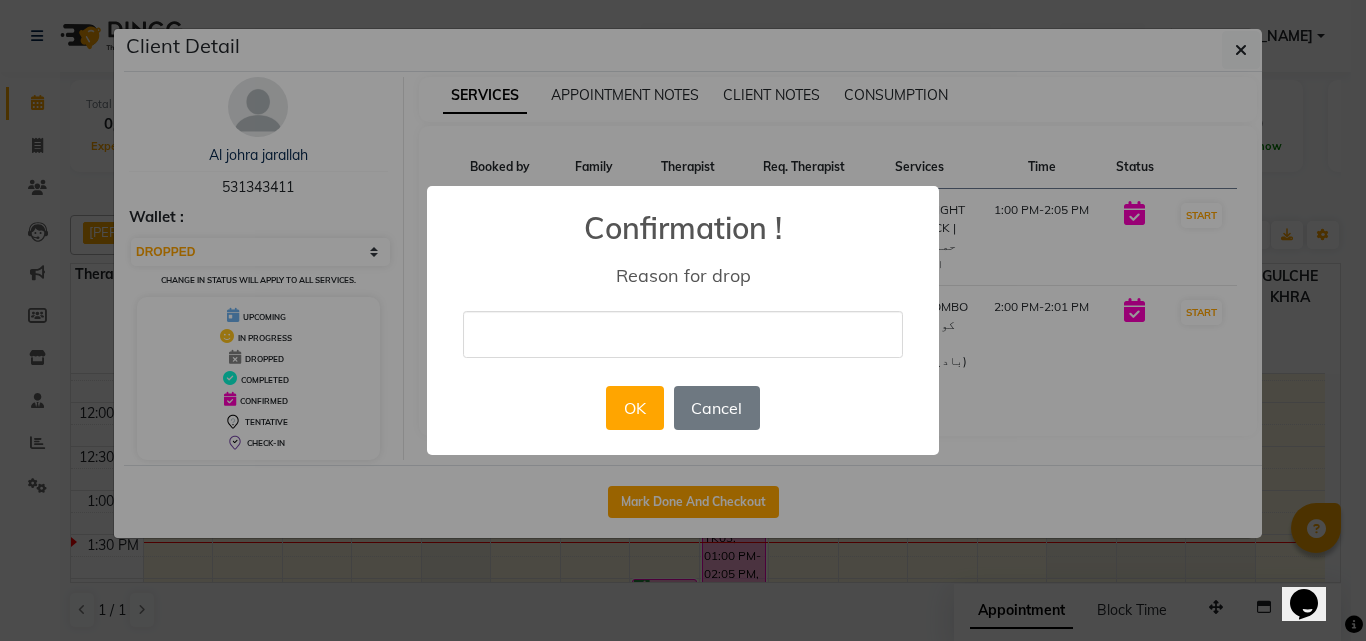 click at bounding box center [683, 334] 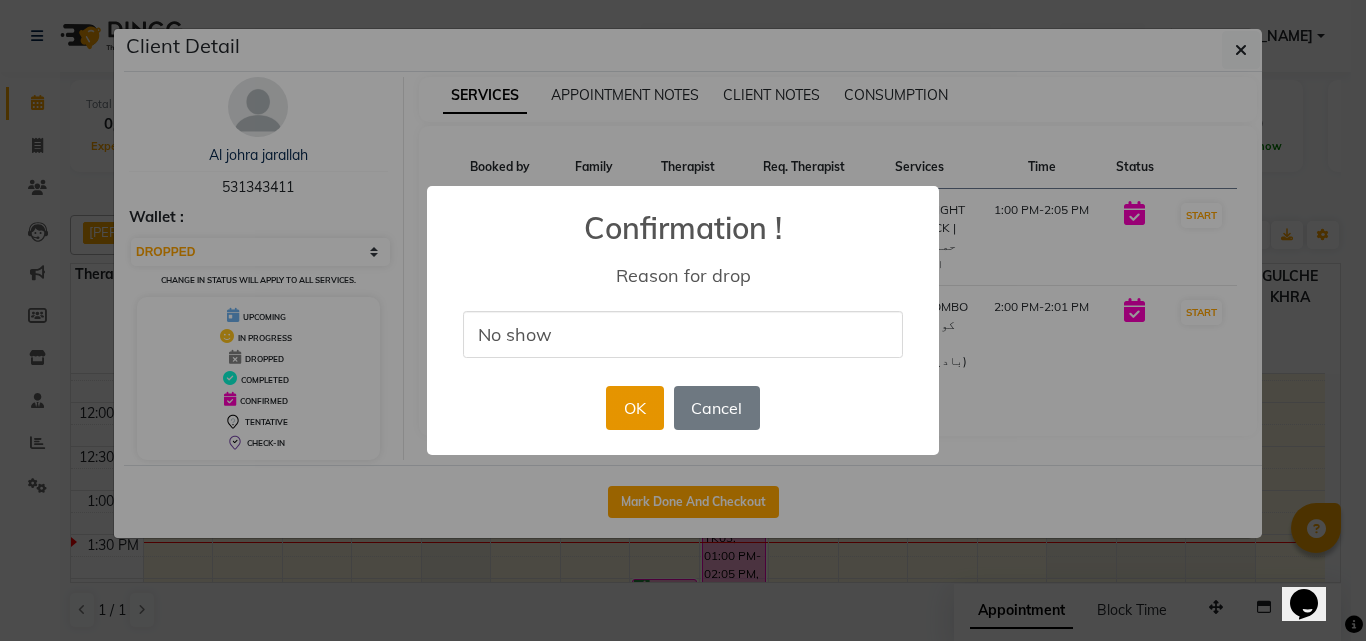 click on "OK" at bounding box center [634, 408] 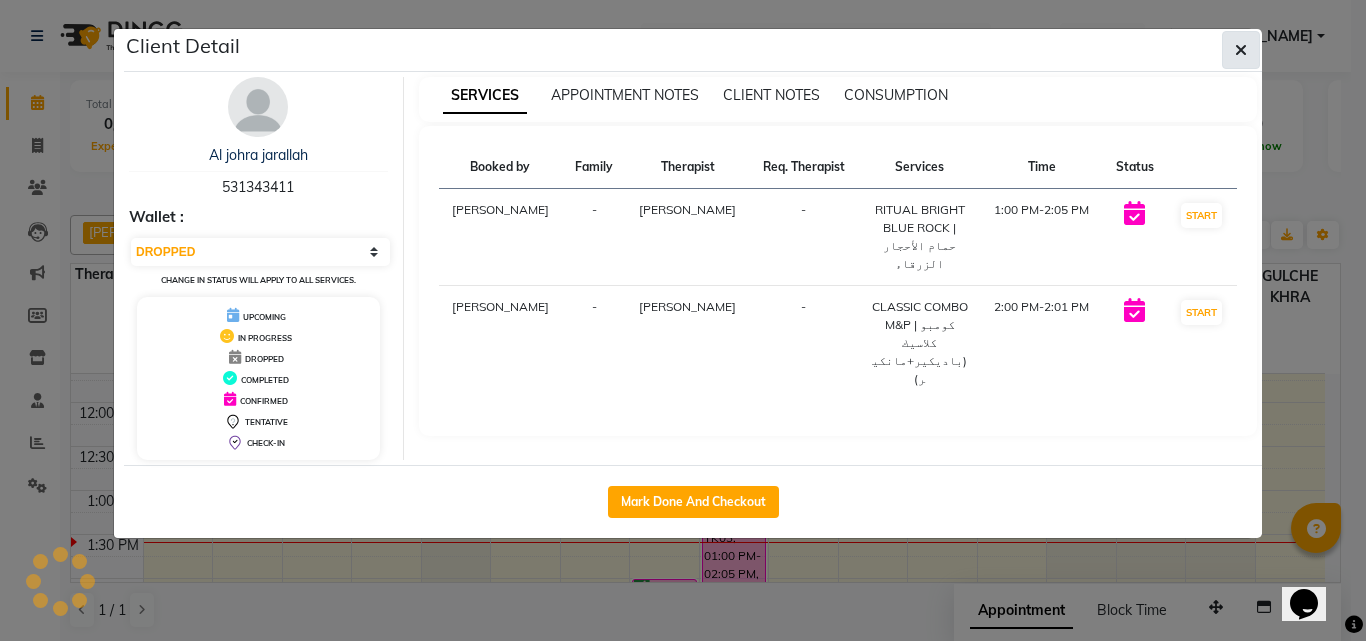click 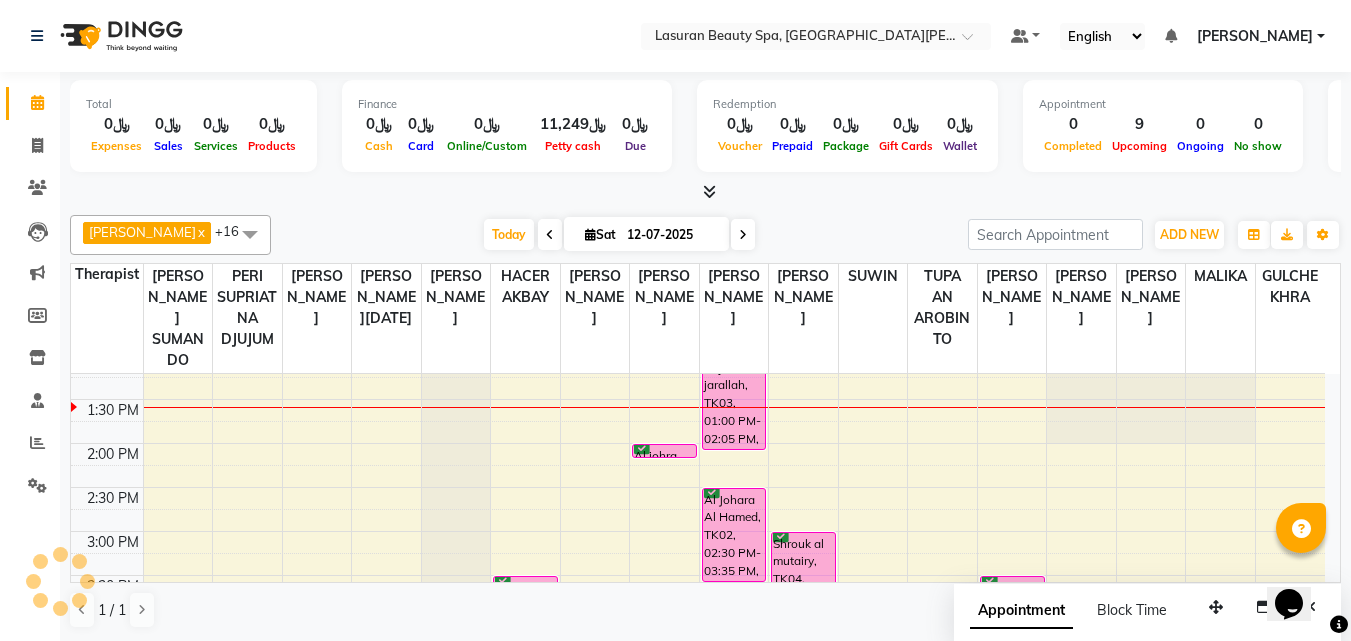 scroll, scrollTop: 259, scrollLeft: 0, axis: vertical 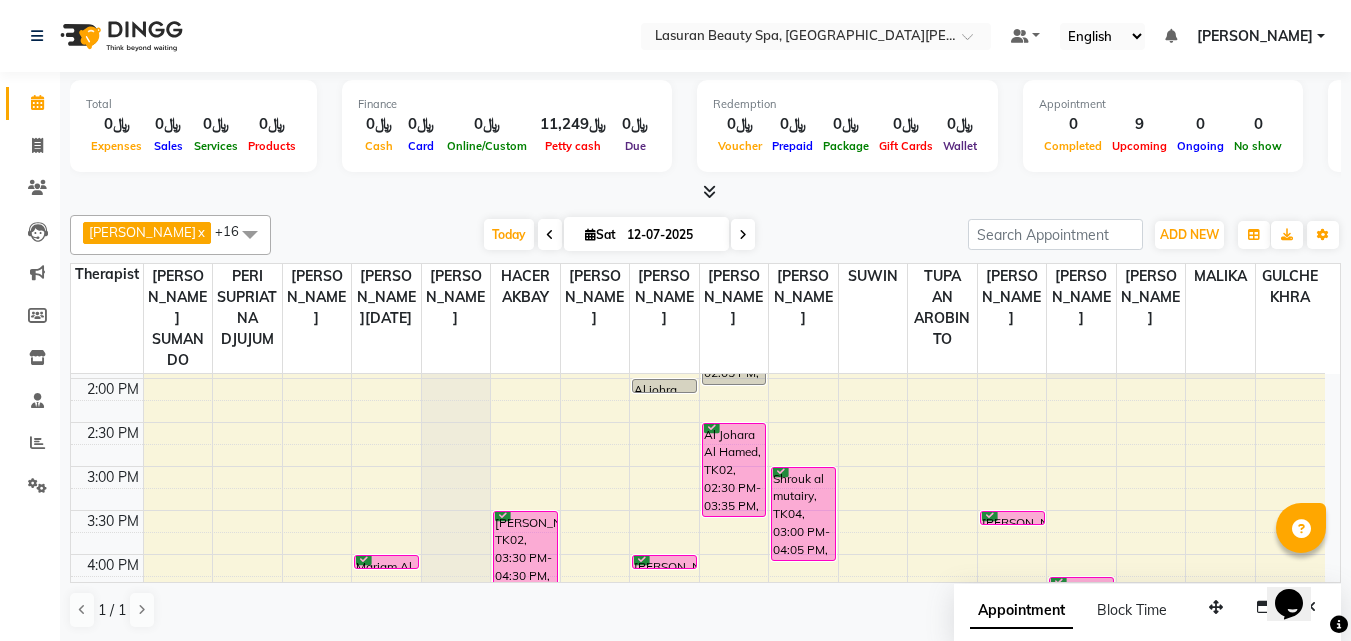 click at bounding box center [705, 192] 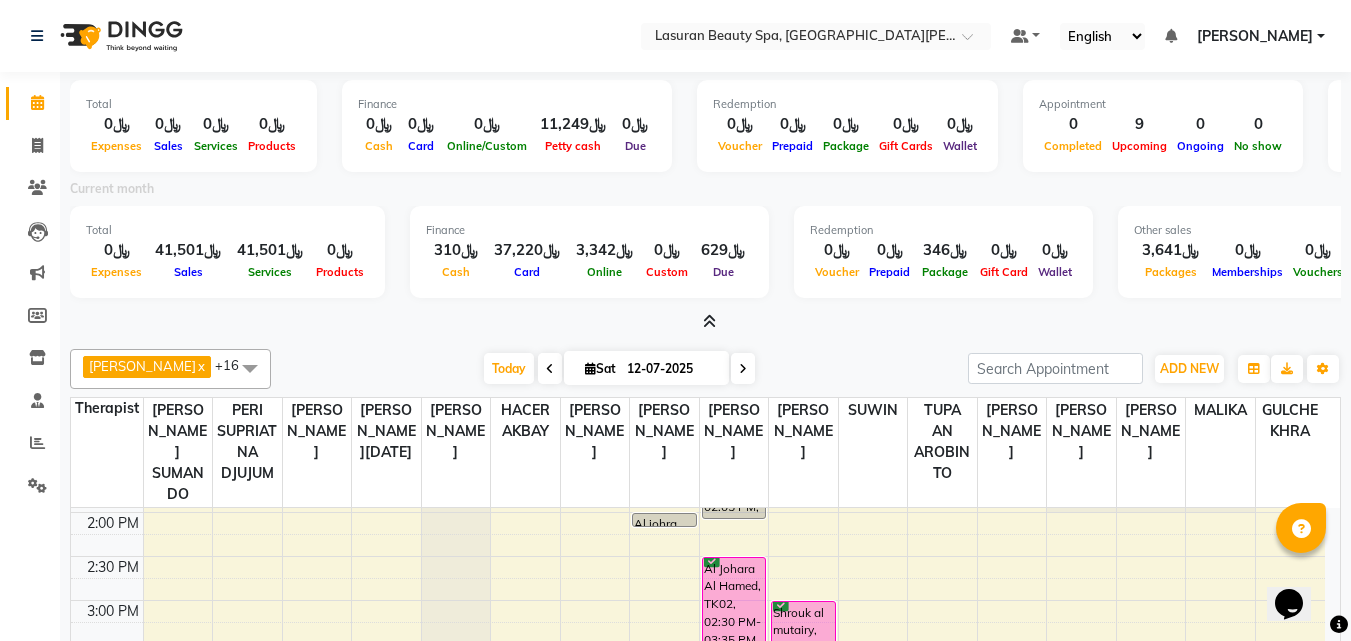 click at bounding box center (709, 321) 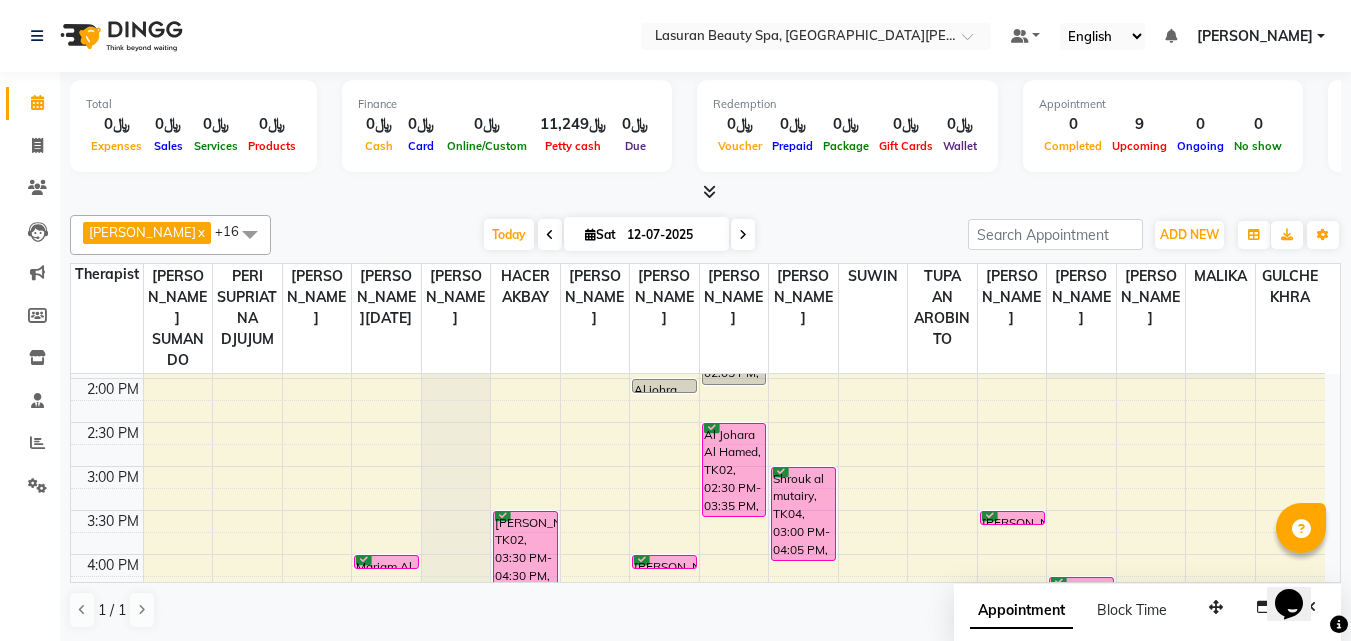 click on "Al Johara Al Hamed, TK02, 02:30 PM-03:35 PM, RITUAL BRIGHT BLUE ROCK | حمام الأحجار الزرقاء" at bounding box center (734, 470) 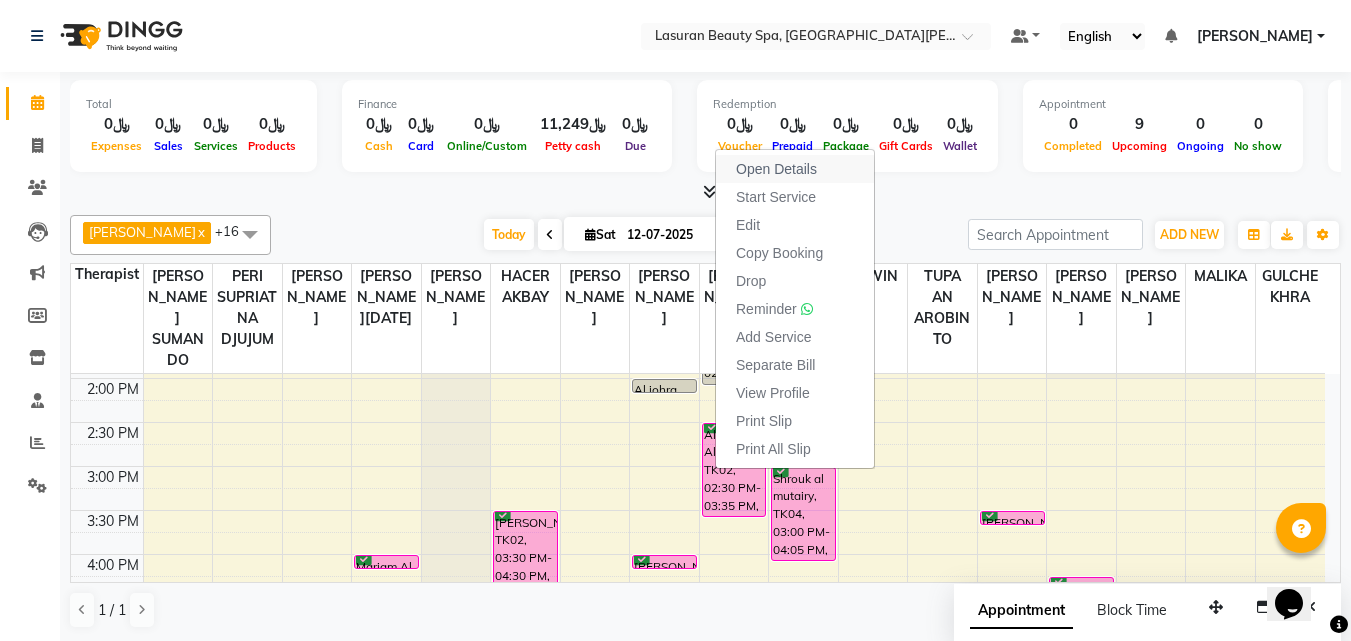 click on "Open Details" at bounding box center [776, 169] 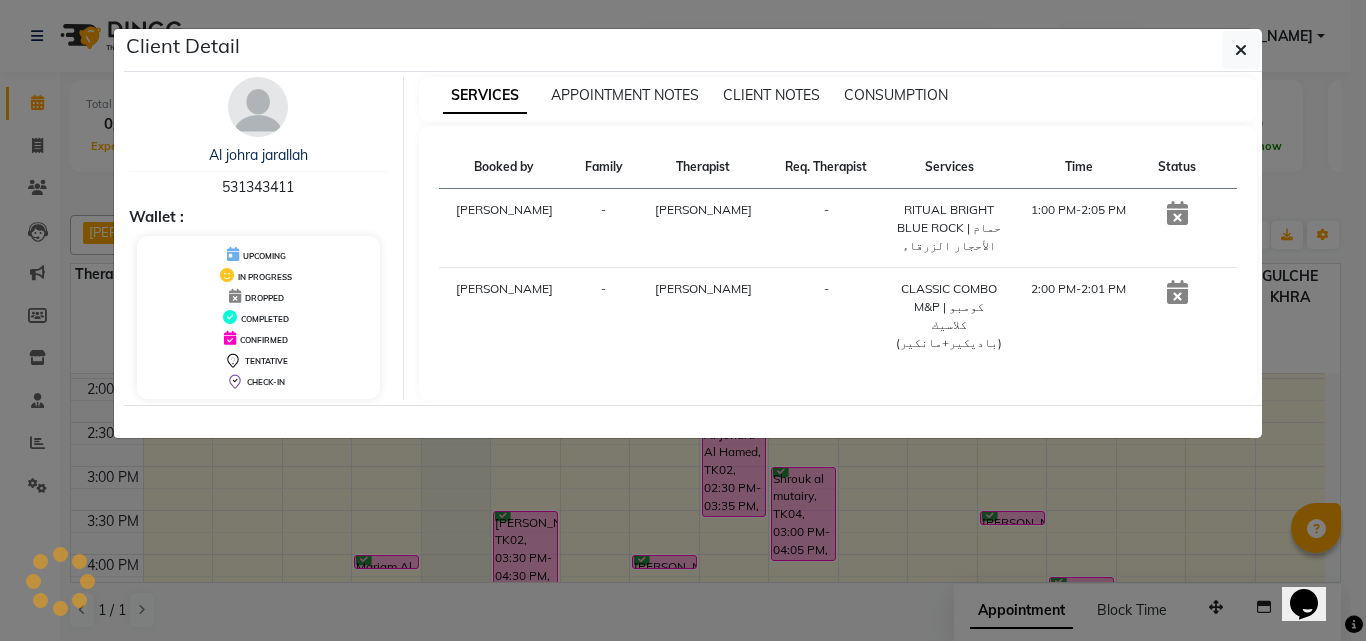 select on "6" 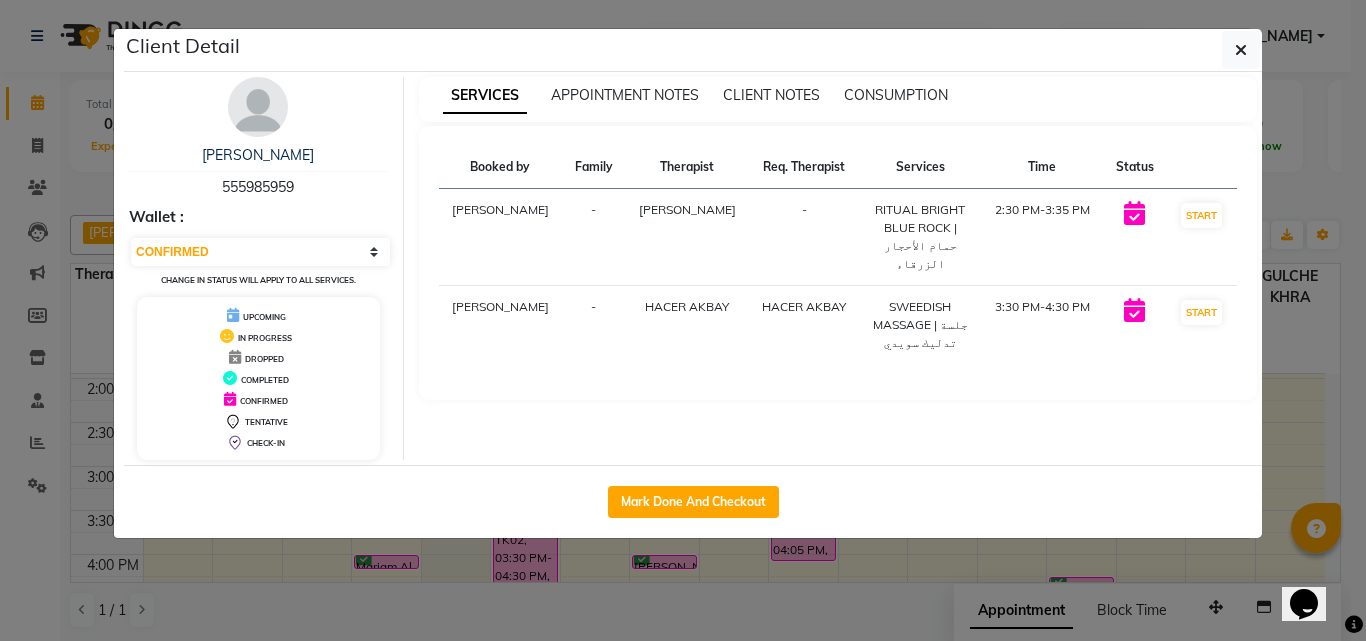 click on "Client Detail  Al Johara Al Hamed   555985959 Wallet : Select IN SERVICE CONFIRMED TENTATIVE CHECK IN MARK DONE DROPPED UPCOMING Change in status will apply to all services. UPCOMING IN PROGRESS DROPPED COMPLETED CONFIRMED TENTATIVE CHECK-IN SERVICES APPOINTMENT NOTES CLIENT NOTES CONSUMPTION Booked by Family Therapist Req. Therapist Services Time Status  Ranim Al Hasnaoui  - CHAIMAE BALHAMIDIYA -  RITUAL BRIGHT BLUE ROCK | حمام الأحجار الزرقاء   2:30 PM-3:35 PM   START   Ranim Al Hasnaoui  - HACER AKBAY HACER AKBAY  SWEEDISH MASSAGE | جلسة تدليك سويدي   3:30 PM-4:30 PM   START   Mark Done And Checkout" 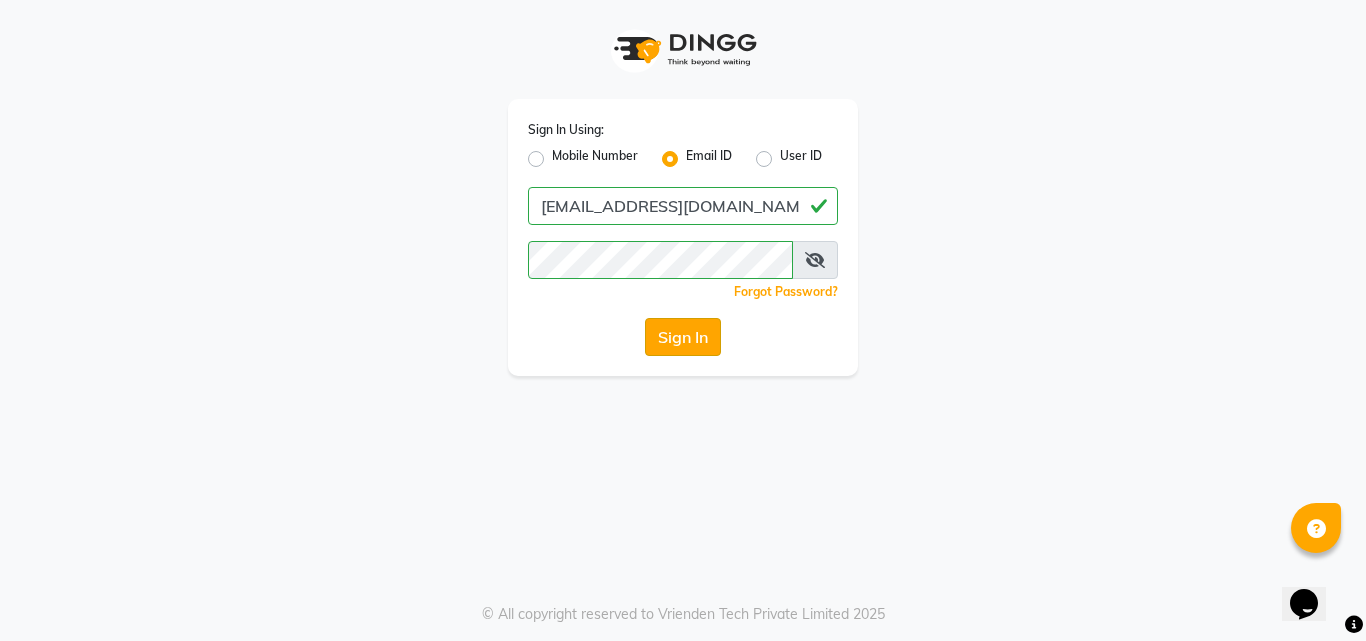 click on "Sign In" 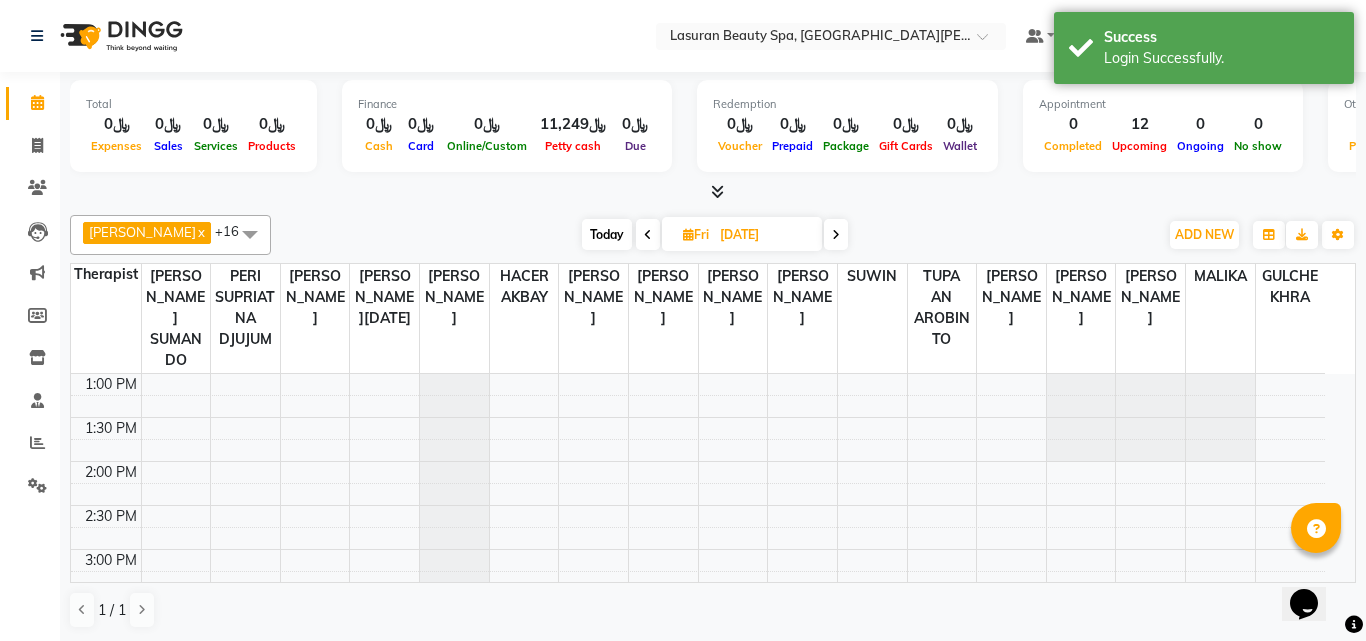 select on "en" 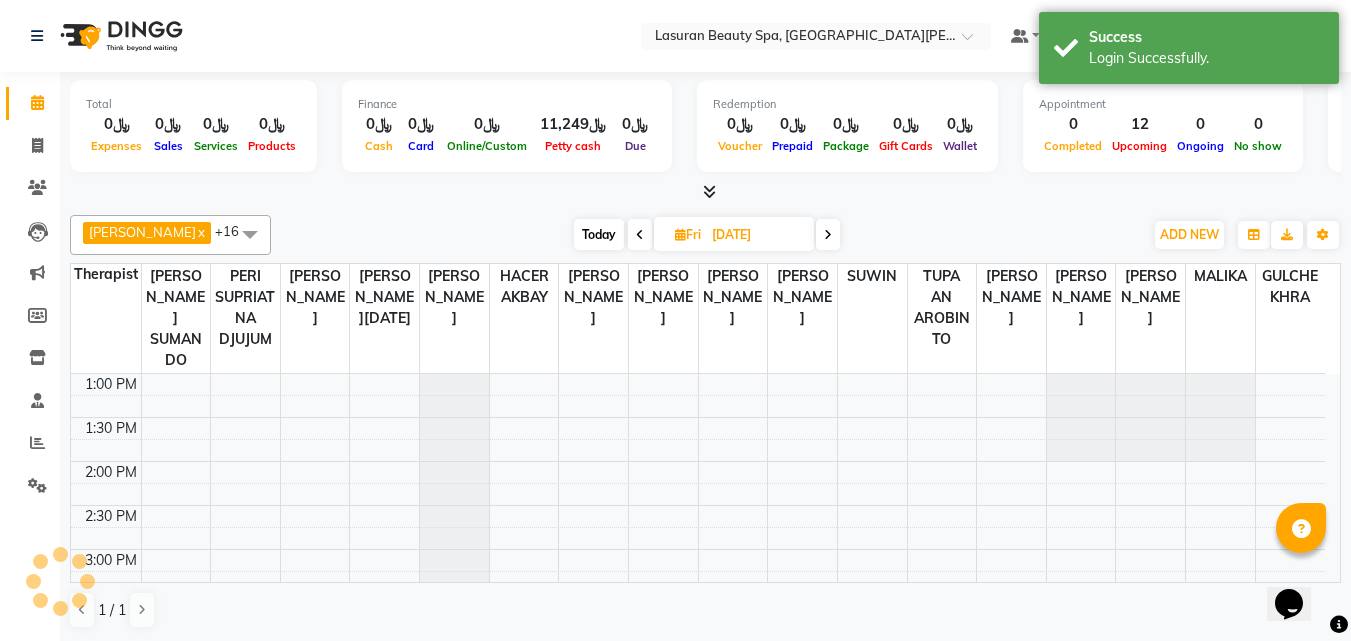 scroll, scrollTop: 89, scrollLeft: 0, axis: vertical 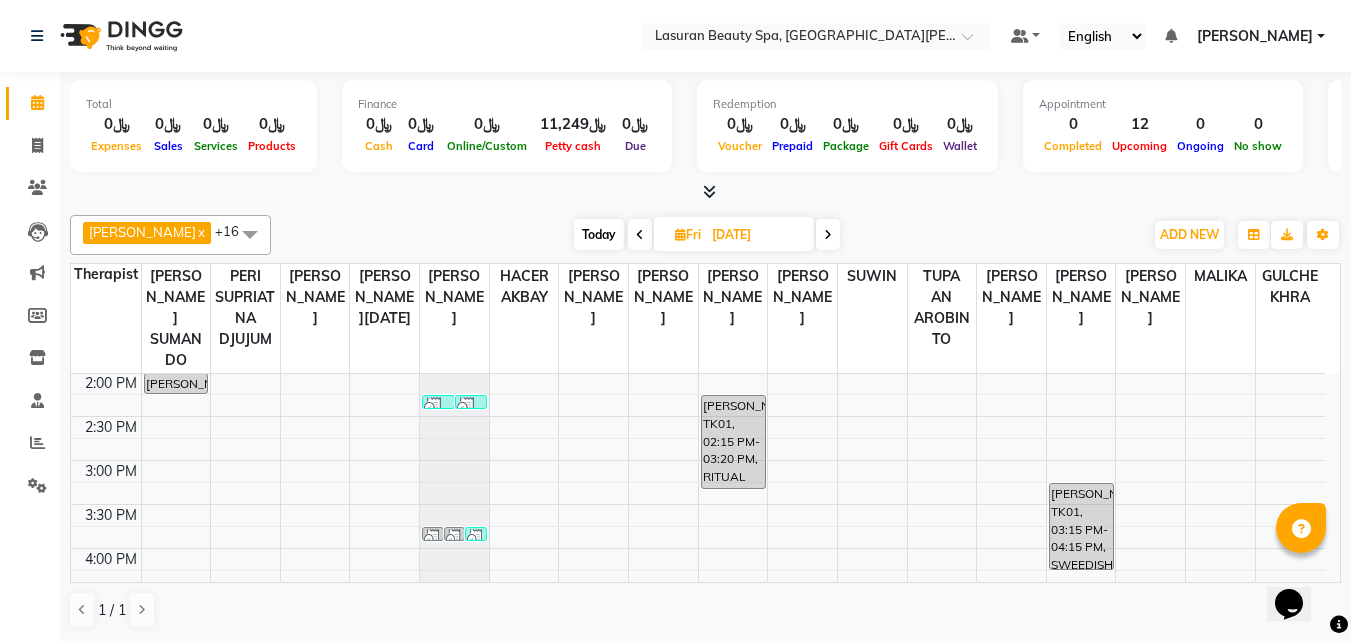 click at bounding box center (828, 234) 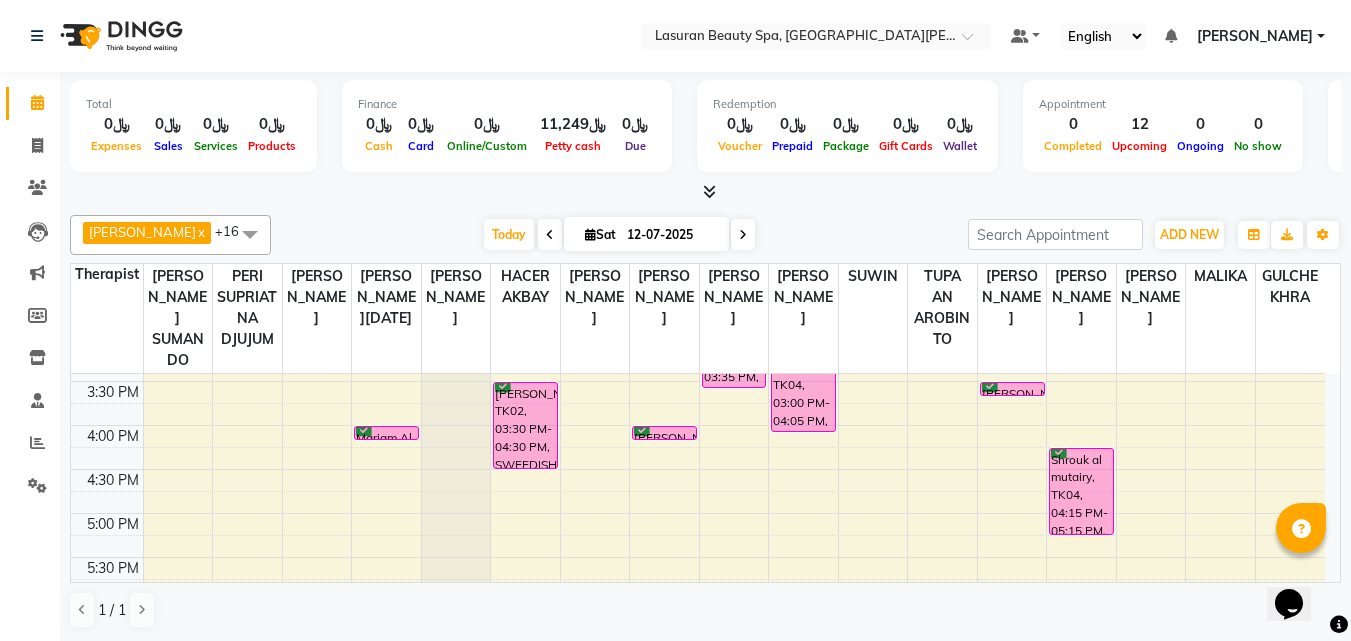 scroll, scrollTop: 265, scrollLeft: 0, axis: vertical 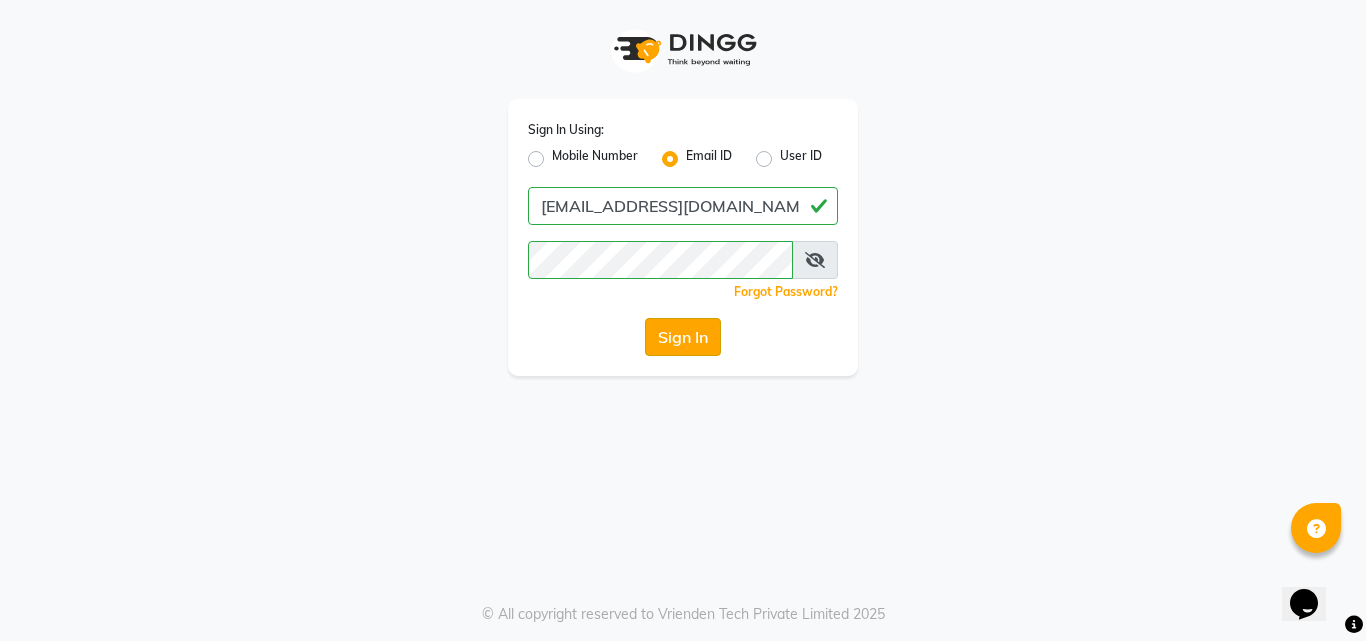 click on "Sign In" 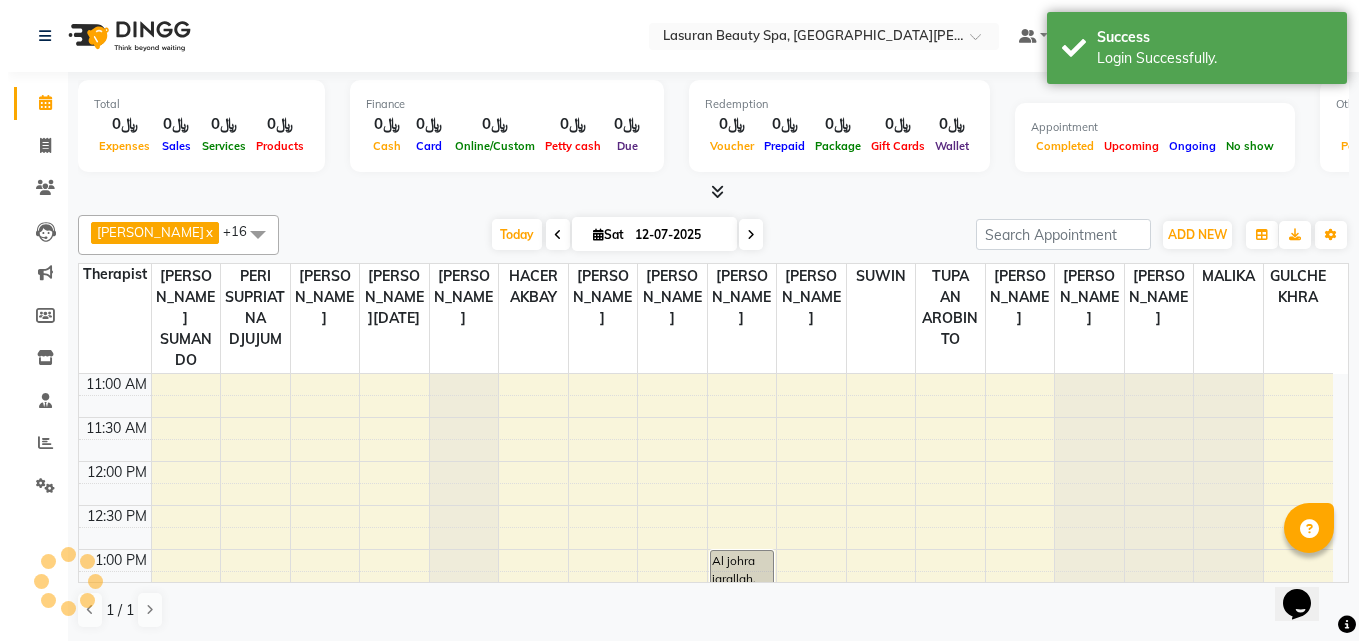 scroll, scrollTop: 0, scrollLeft: 0, axis: both 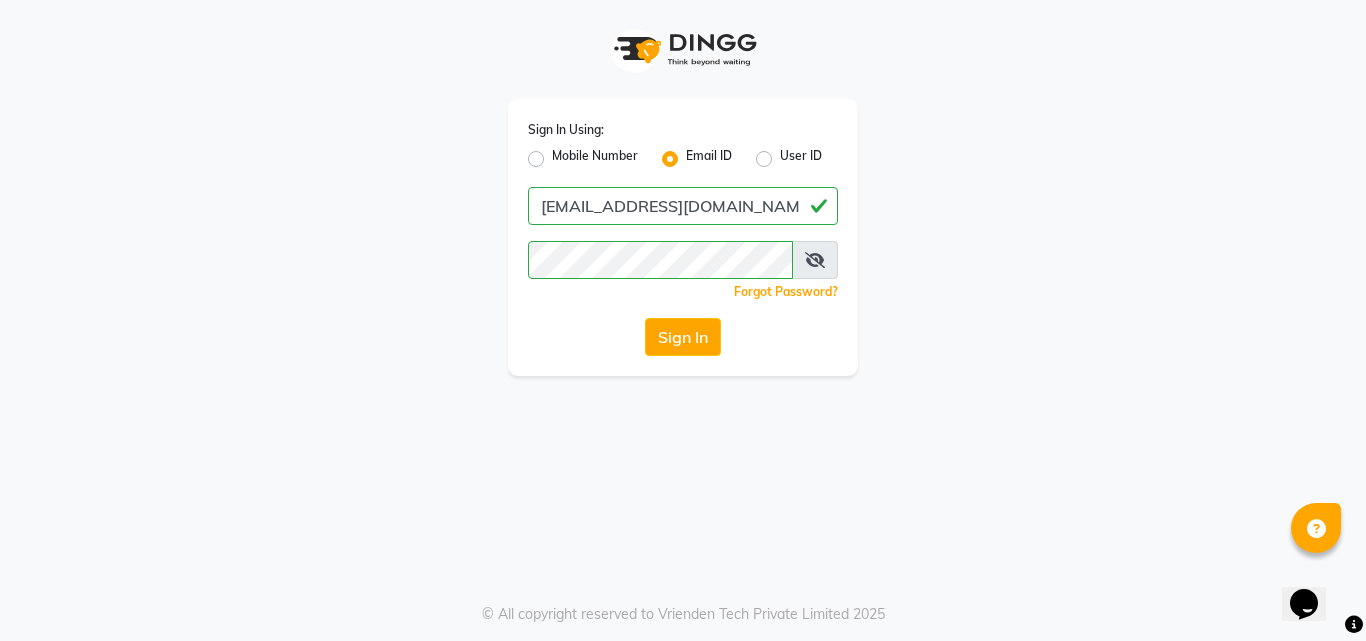 click on "Mobile Number" 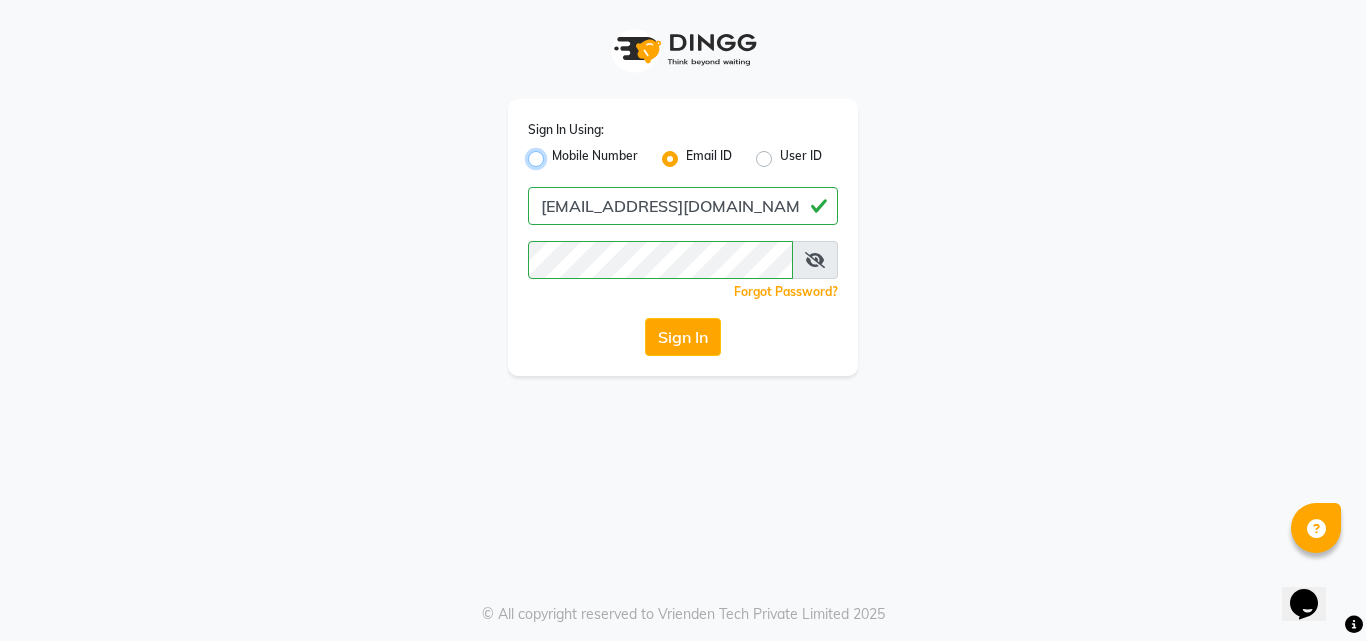 click on "Mobile Number" at bounding box center [558, 153] 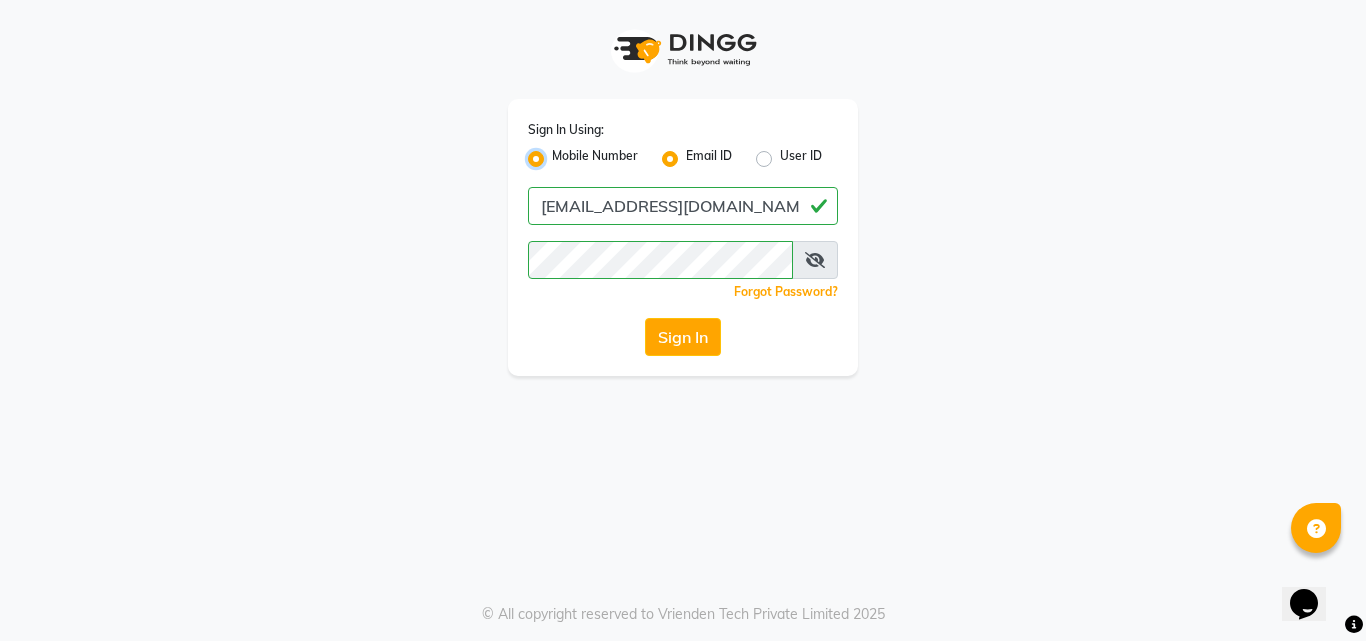 radio on "false" 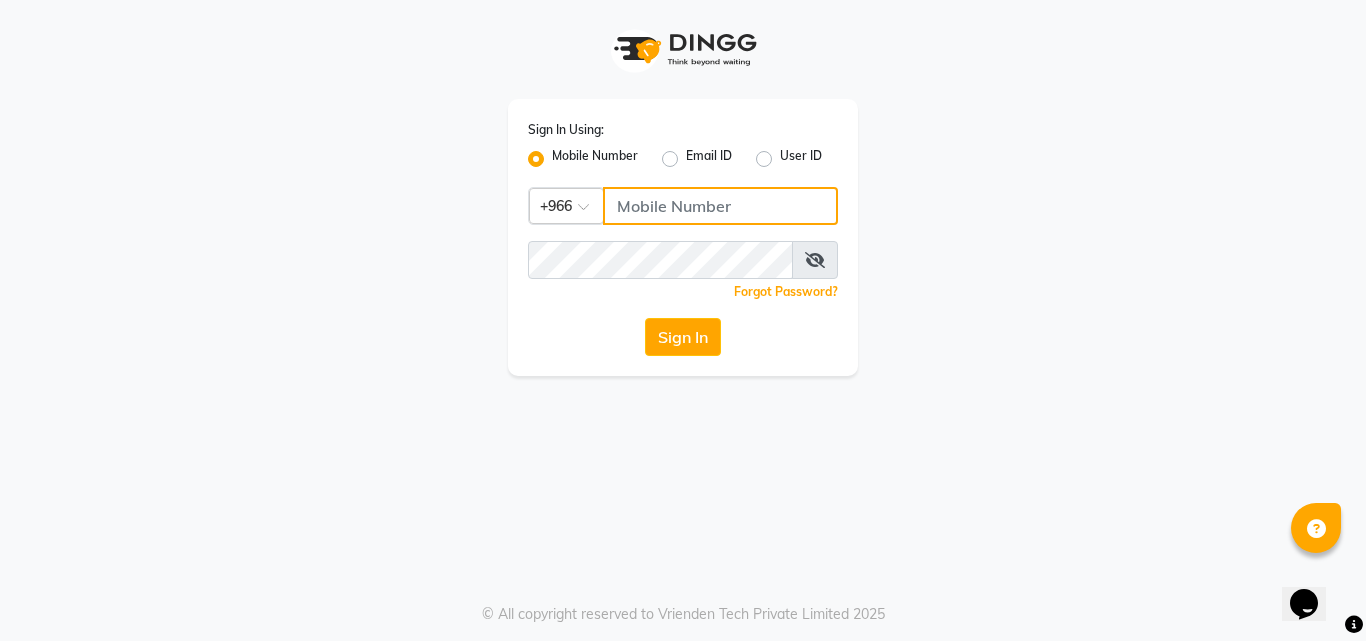 click 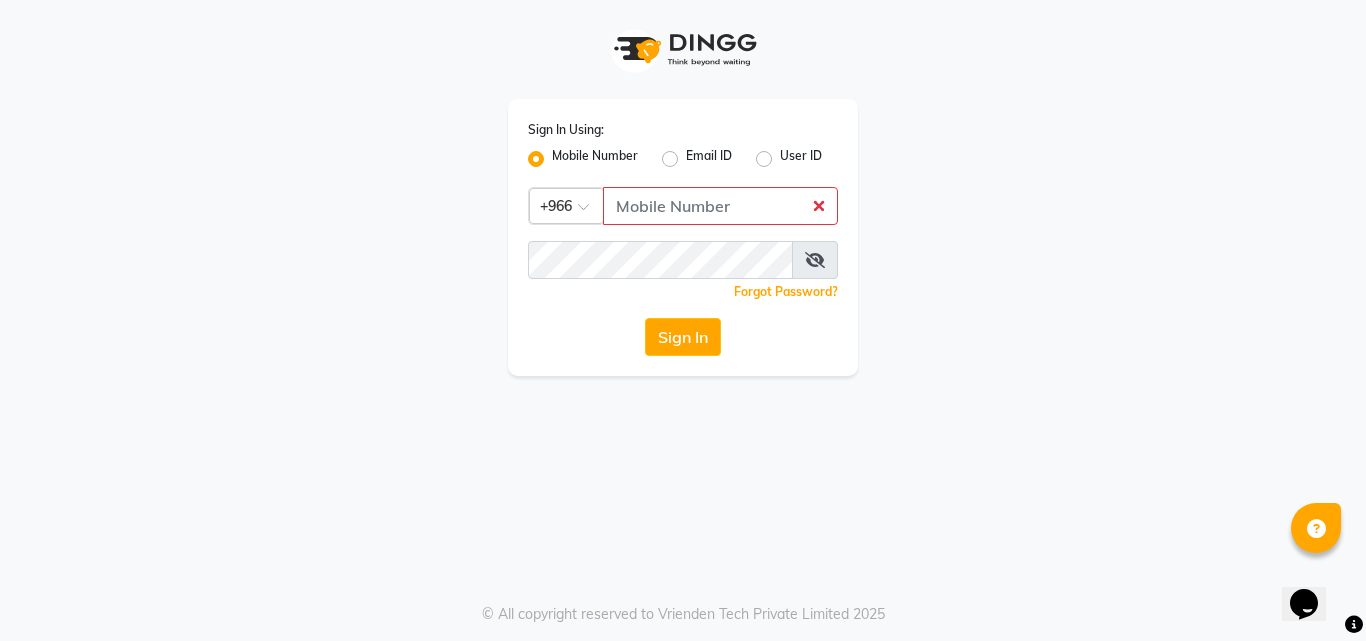 click on "Sign In Using: Mobile Number Email ID User ID" 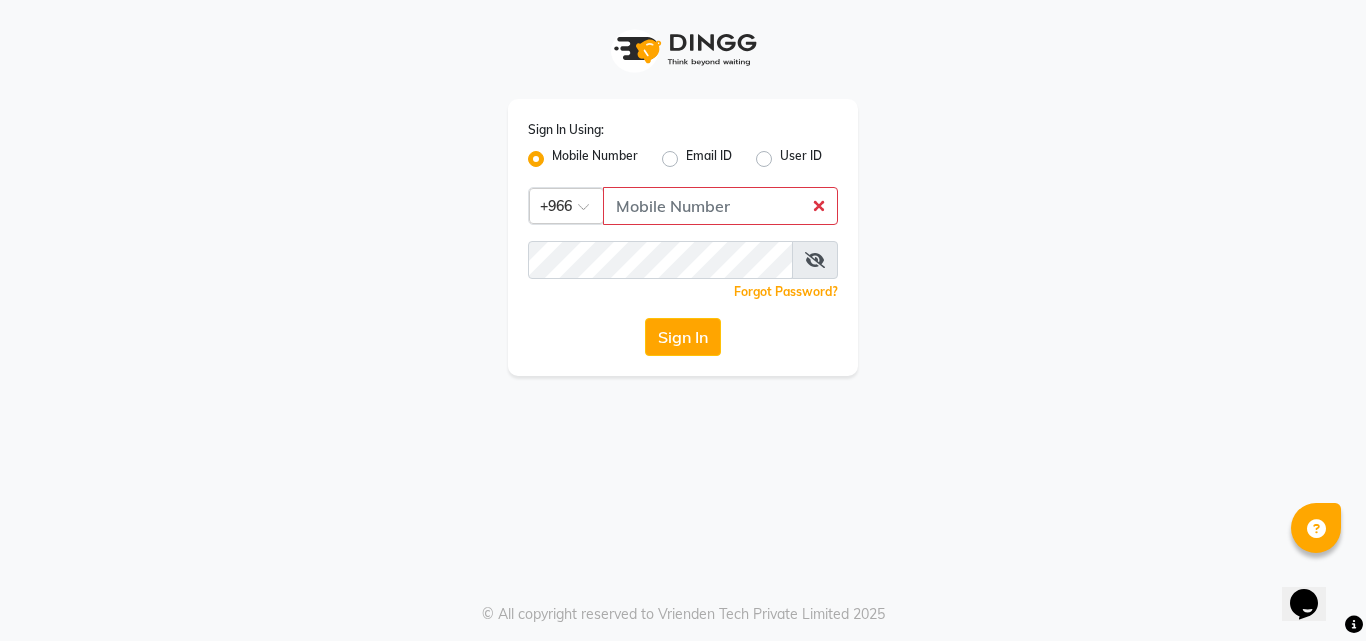 click on "User ID" 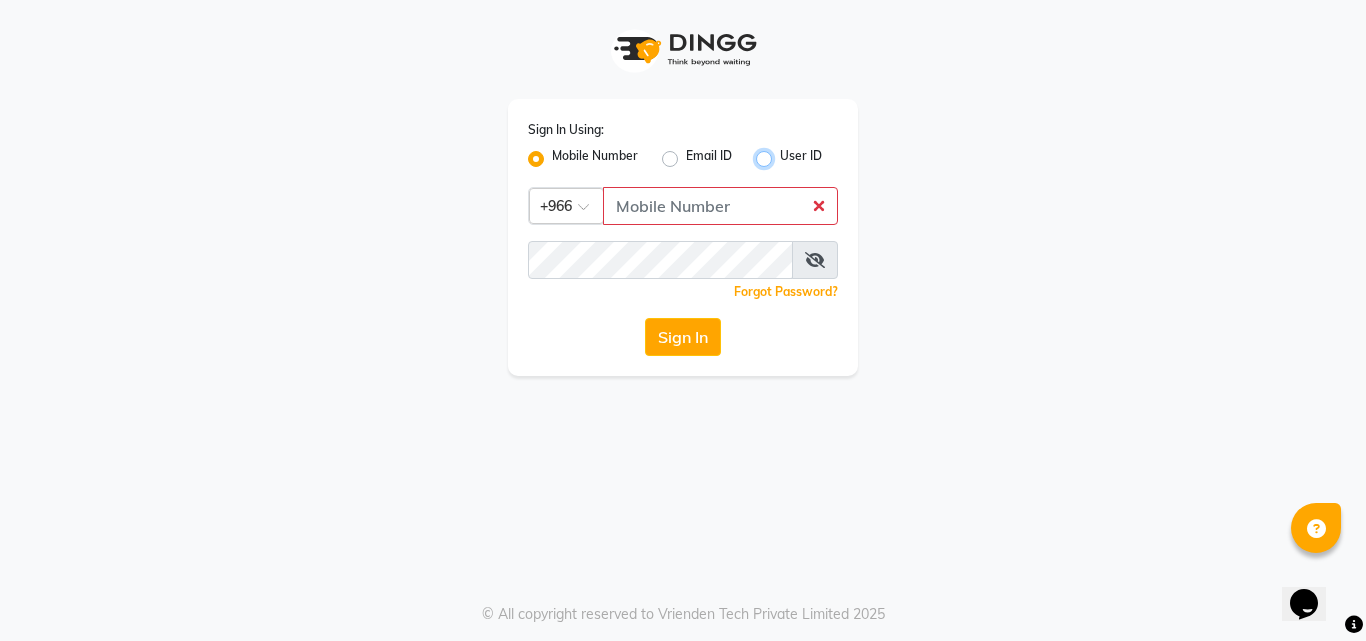 click on "User ID" at bounding box center (786, 153) 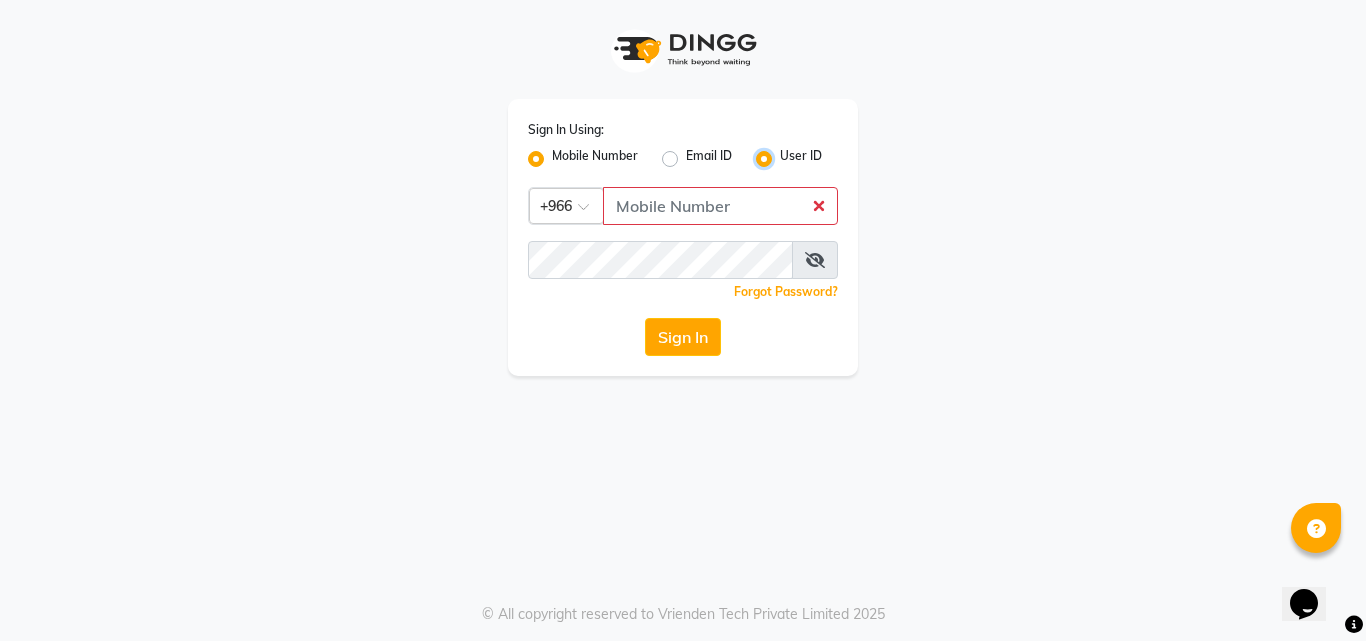 radio on "false" 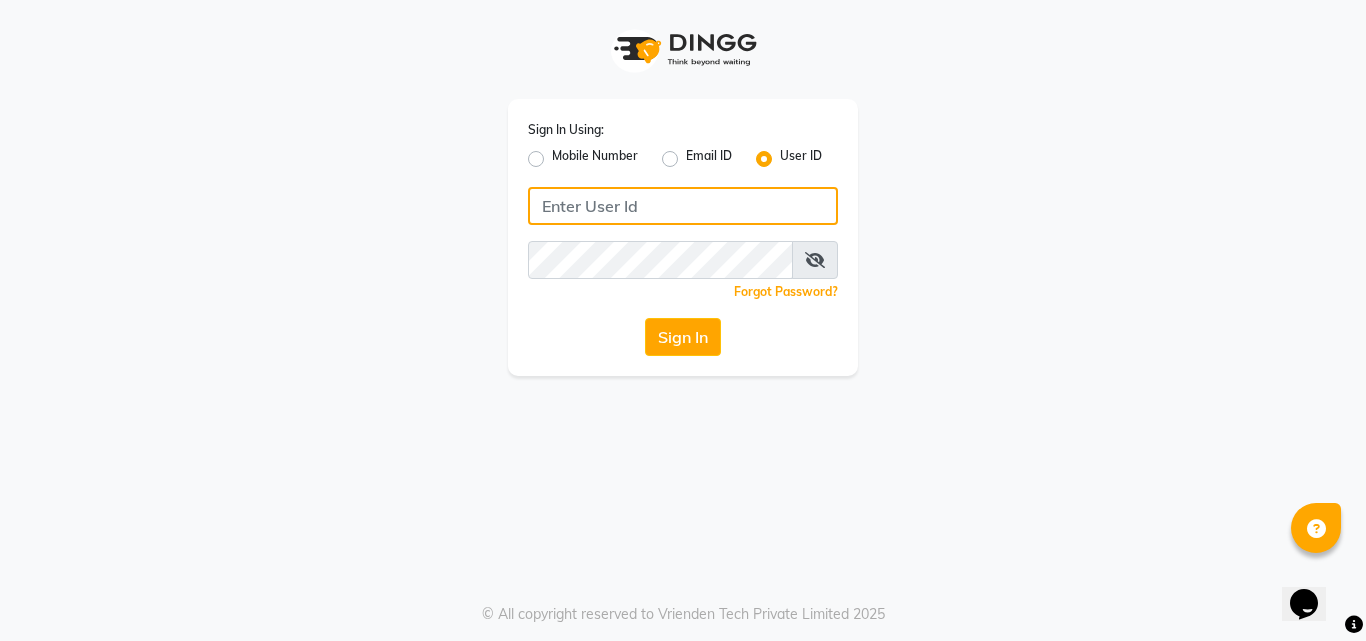 click 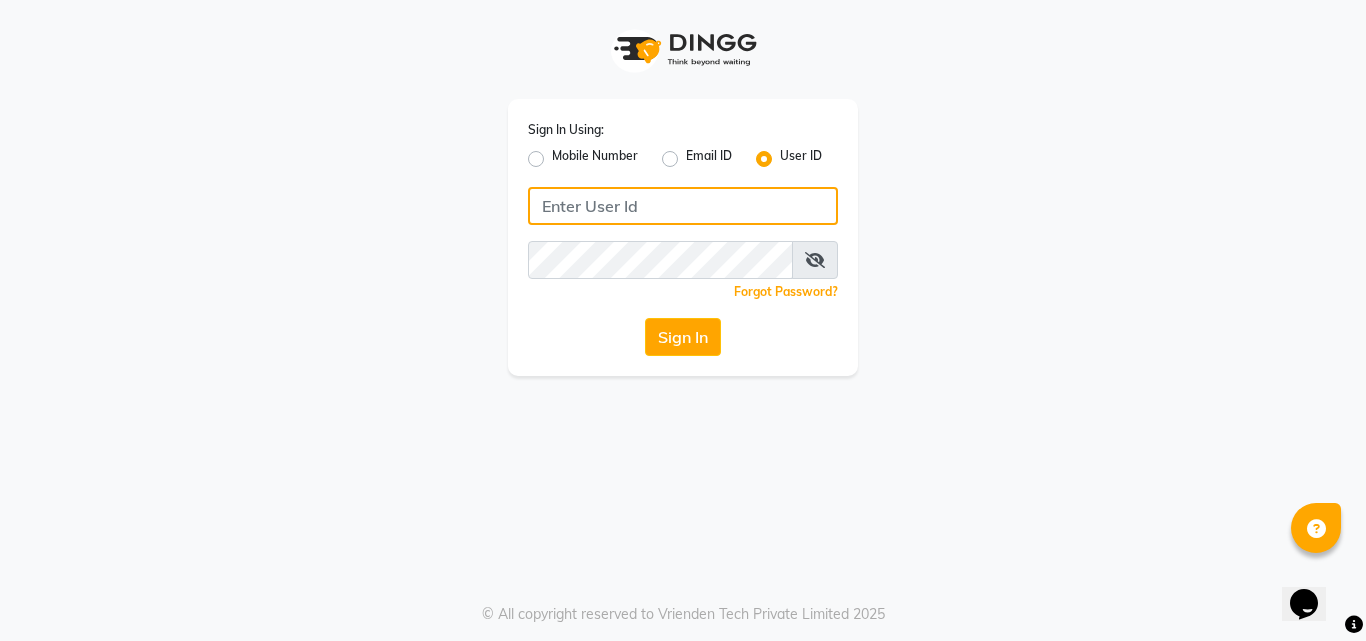 type on "561695339" 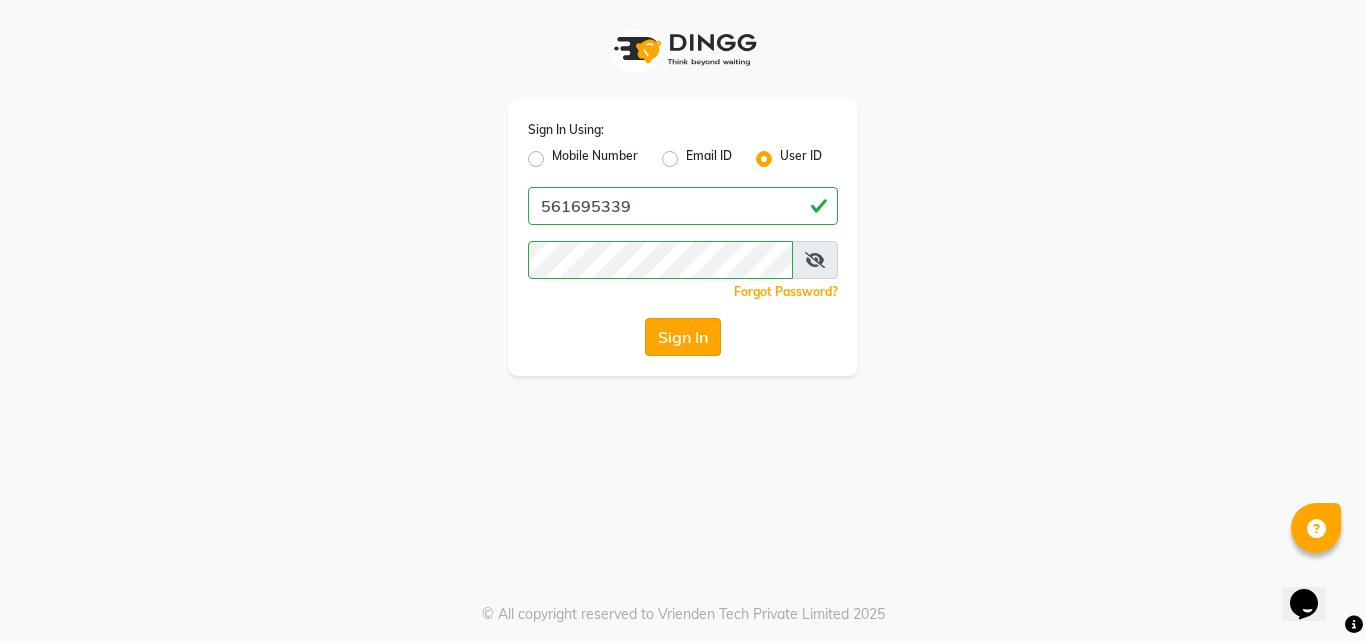 click on "Sign In" 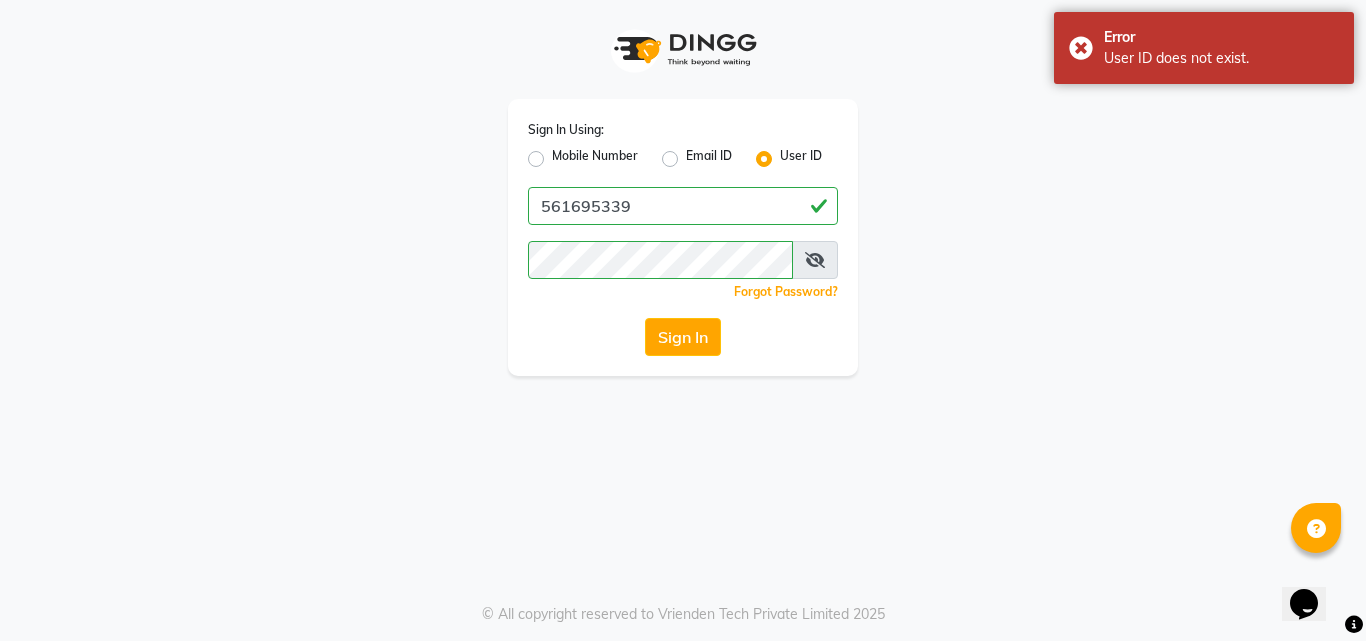 click on "Email ID" 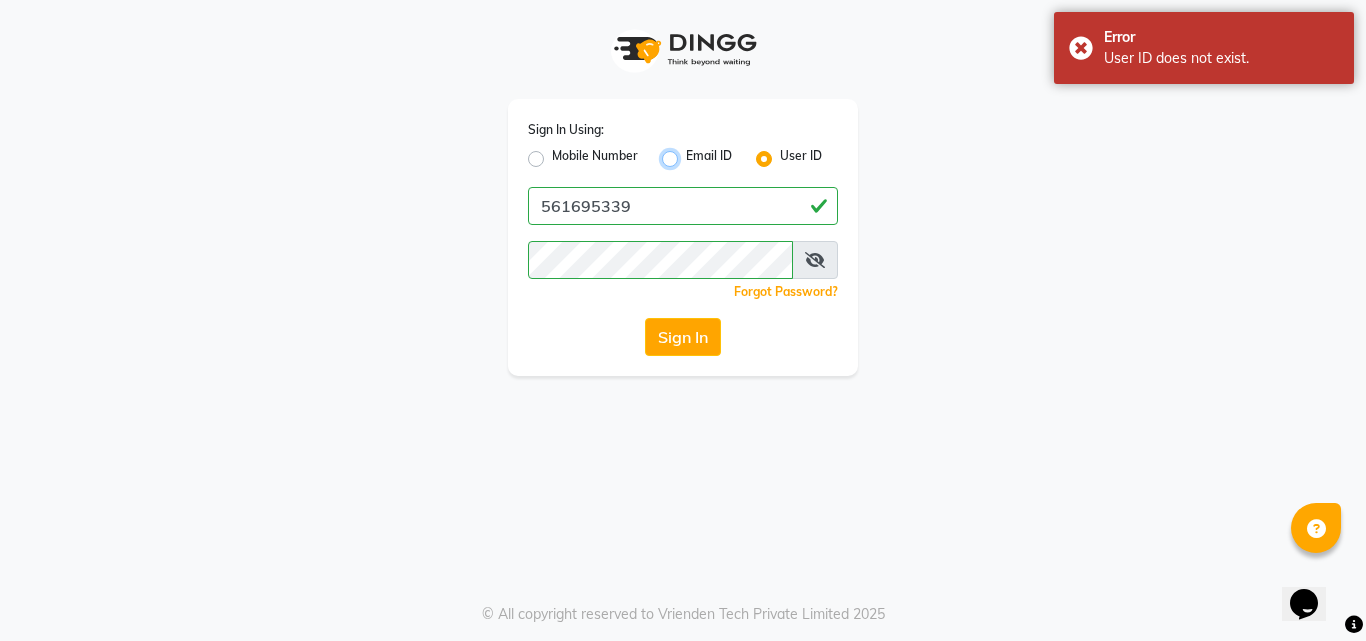 click on "Email ID" at bounding box center [692, 153] 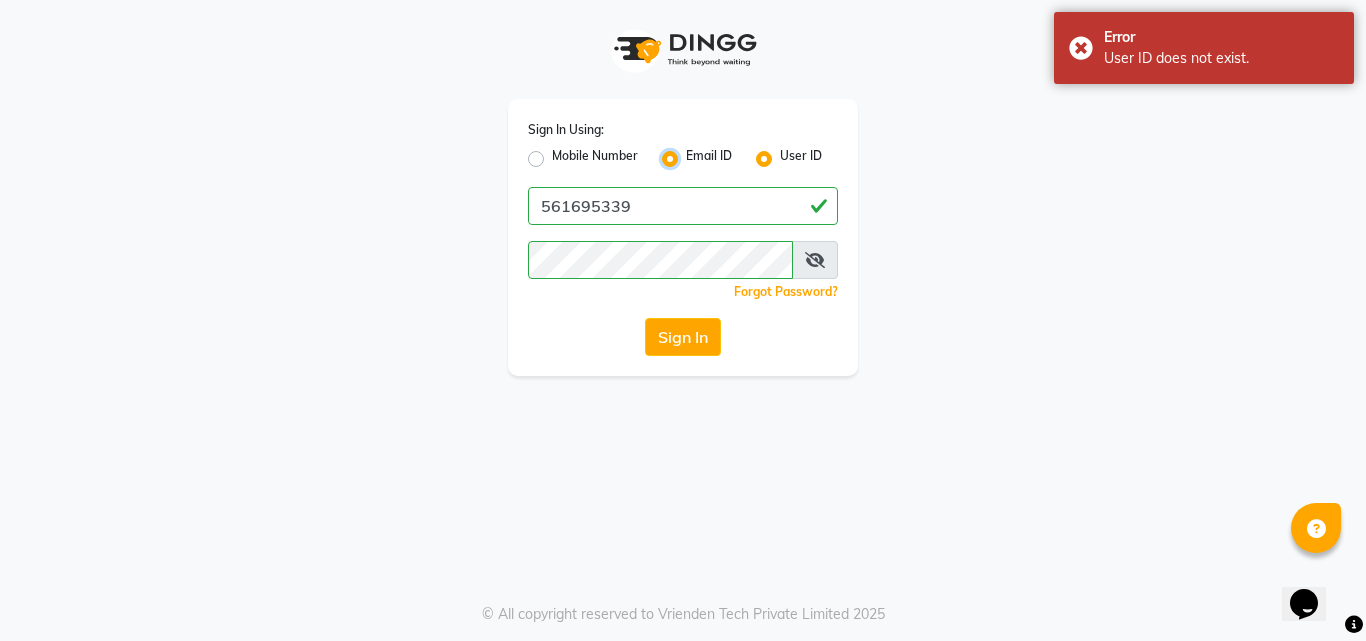 radio on "false" 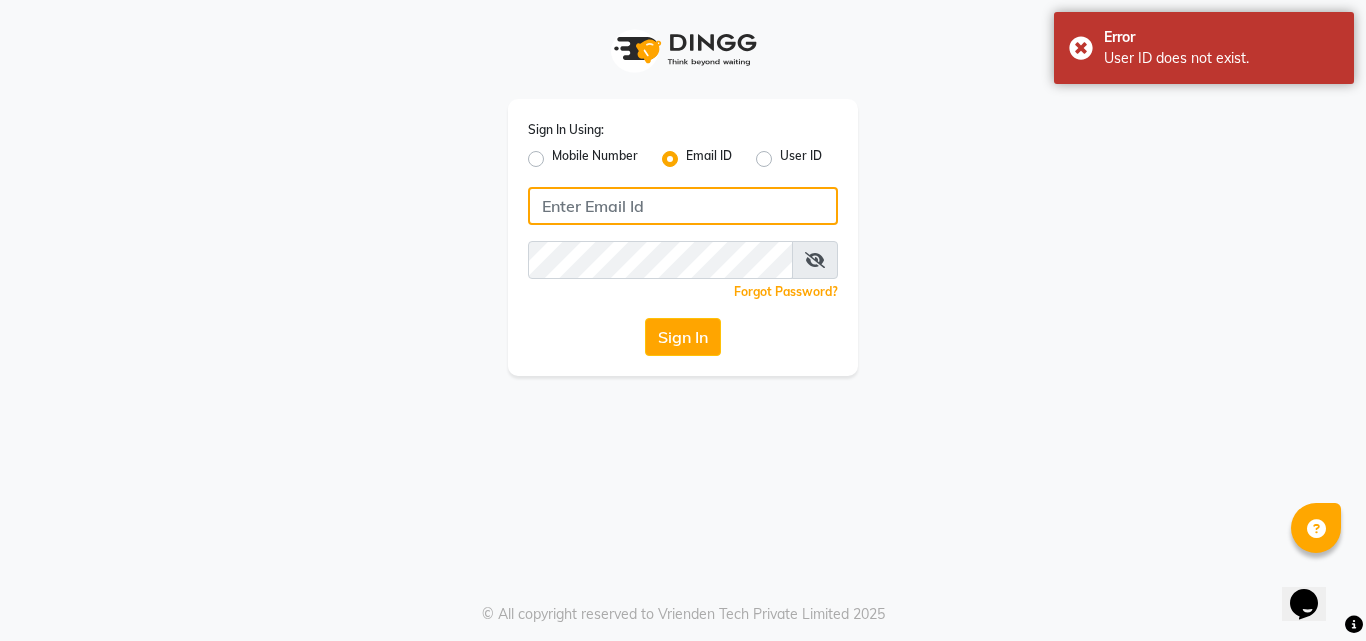 click 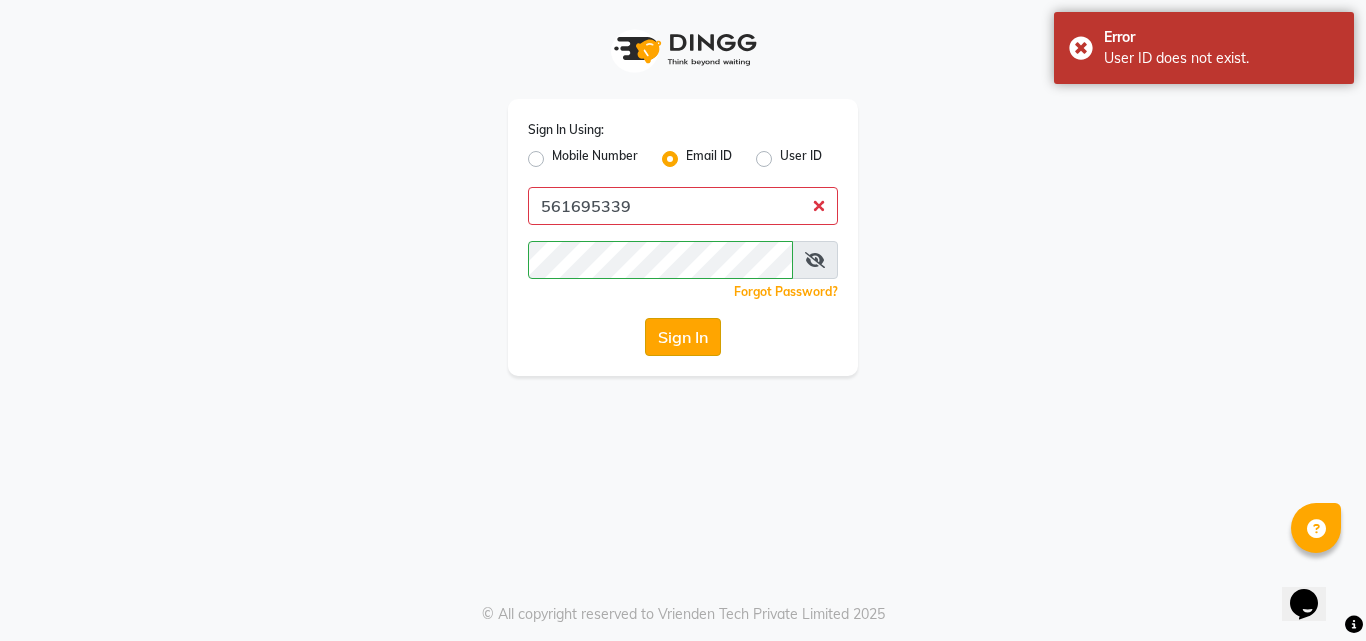 click on "Sign In" 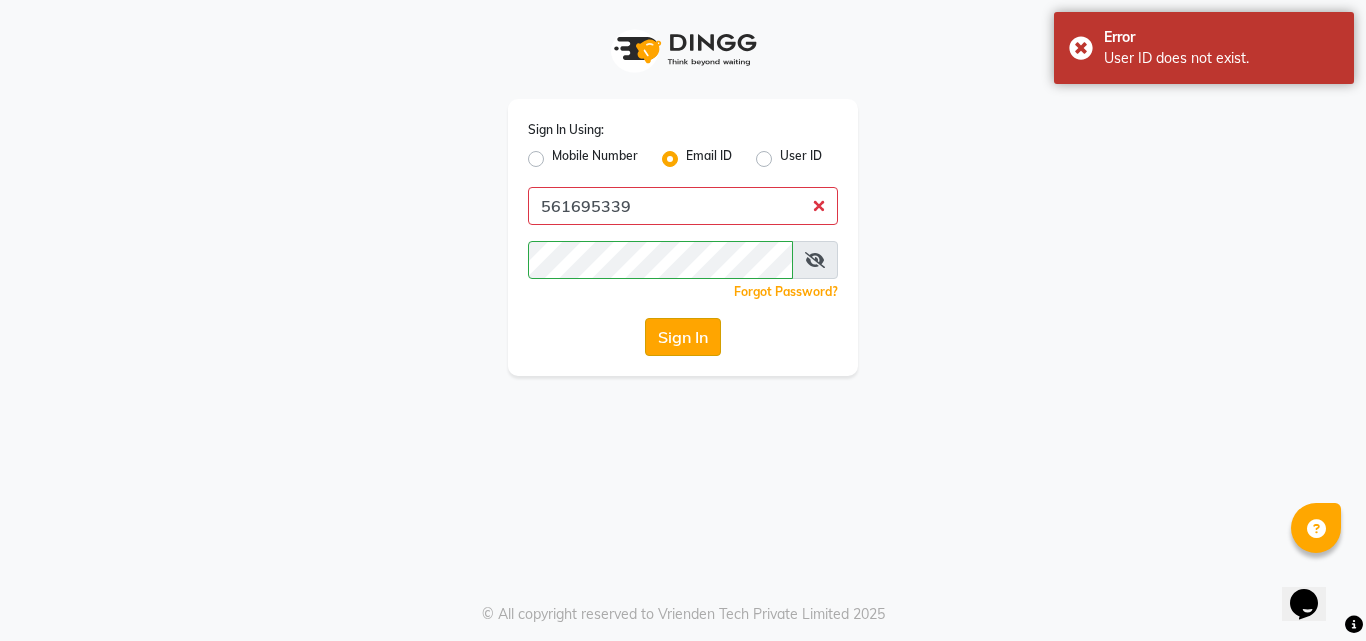 click on "Sign In" 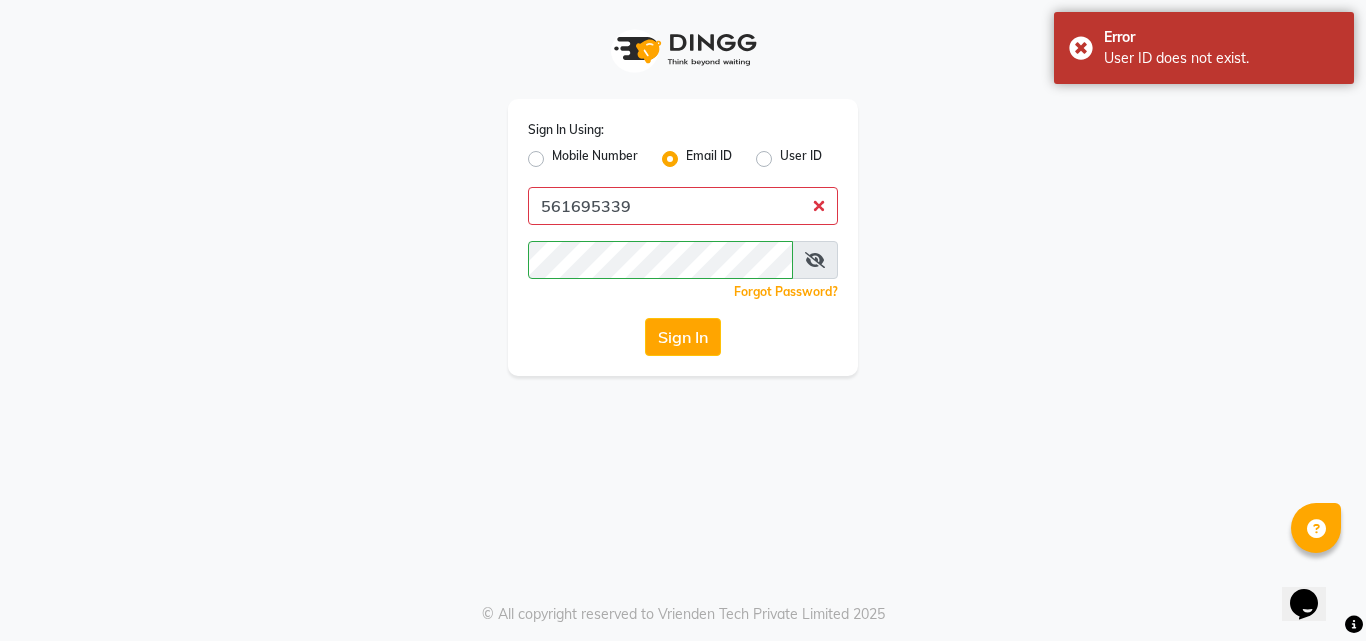 click on "Mobile Number" 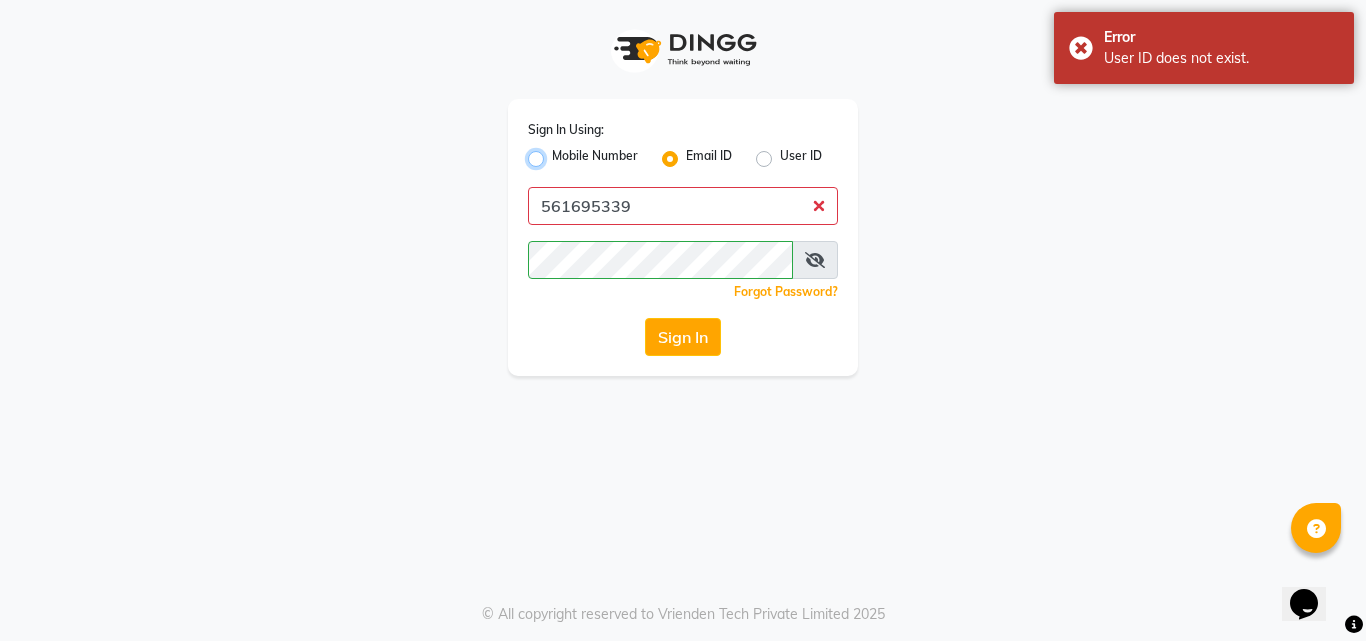 click on "Mobile Number" at bounding box center (558, 153) 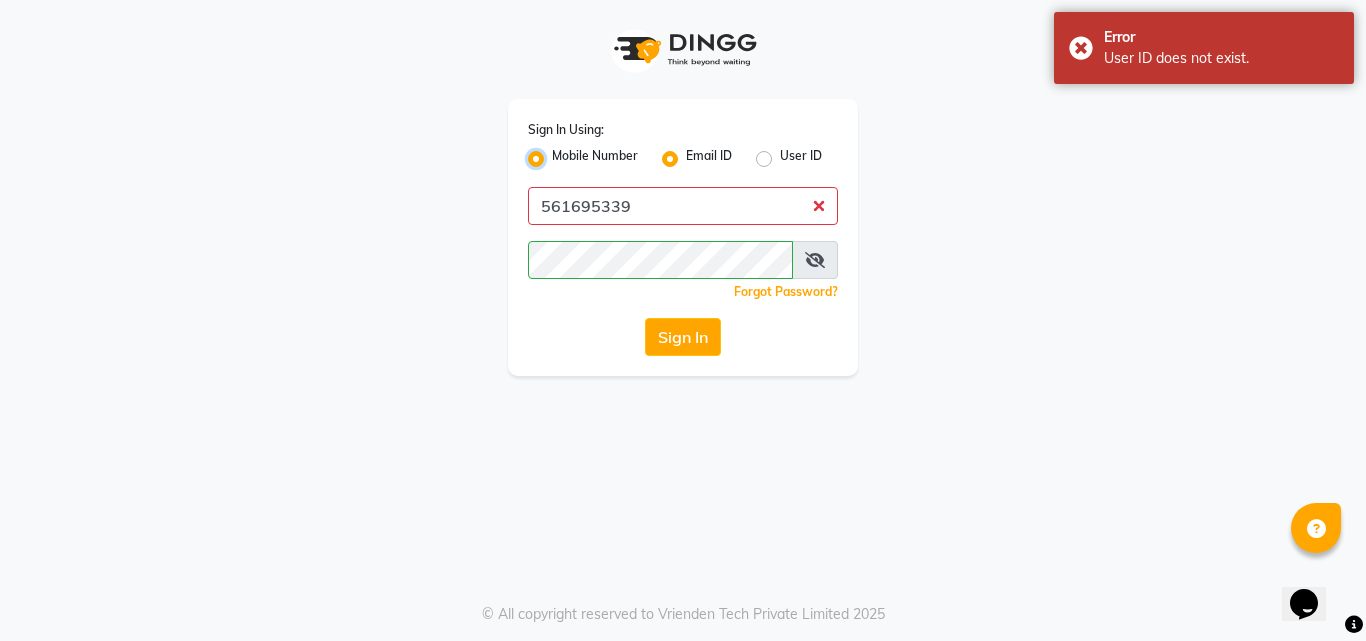 radio on "false" 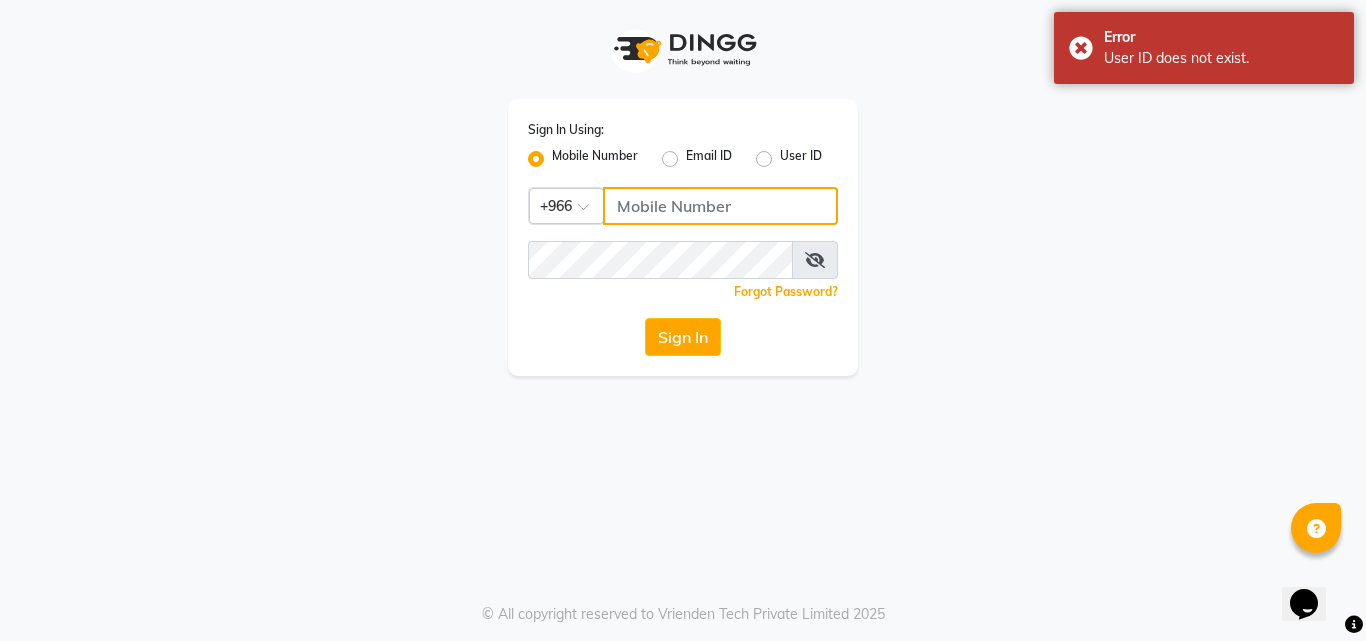 click 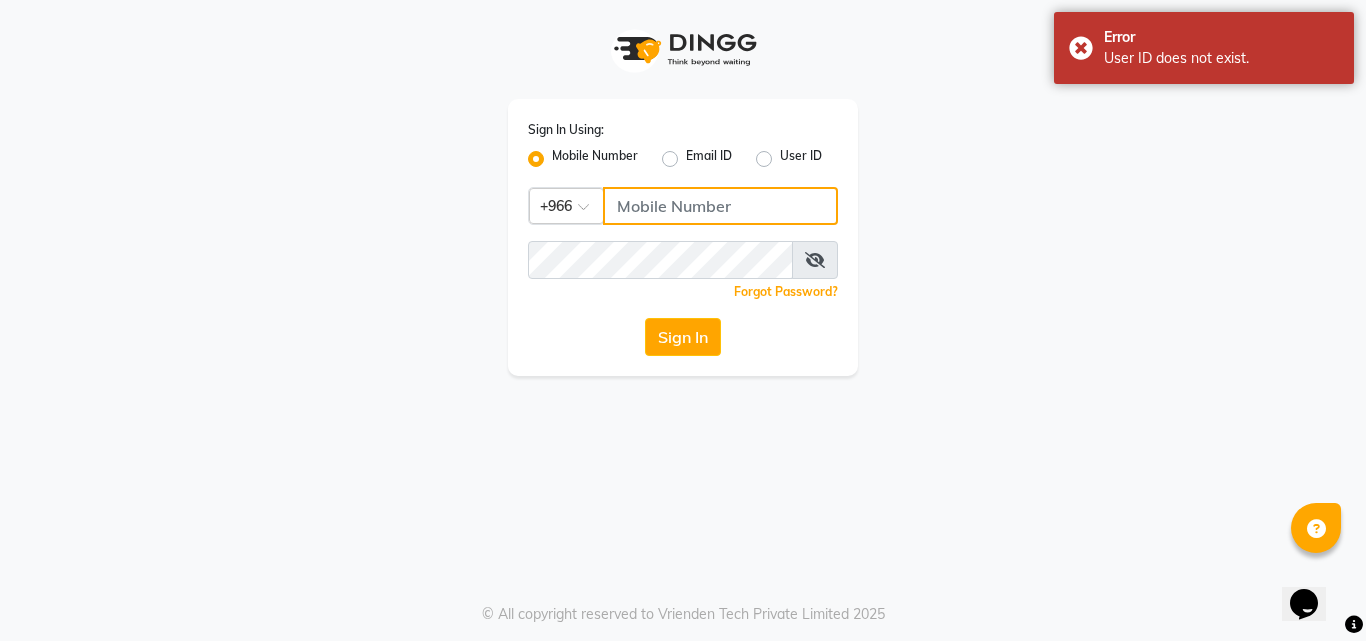 type on "561695339" 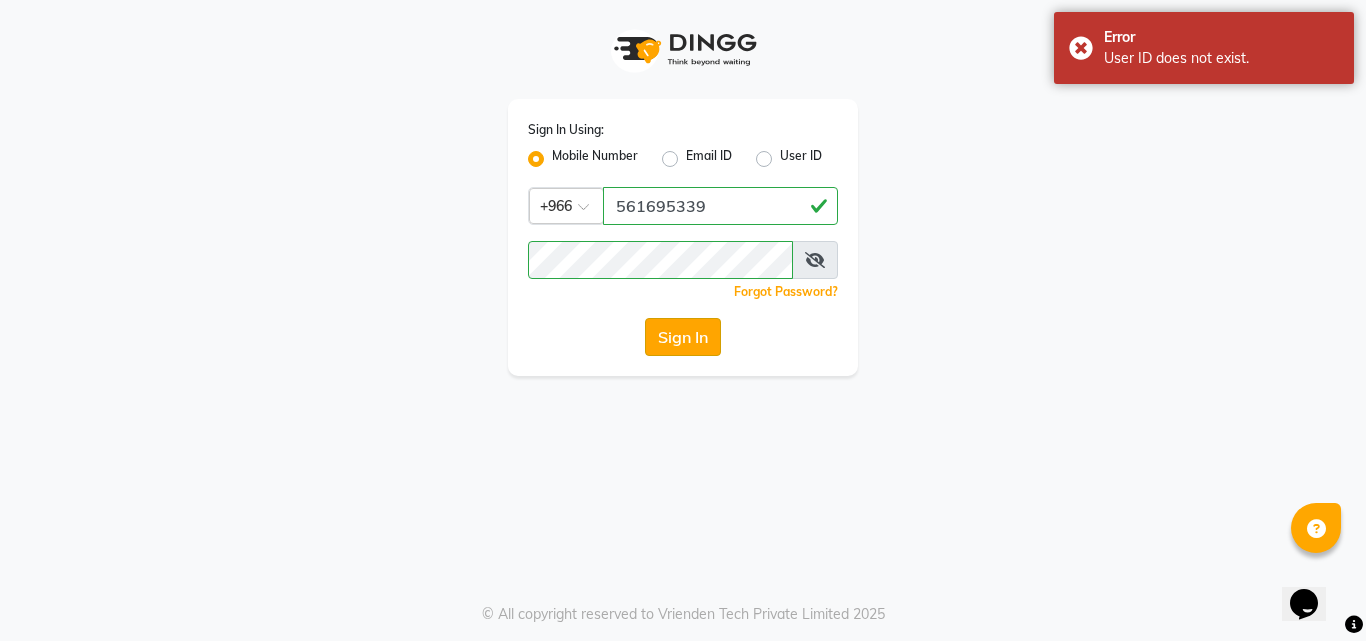 click on "Sign In" 